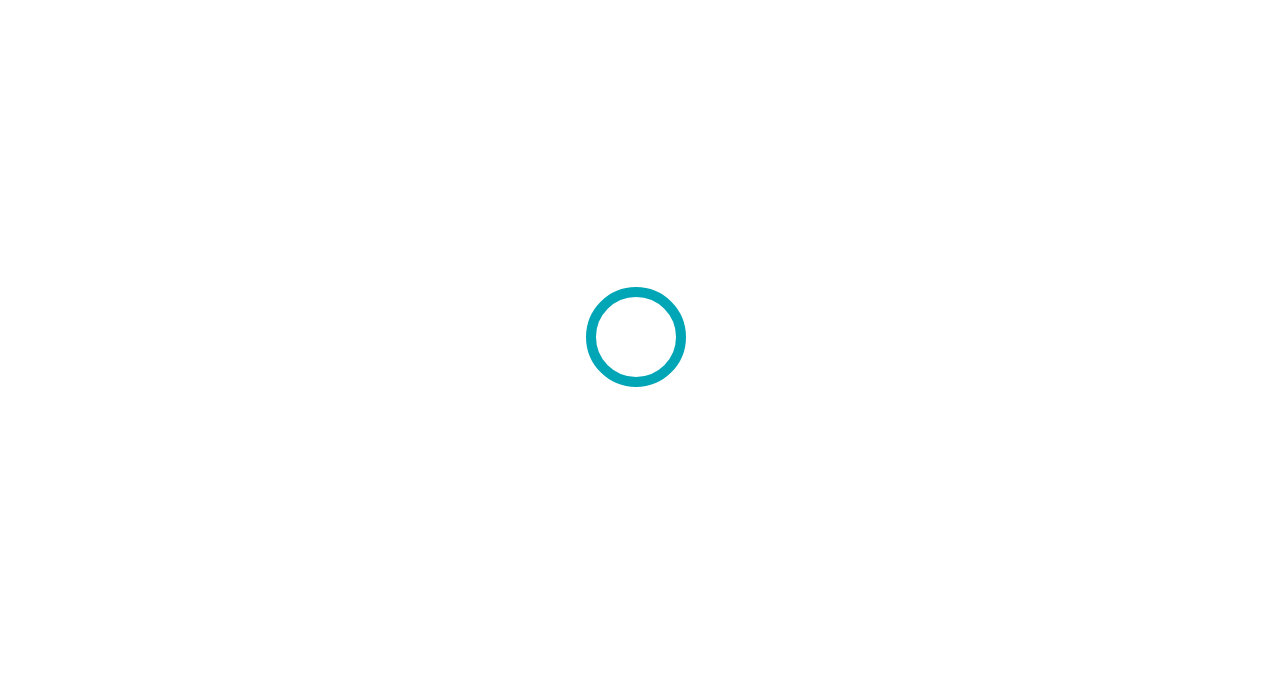 scroll, scrollTop: 0, scrollLeft: 0, axis: both 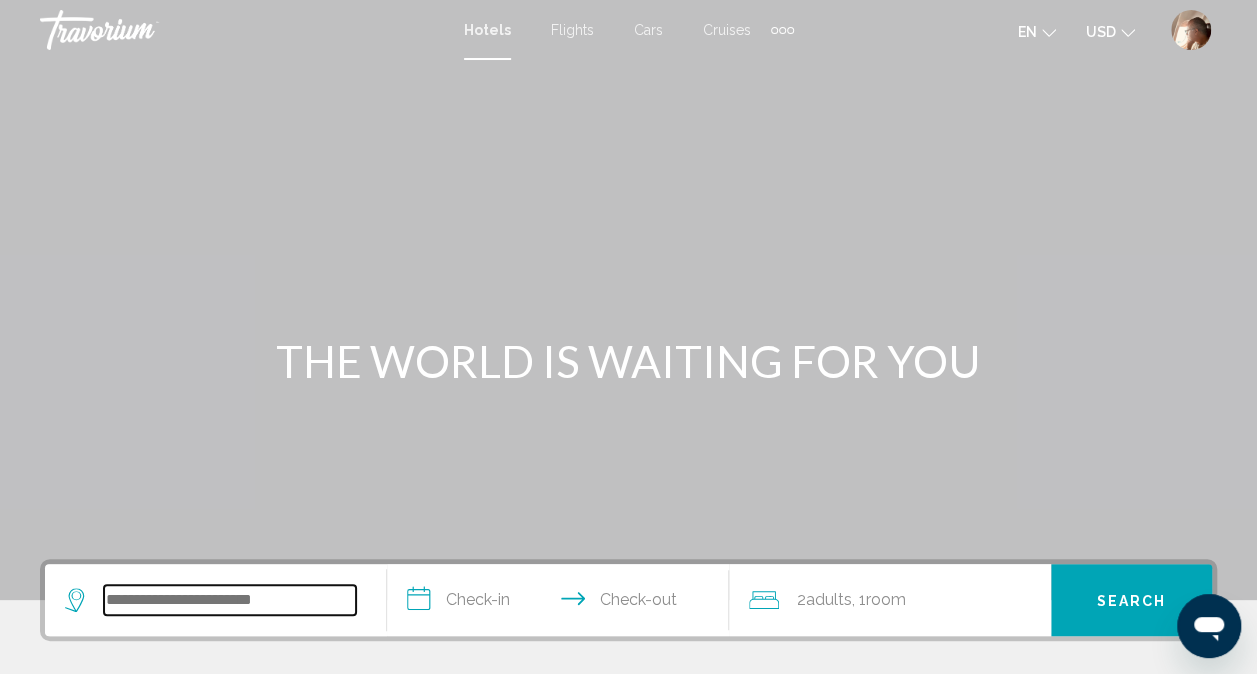 click at bounding box center [230, 600] 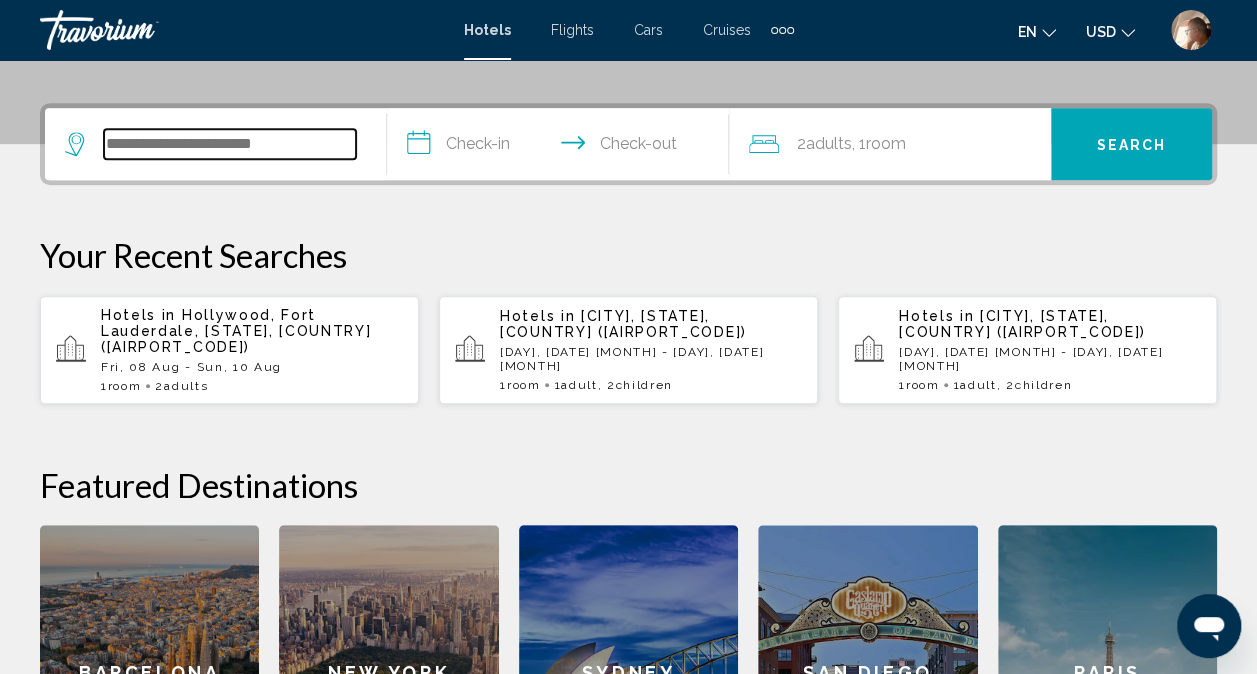 scroll, scrollTop: 494, scrollLeft: 0, axis: vertical 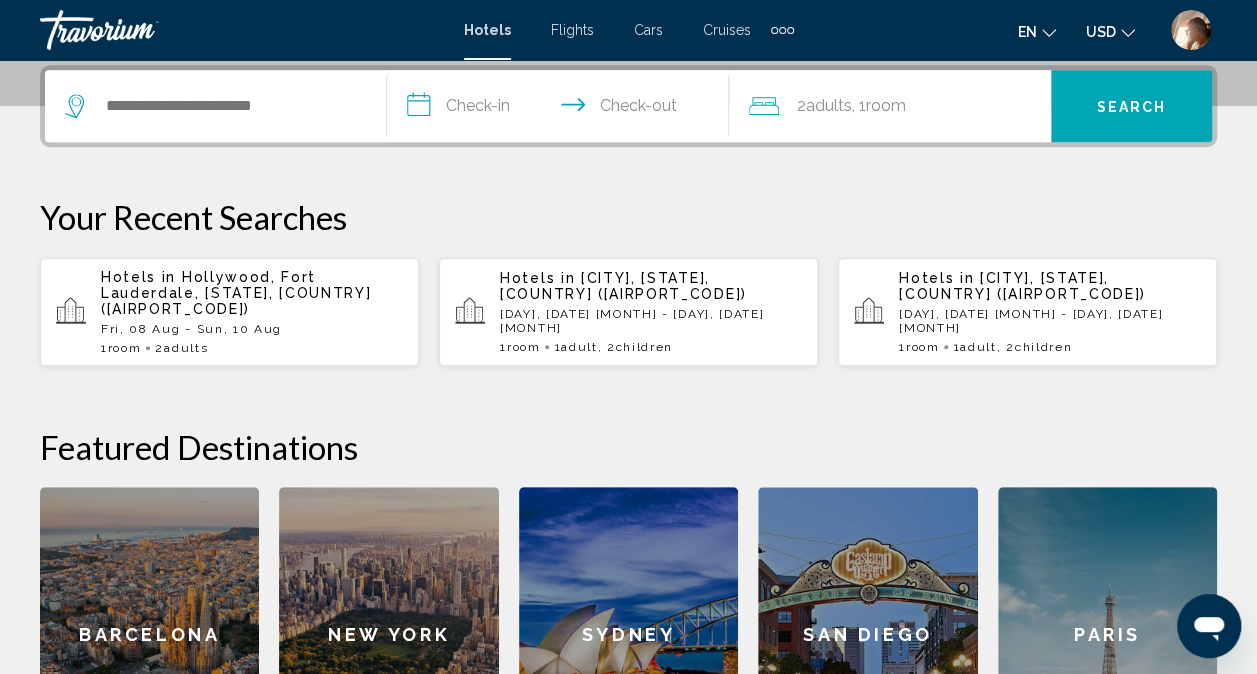 click on "Barcelona" 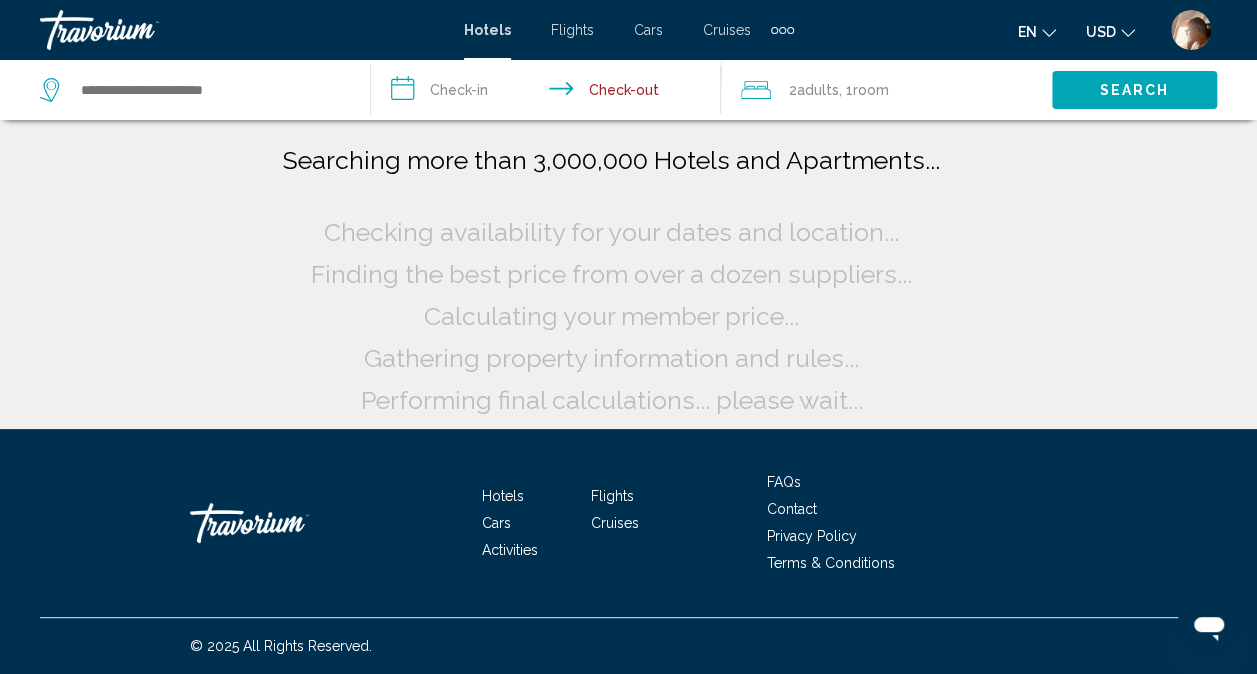 scroll, scrollTop: 0, scrollLeft: 0, axis: both 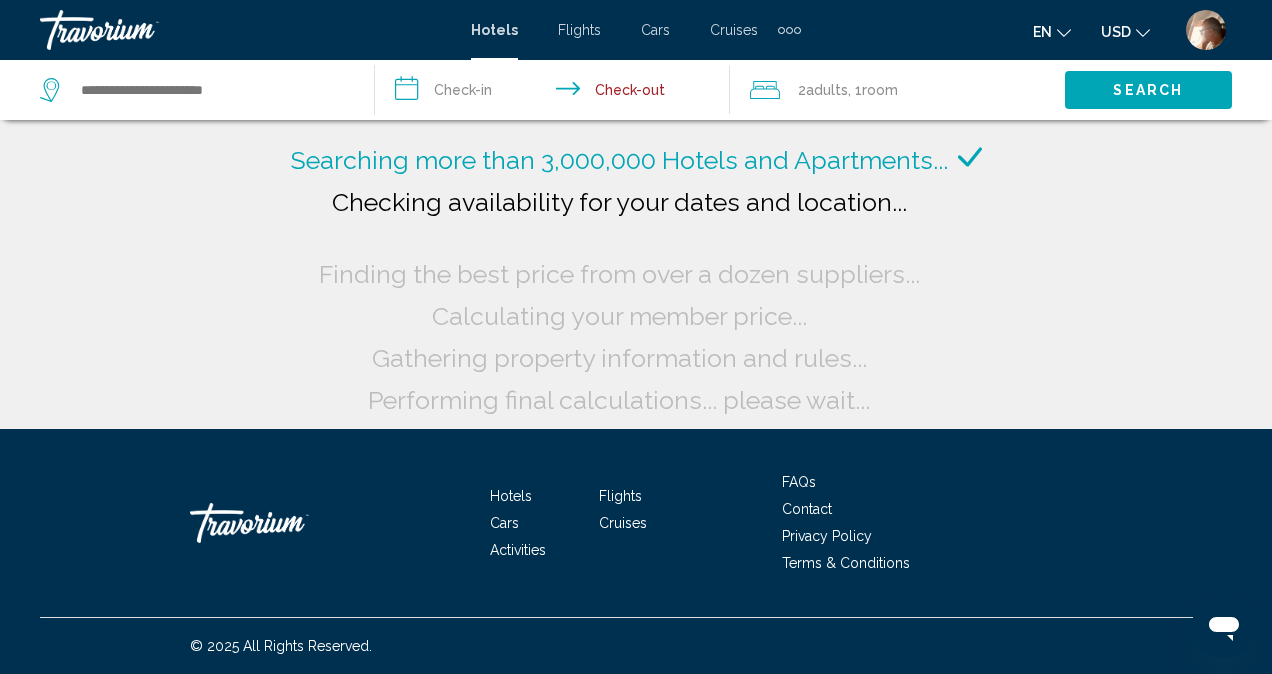 click at bounding box center (140, 30) 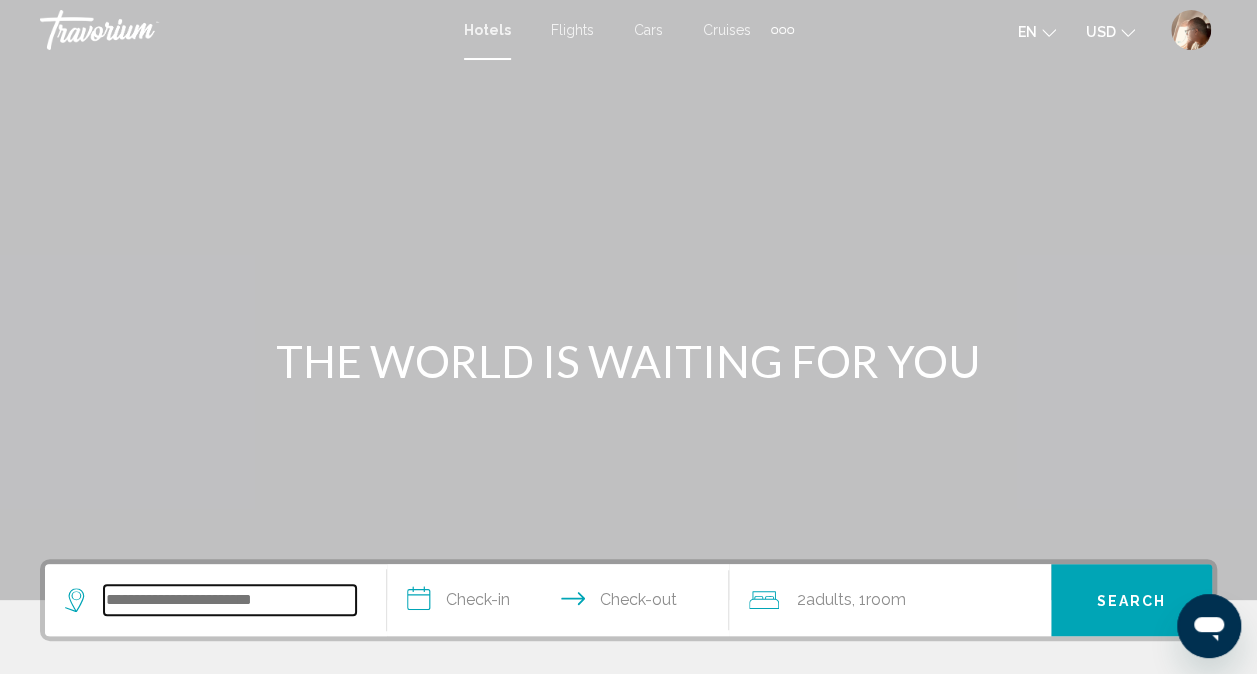 click at bounding box center [230, 600] 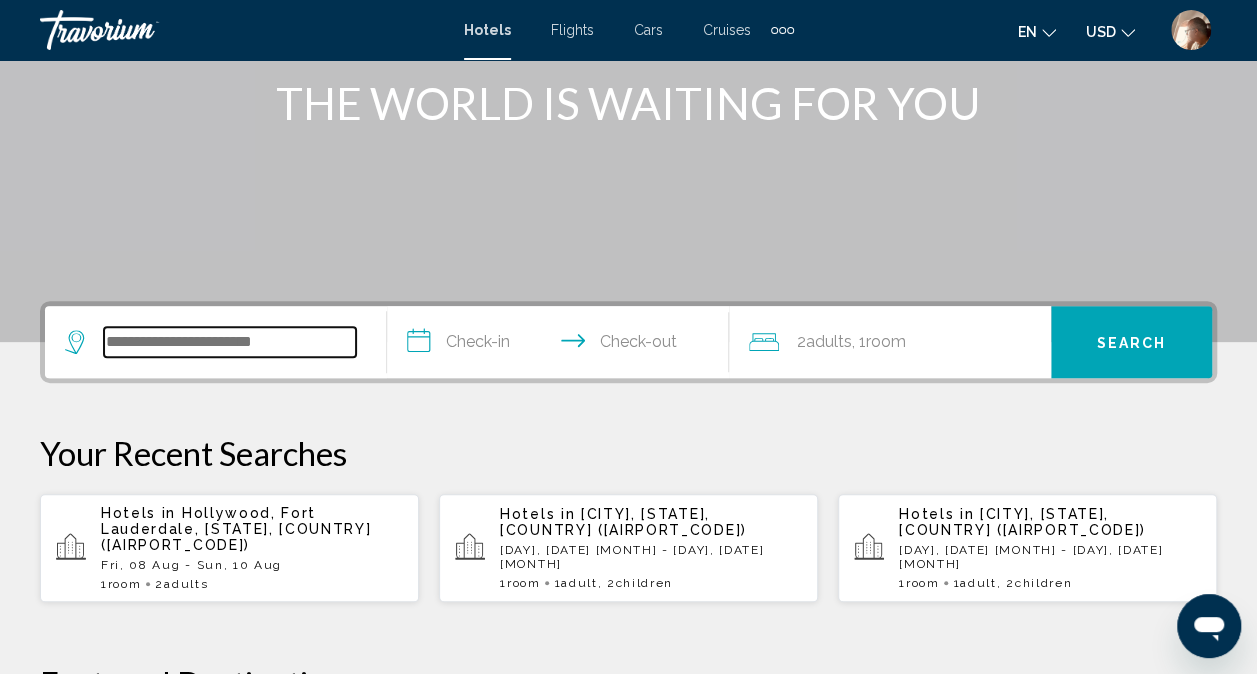 scroll, scrollTop: 494, scrollLeft: 0, axis: vertical 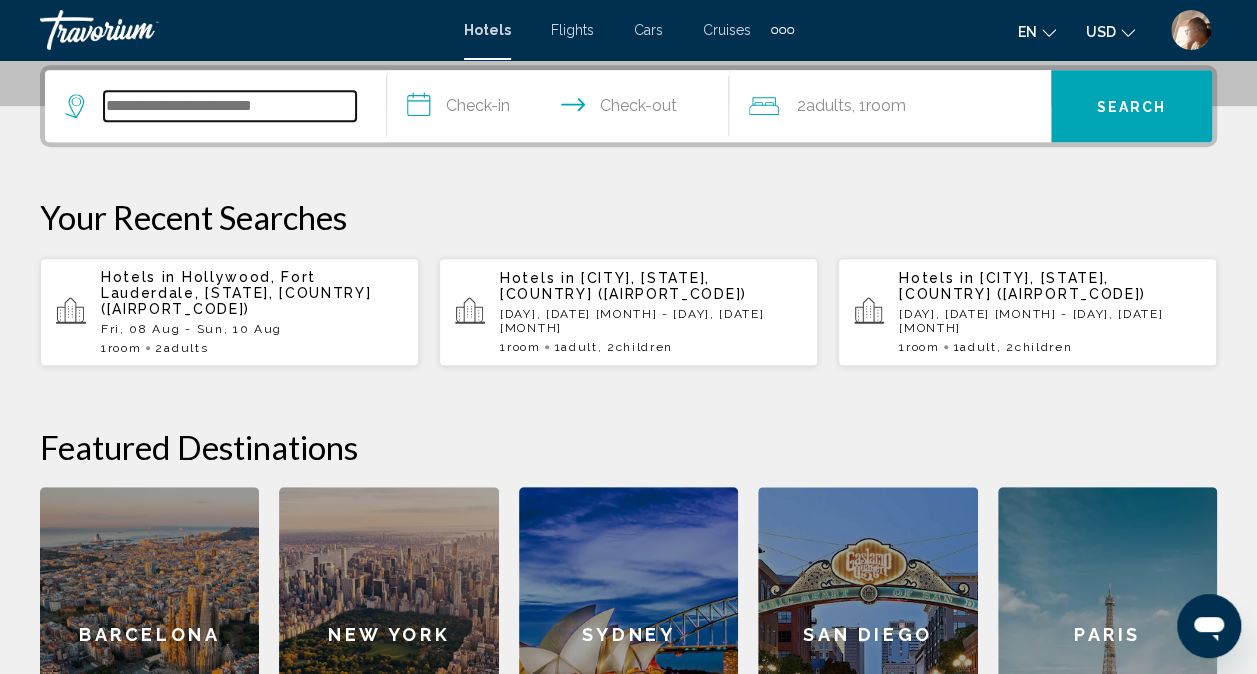 click at bounding box center [230, 106] 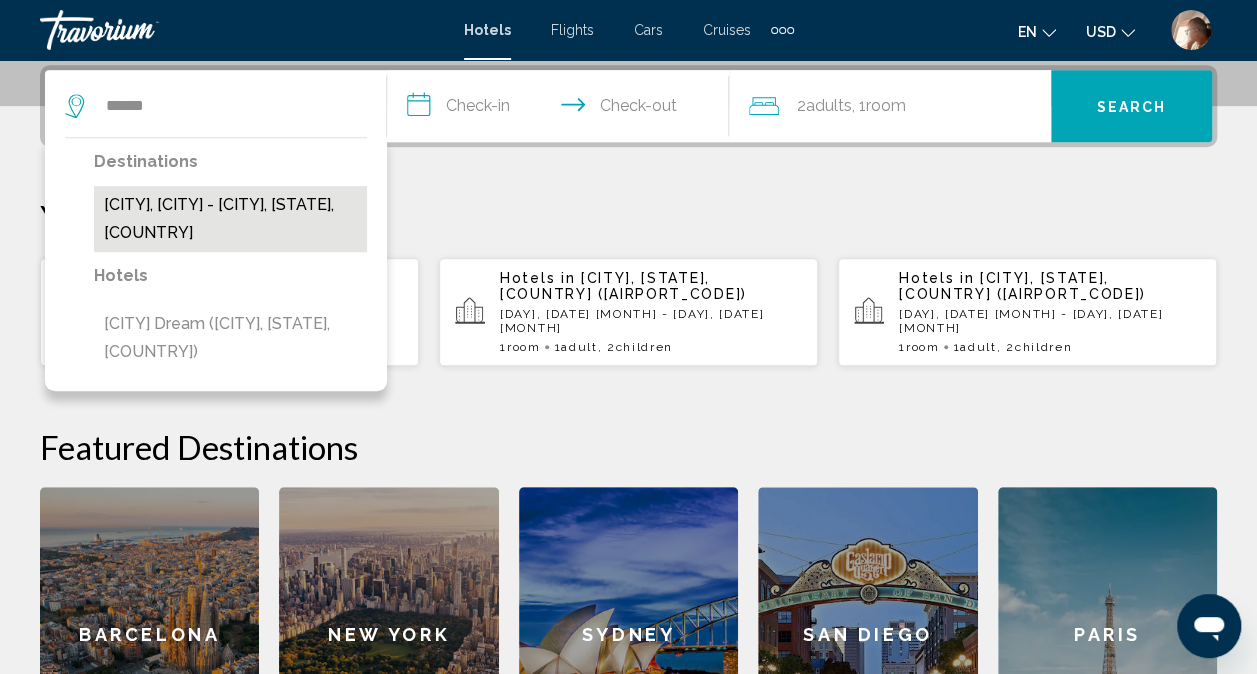 click on "[CITY], [CITY] - [CITY], [STATE], [COUNTRY]" at bounding box center (230, 219) 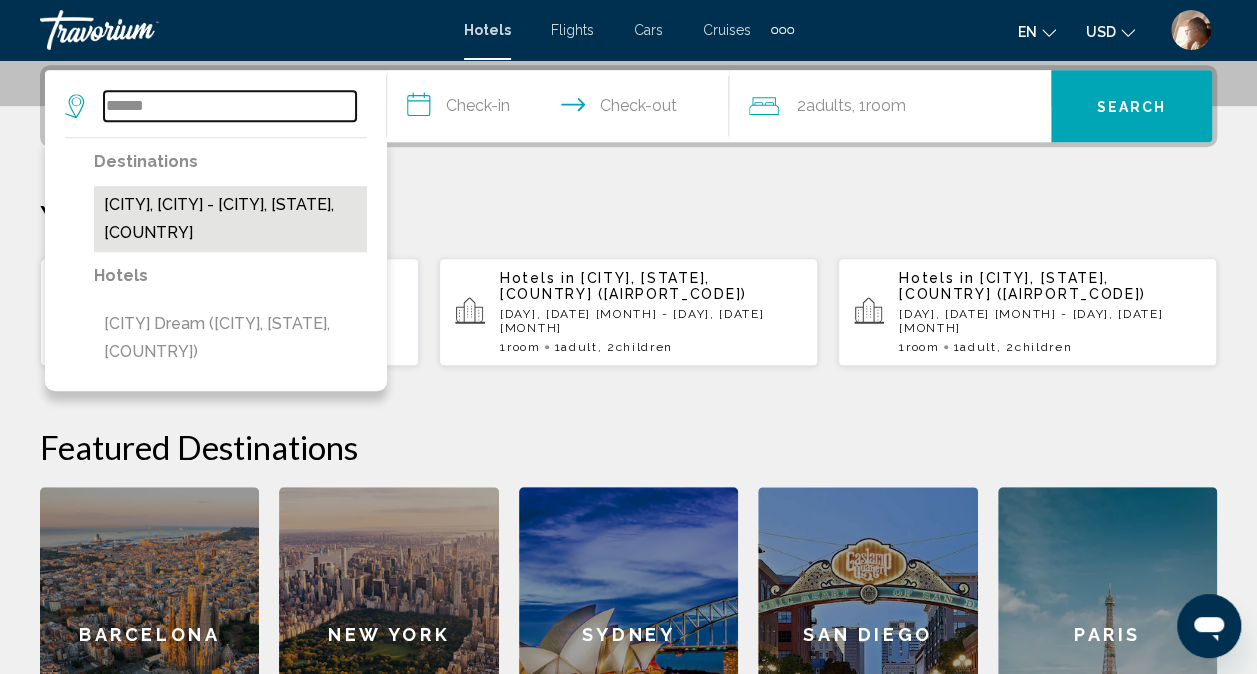 type on "**********" 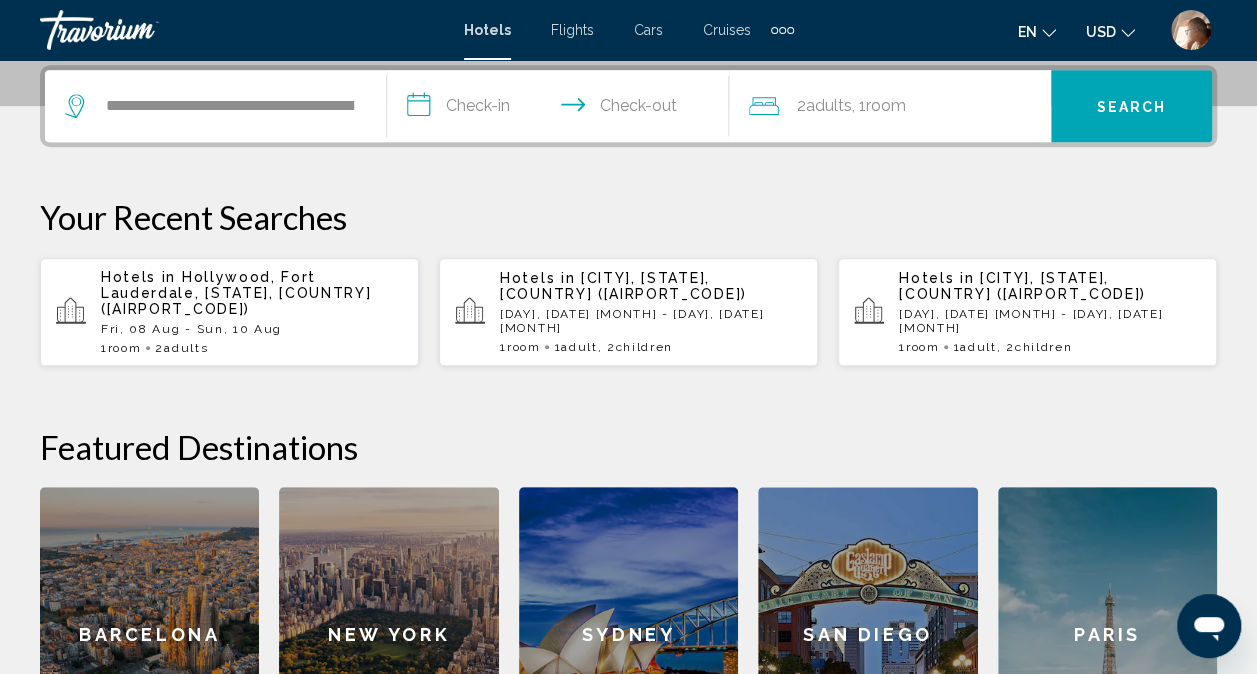 click on "**********" at bounding box center (562, 109) 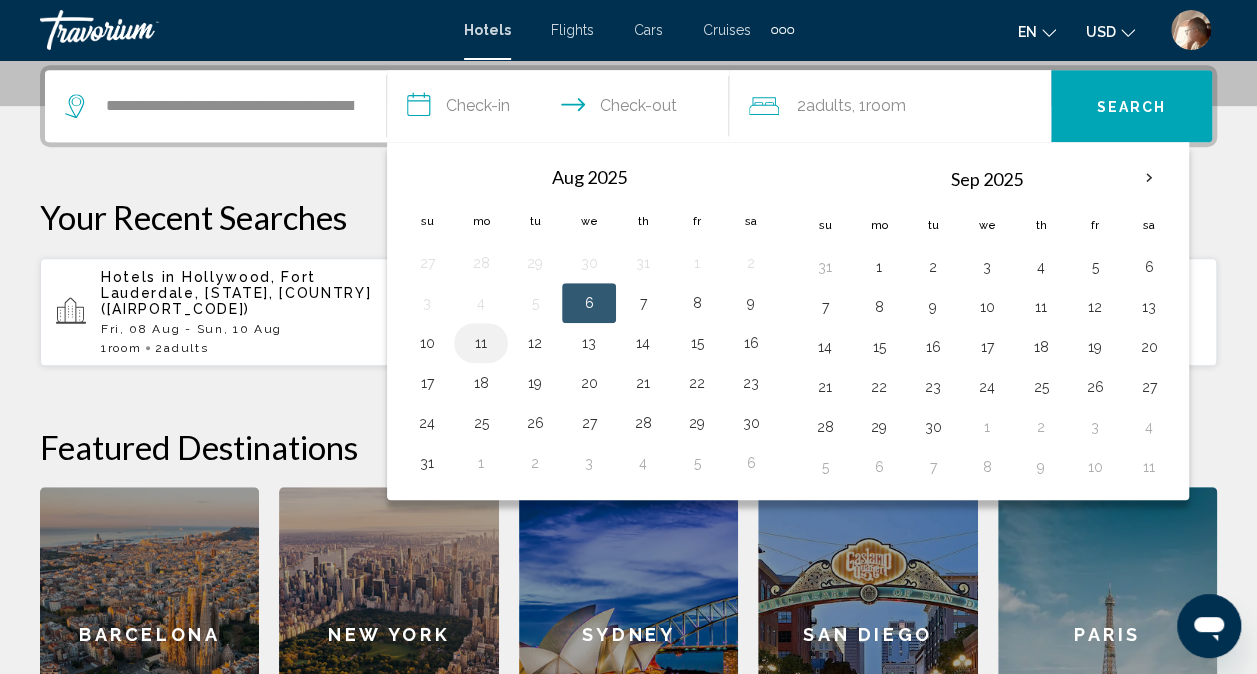 click on "11" at bounding box center [481, 343] 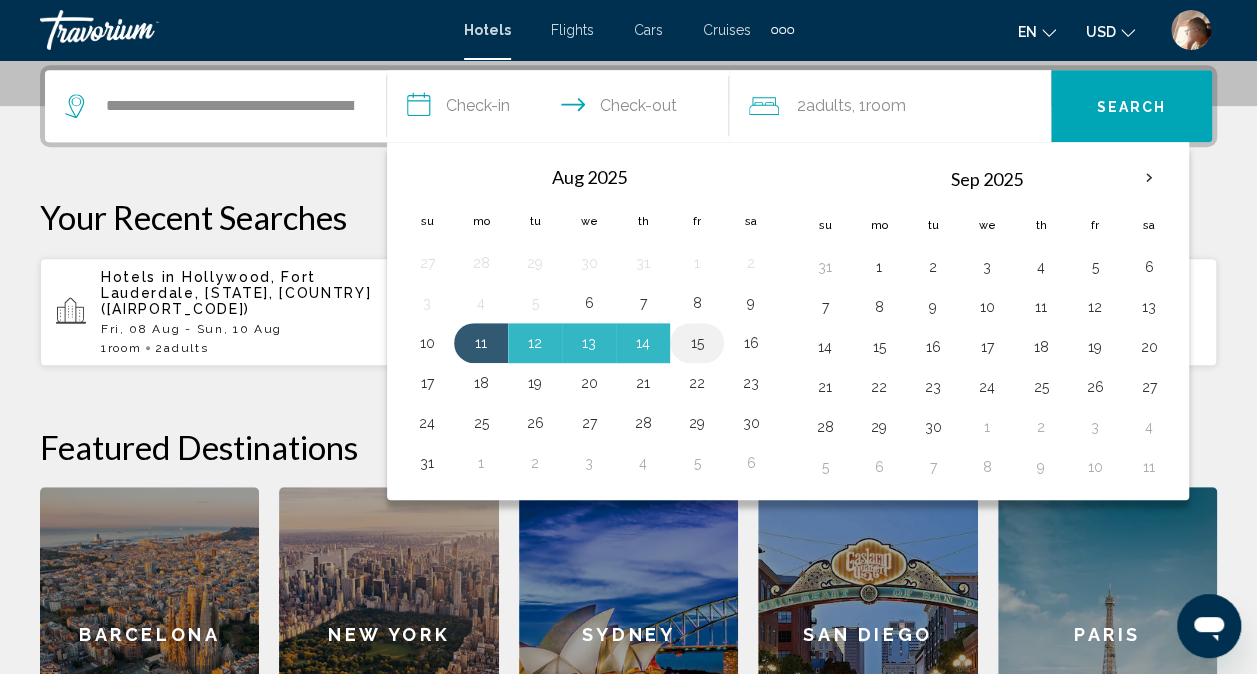 click on "15" at bounding box center [697, 343] 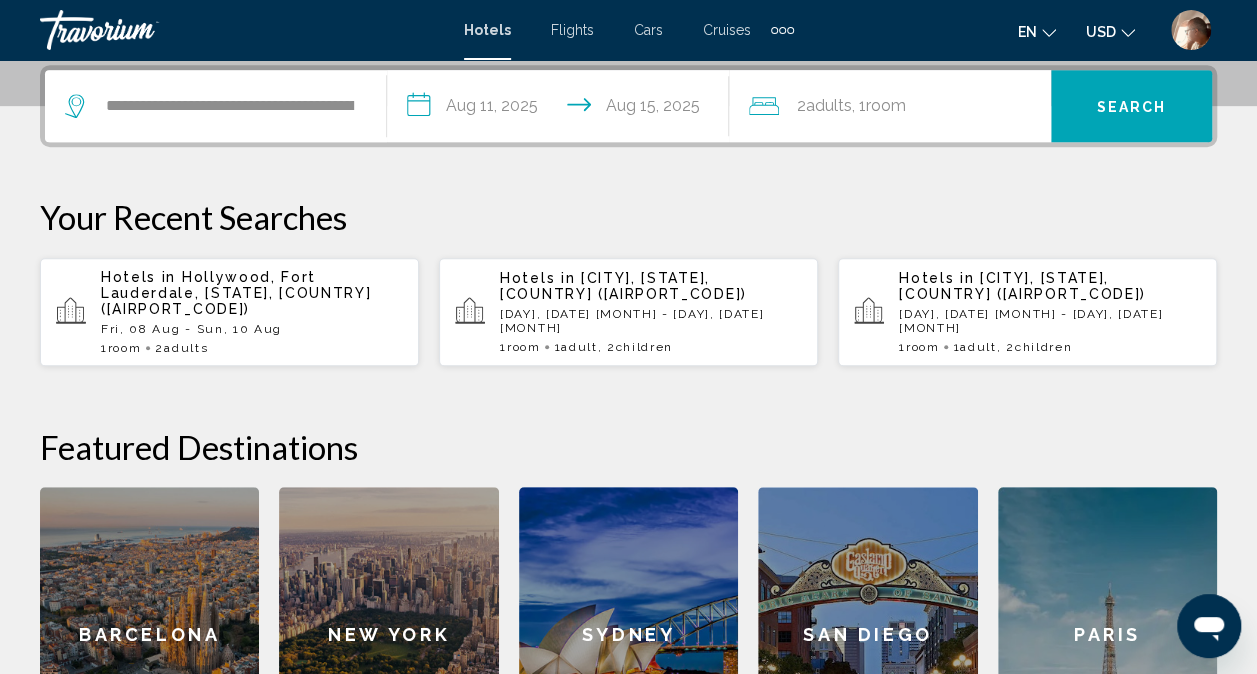 click on "Search" at bounding box center [1131, 106] 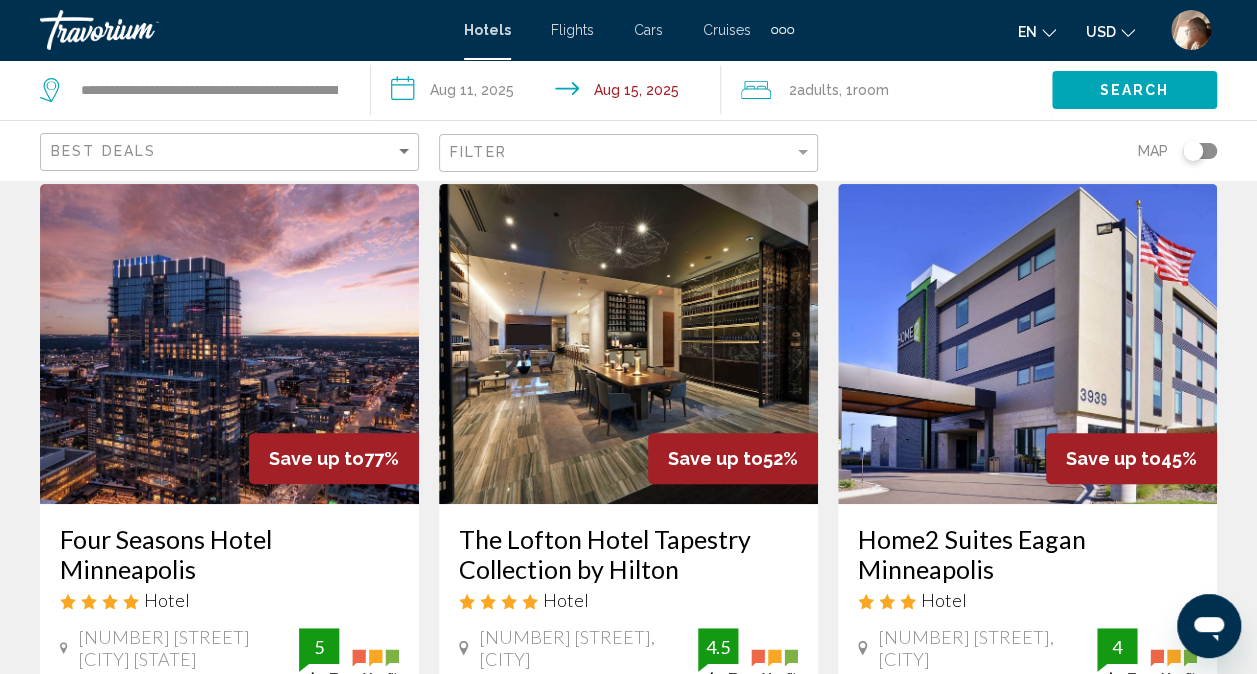 scroll, scrollTop: 0, scrollLeft: 0, axis: both 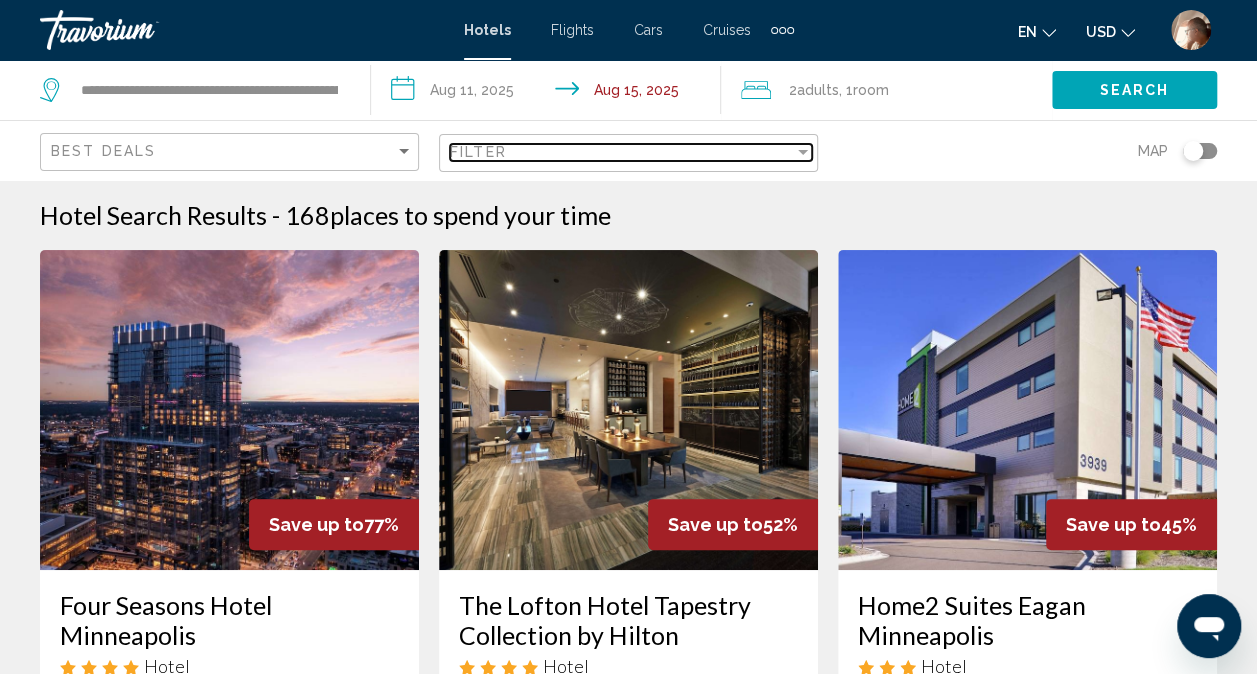 click at bounding box center (803, 152) 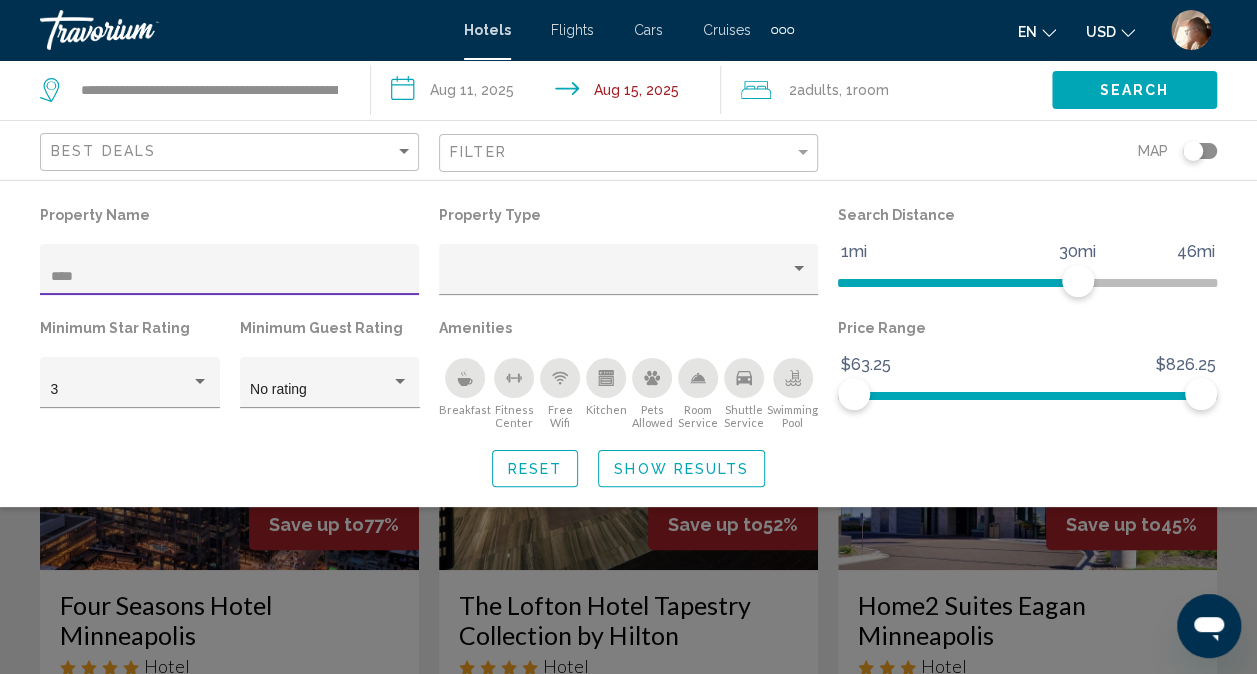 type on "*****" 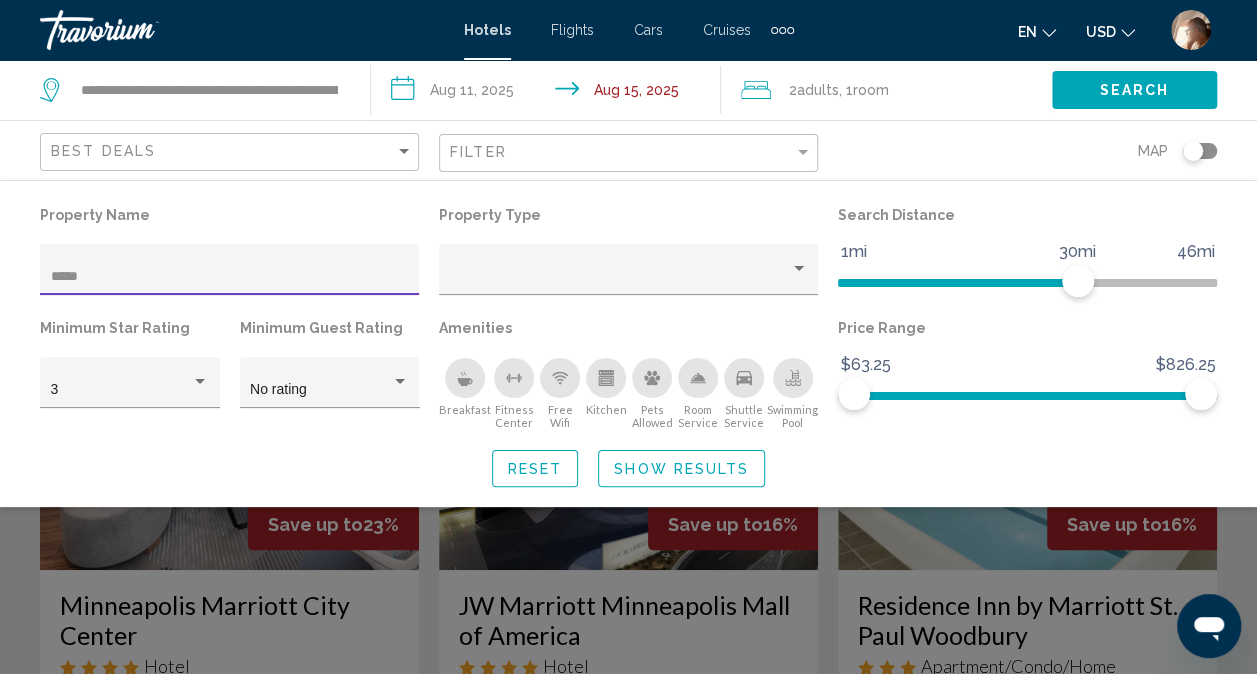 click 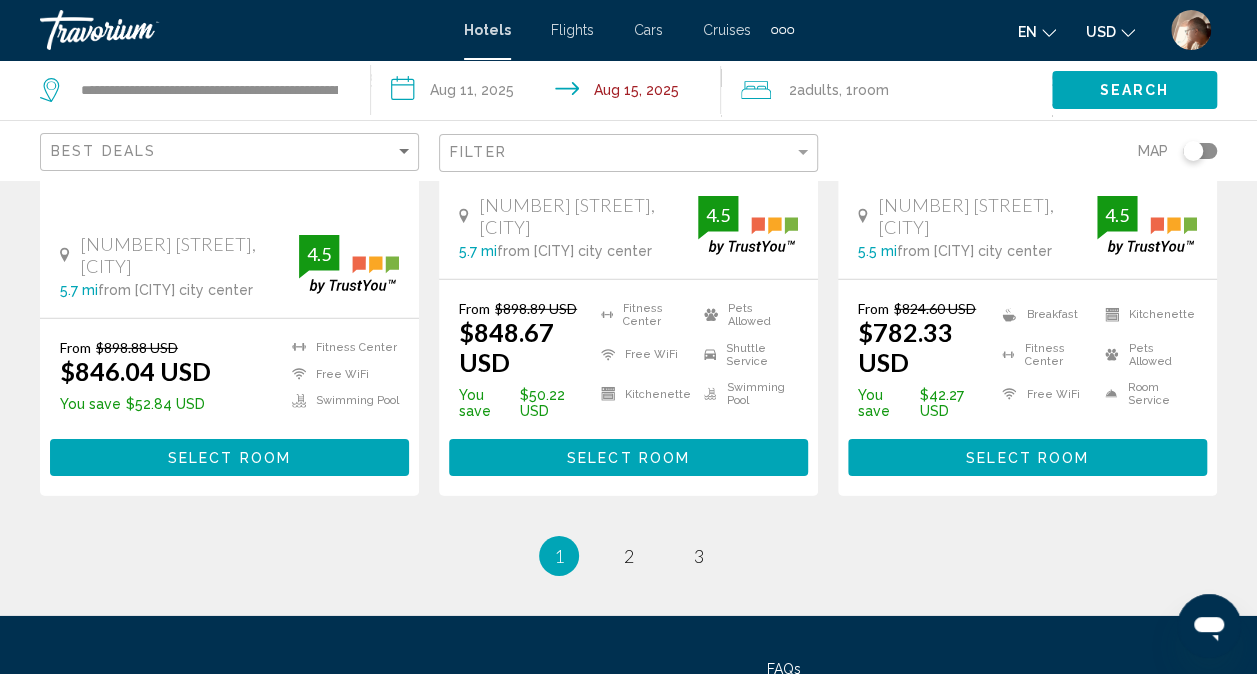 scroll, scrollTop: 2882, scrollLeft: 0, axis: vertical 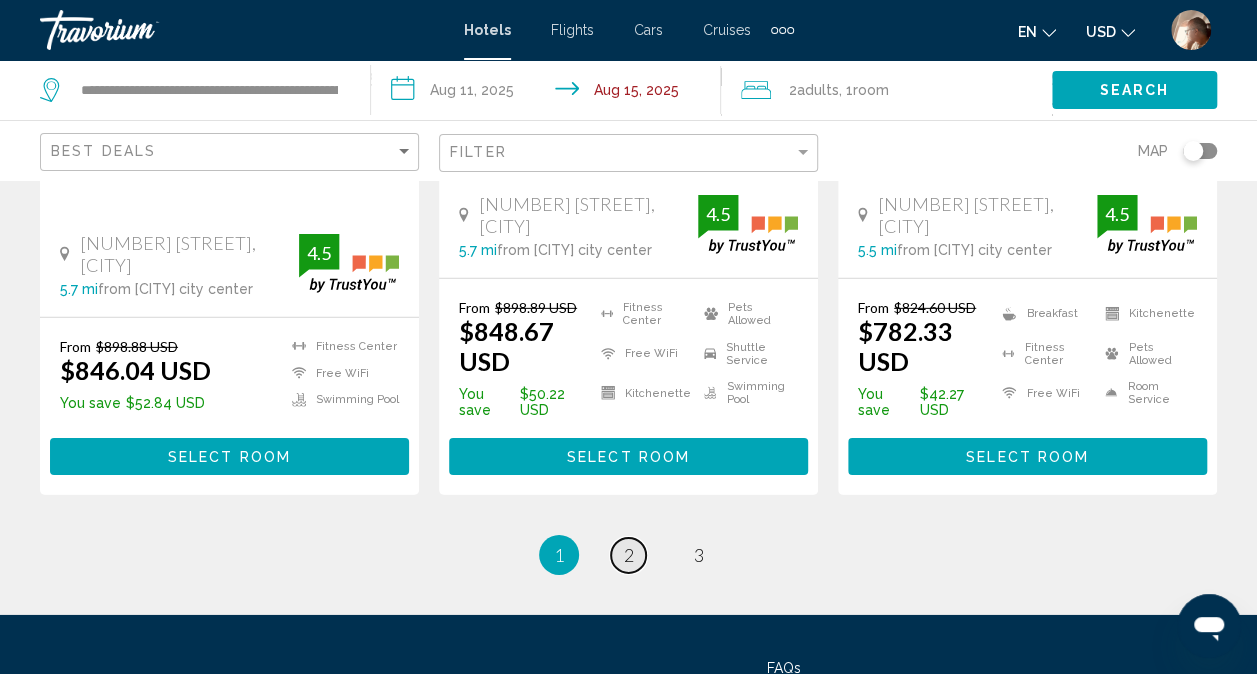 click on "page  2" at bounding box center [628, 555] 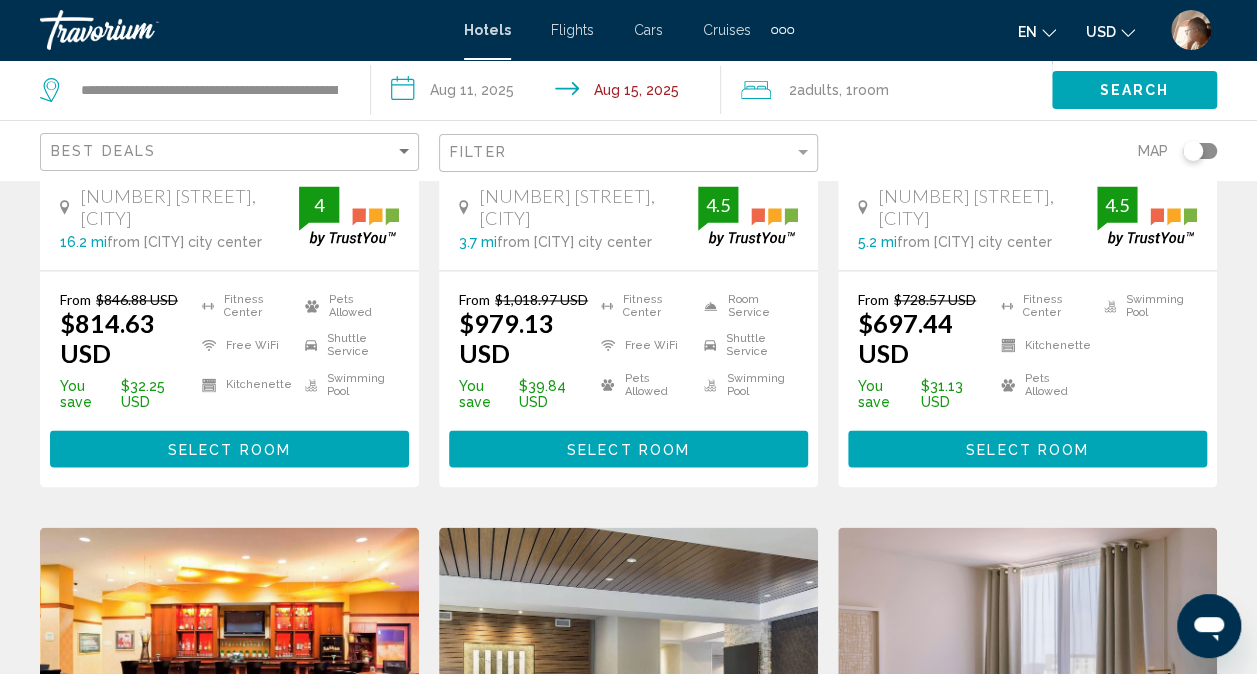 scroll, scrollTop: 1356, scrollLeft: 0, axis: vertical 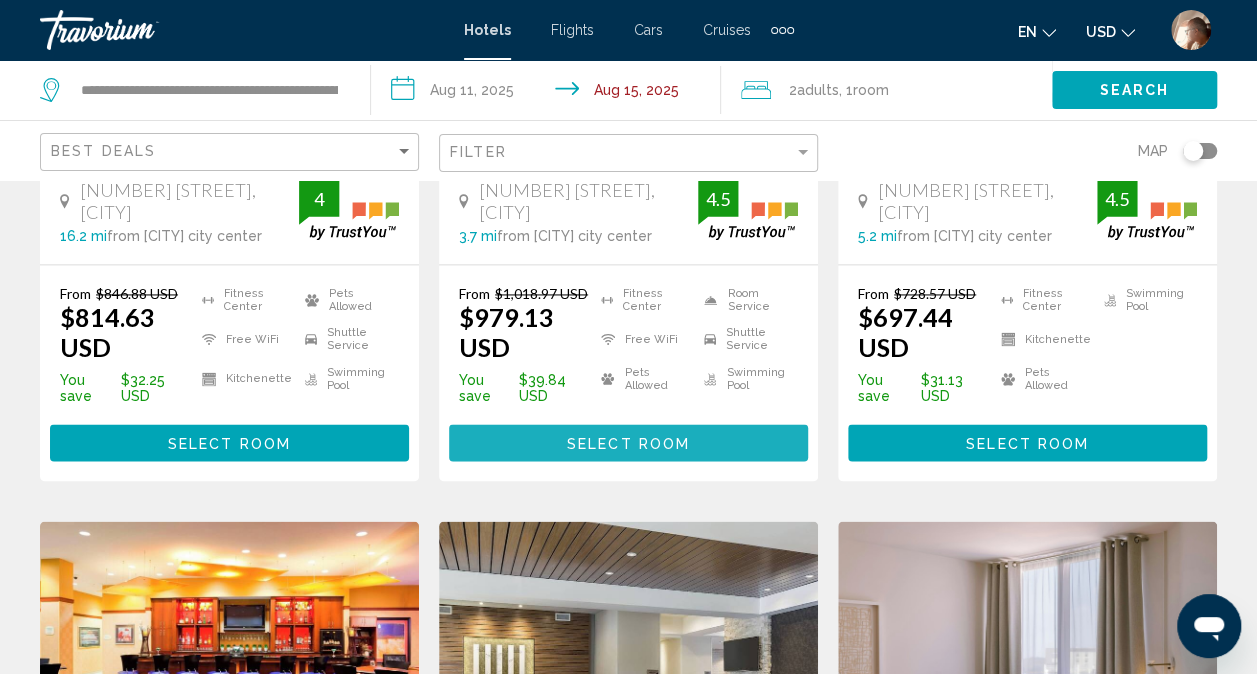 click on "Select Room" at bounding box center [628, 443] 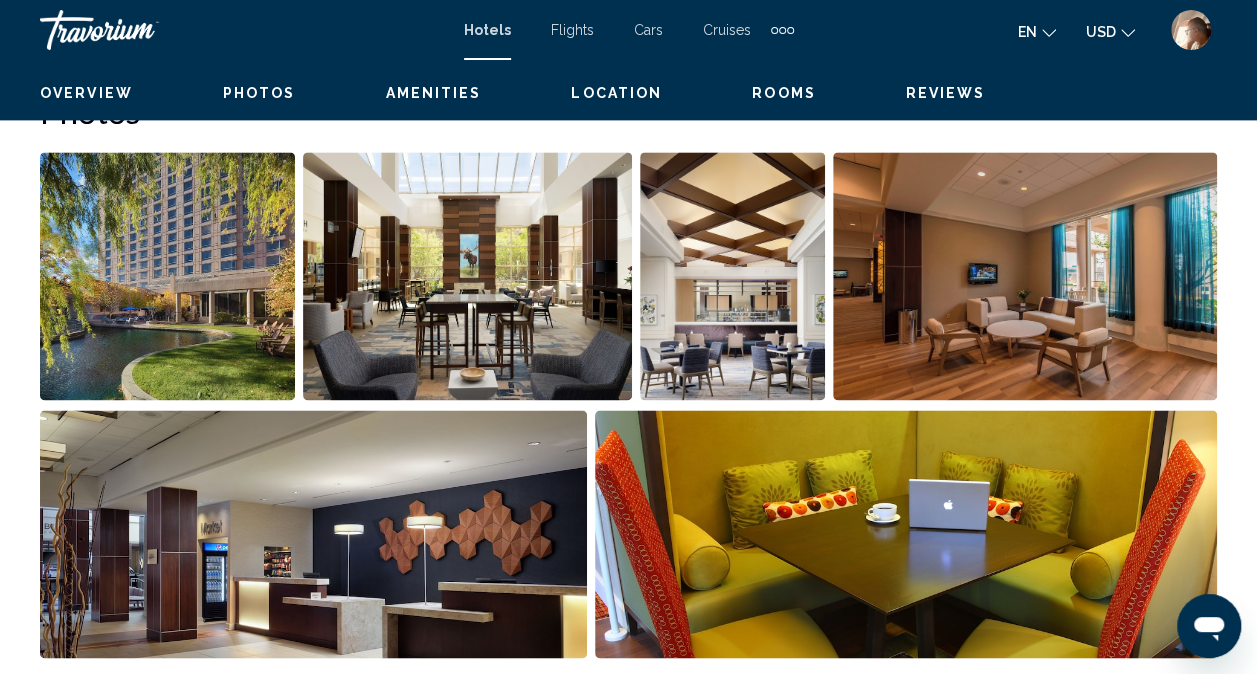 scroll, scrollTop: 198, scrollLeft: 0, axis: vertical 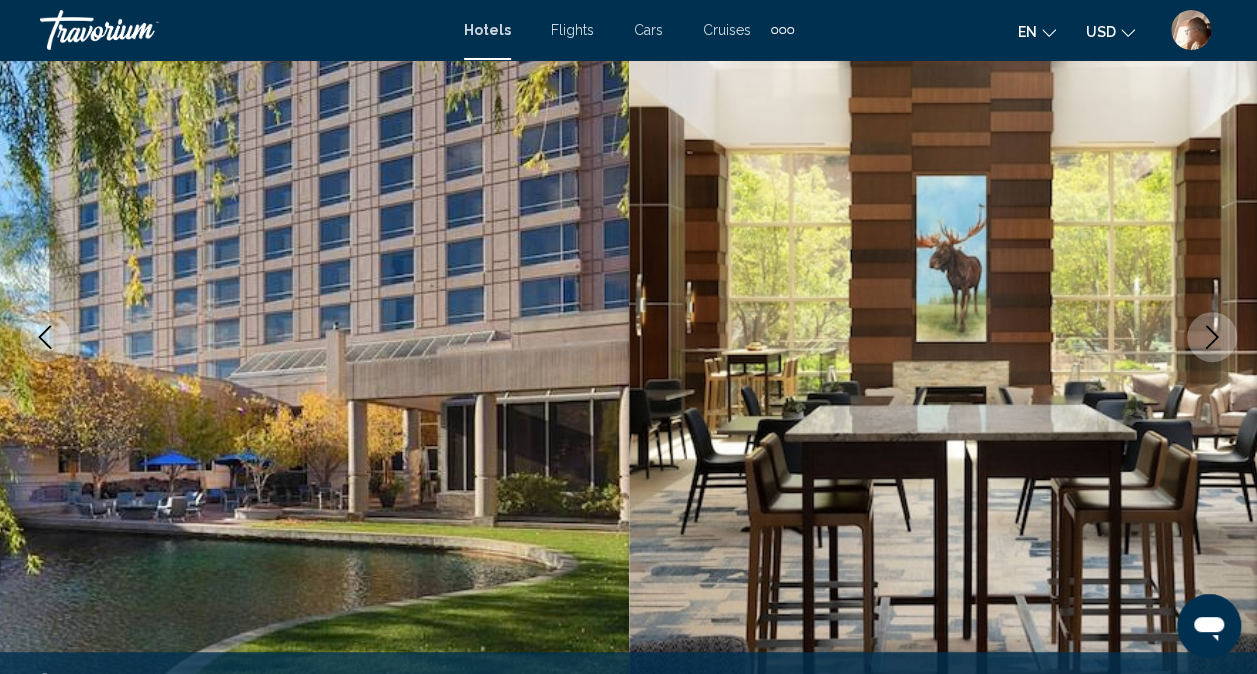 click 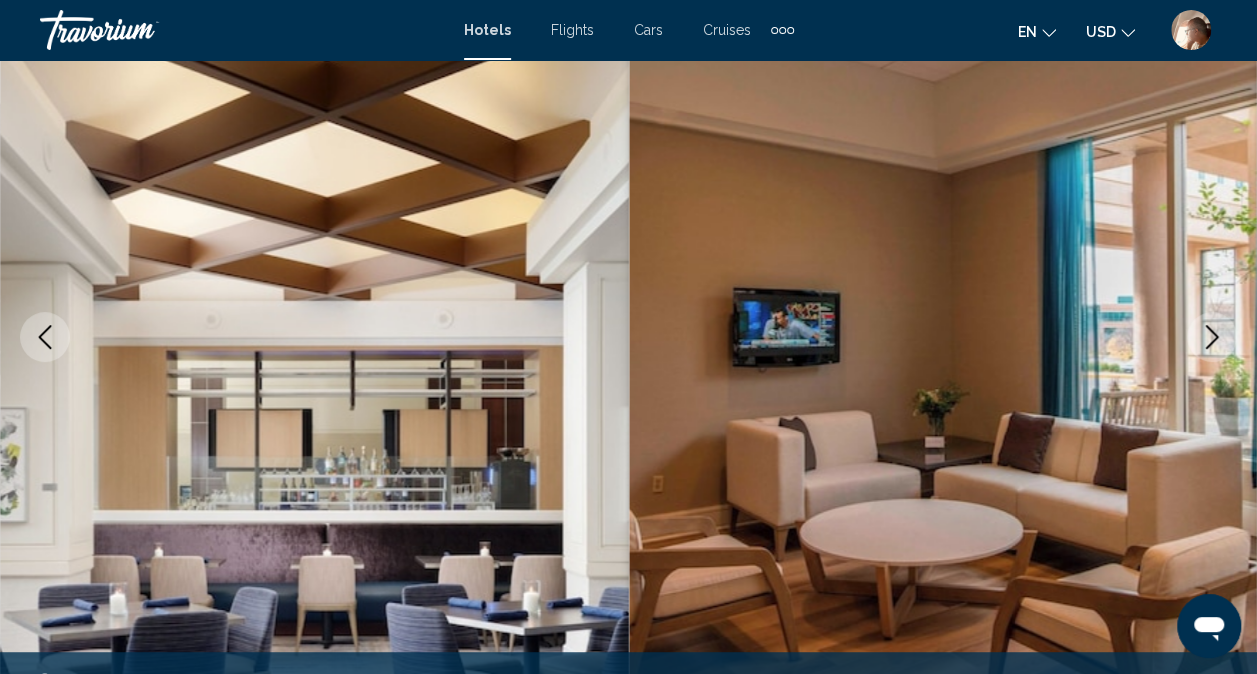 click at bounding box center (1212, 337) 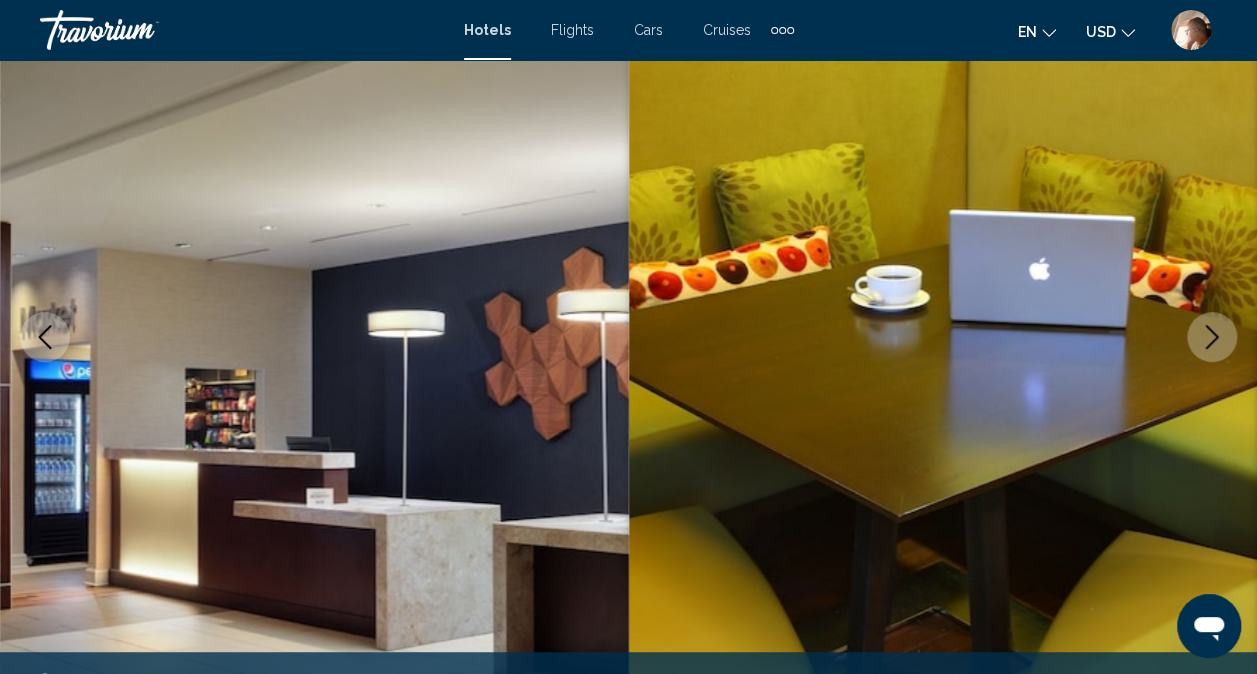click at bounding box center [943, 337] 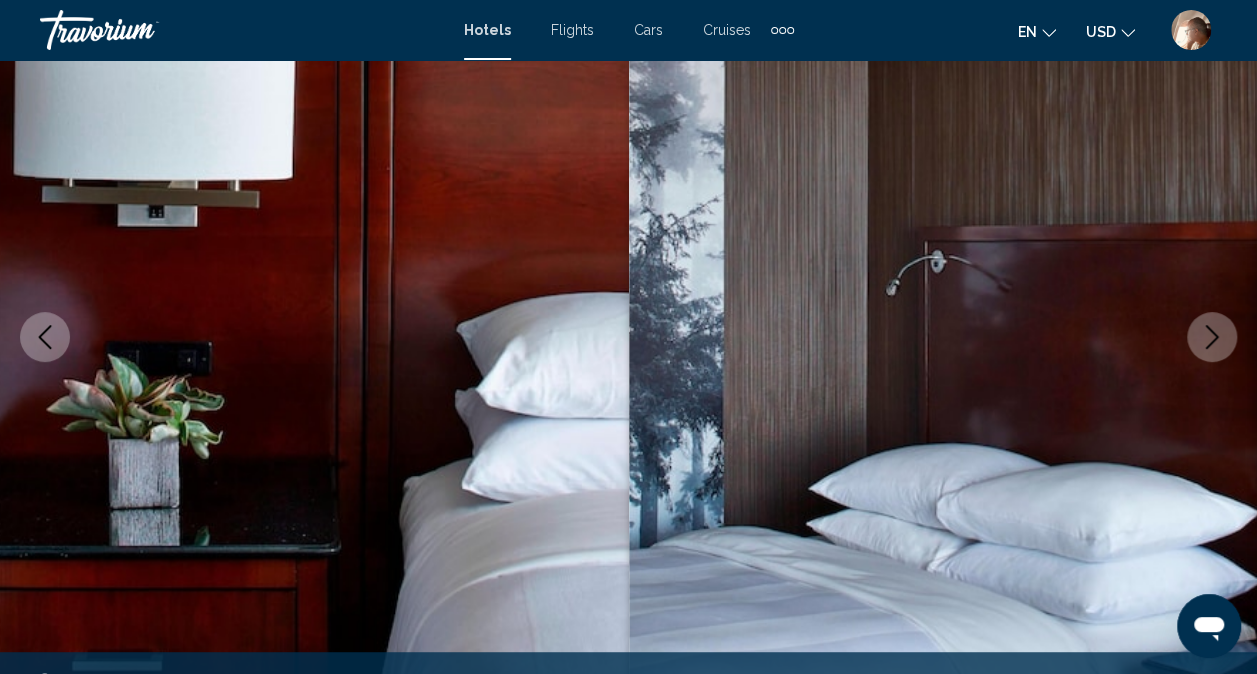 click at bounding box center (1212, 337) 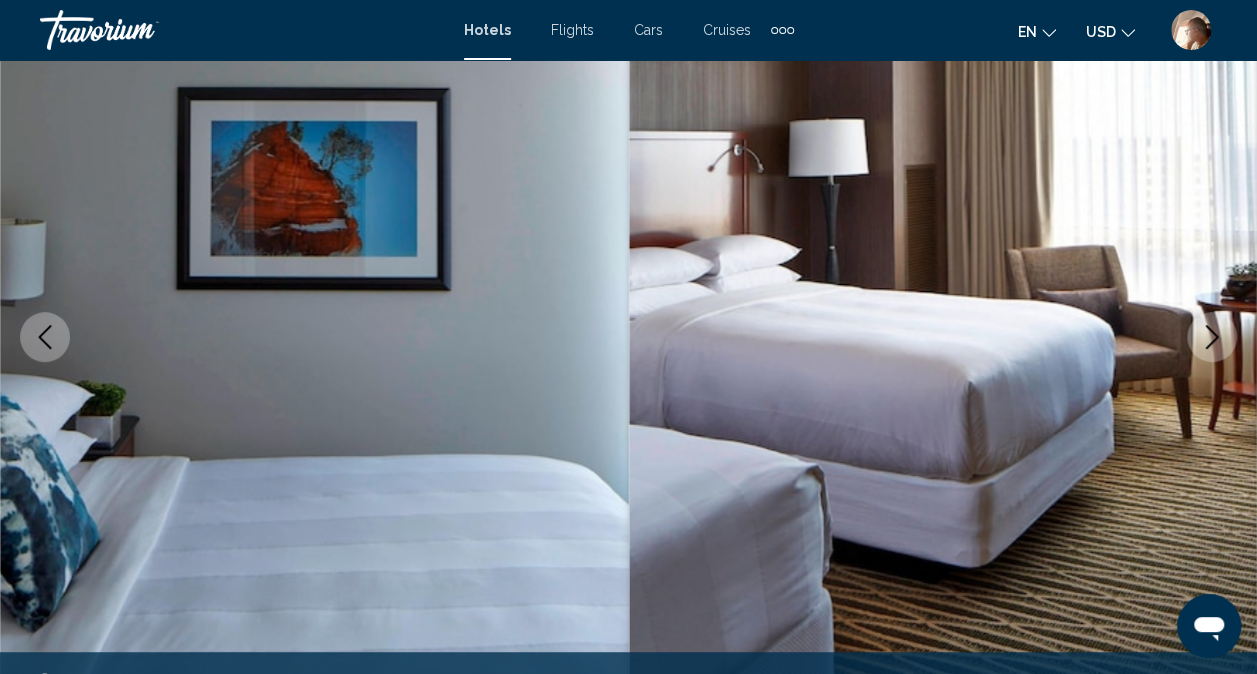 click 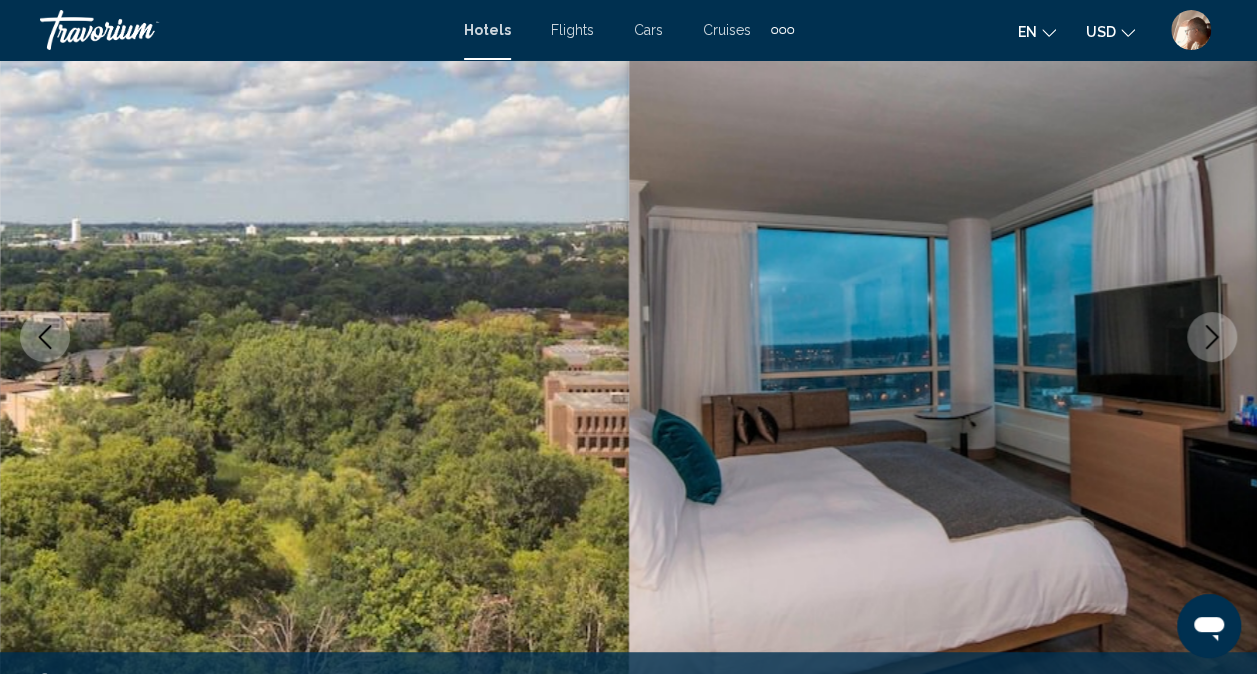 click at bounding box center [1212, 337] 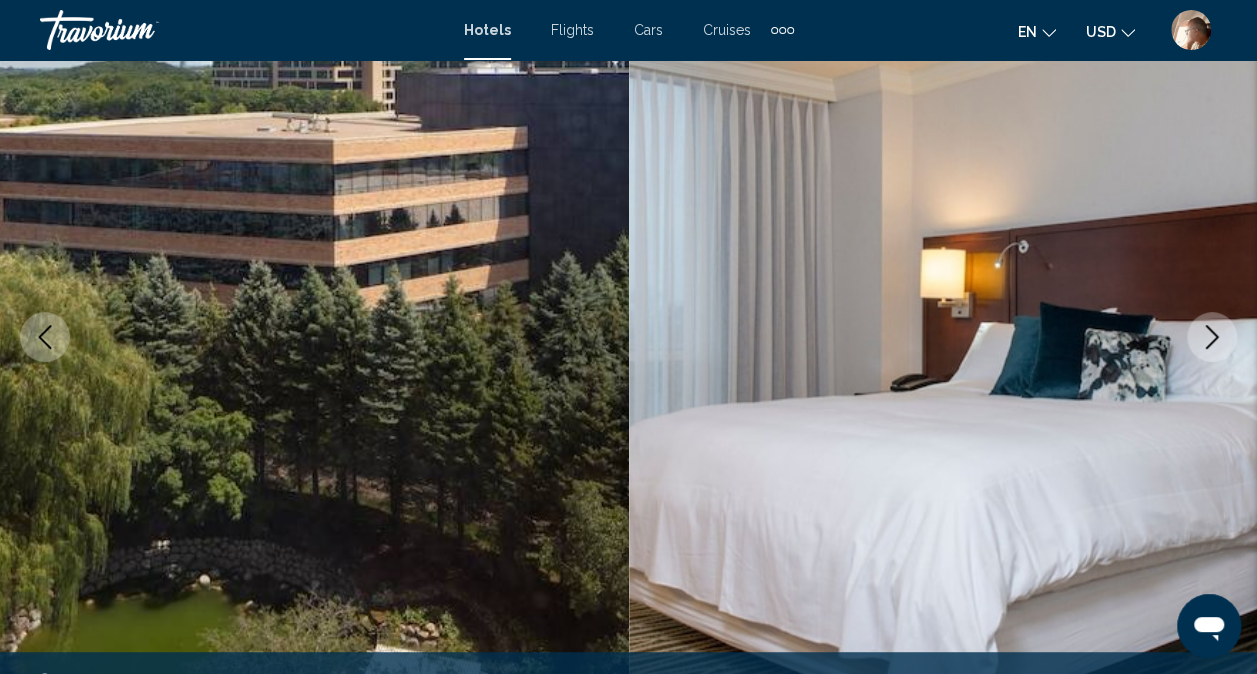 click at bounding box center (1212, 337) 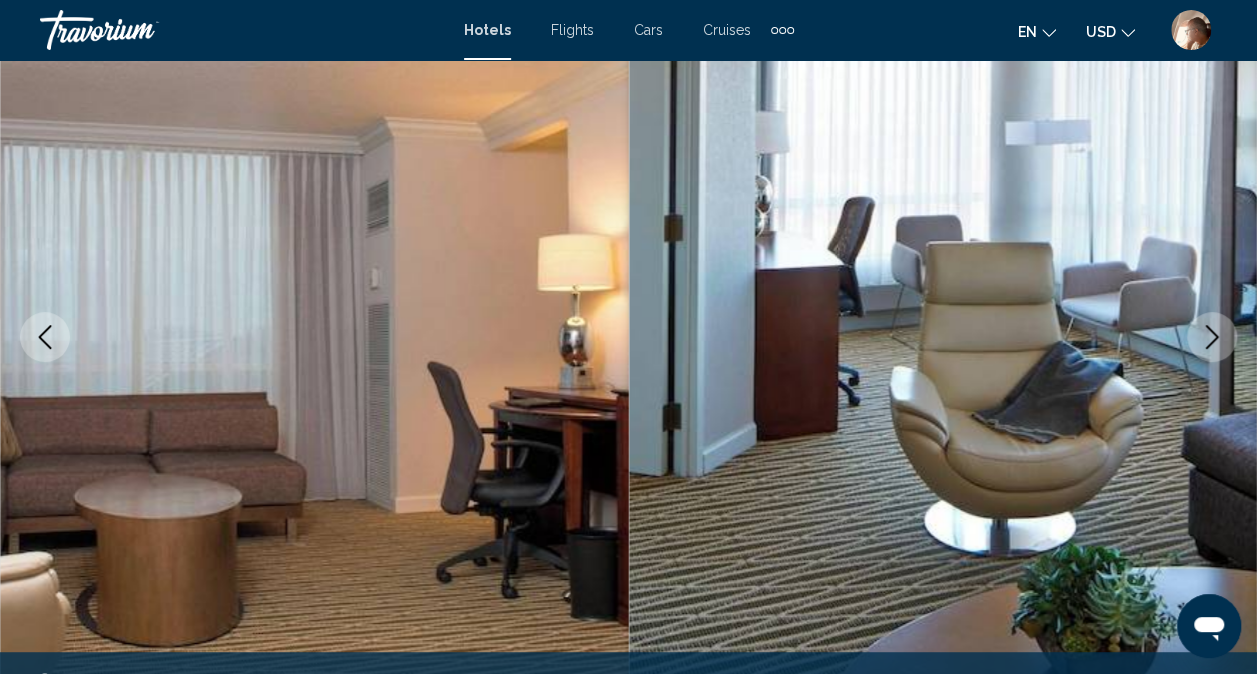 click 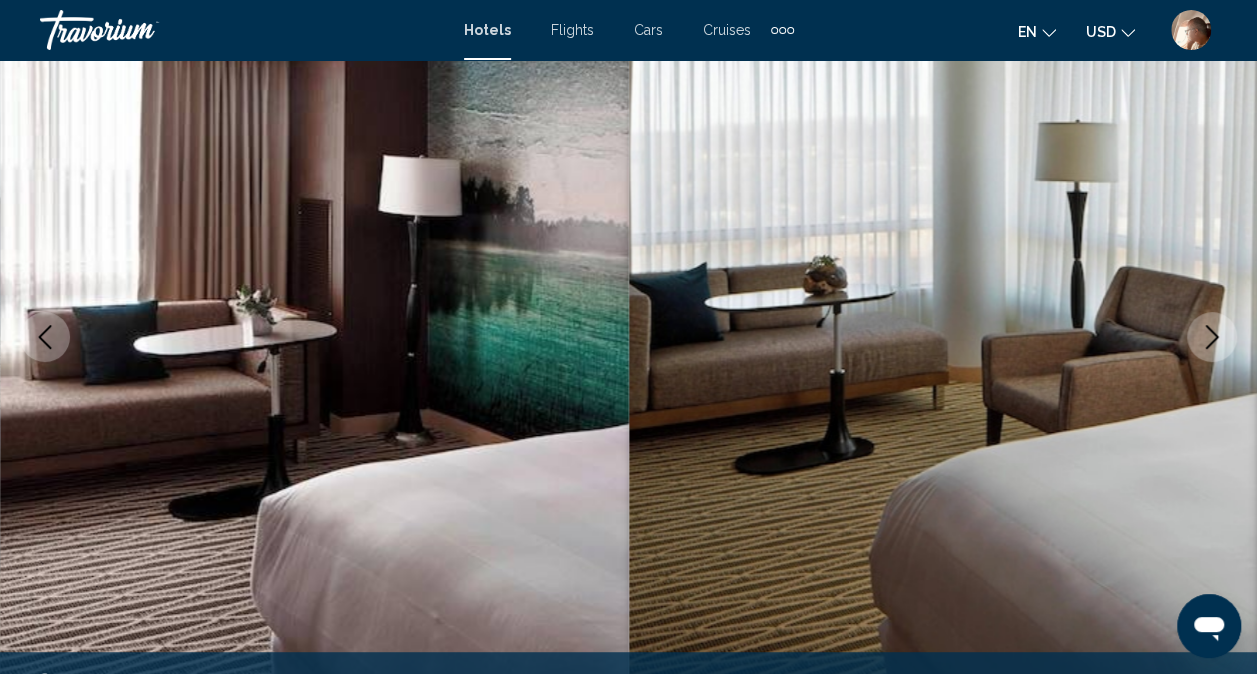 click 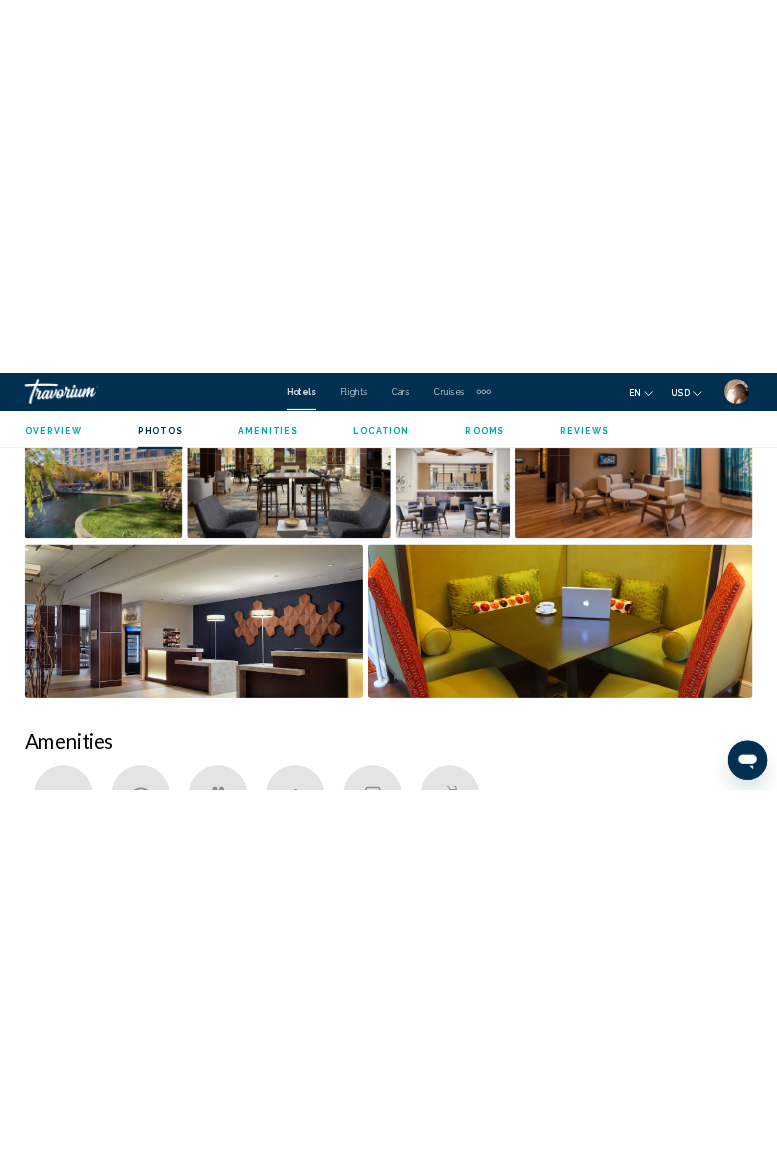 scroll, scrollTop: 1516, scrollLeft: 0, axis: vertical 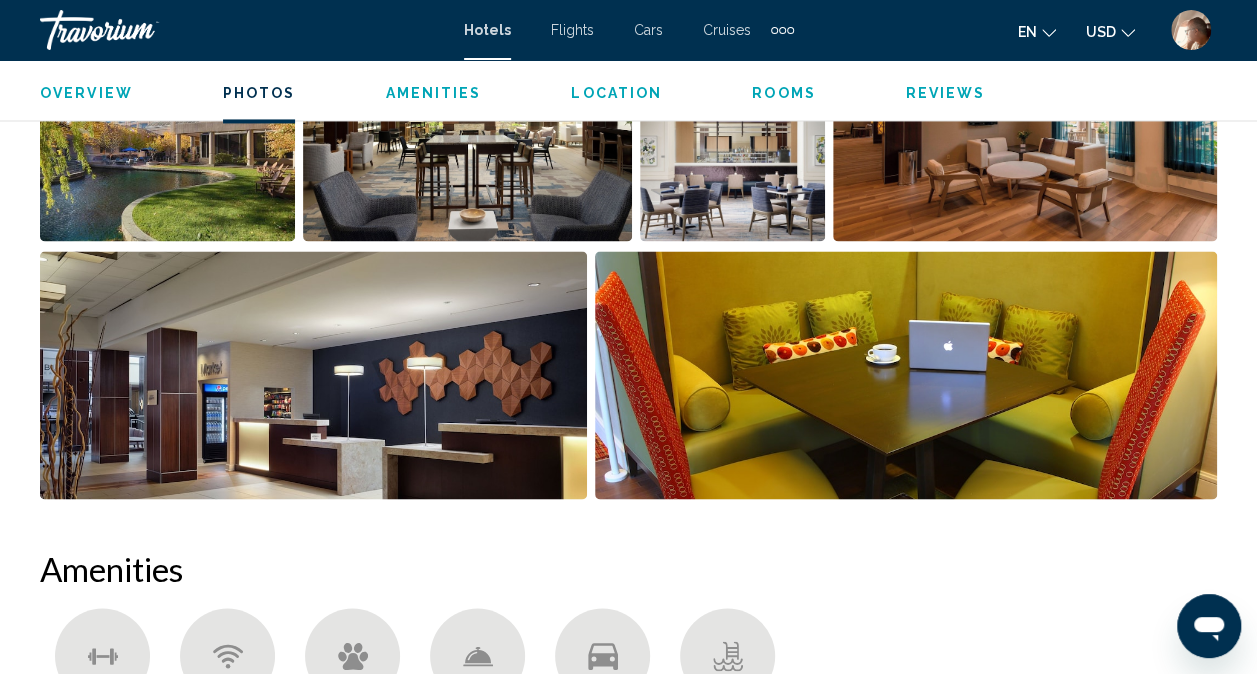 click at bounding box center (906, 375) 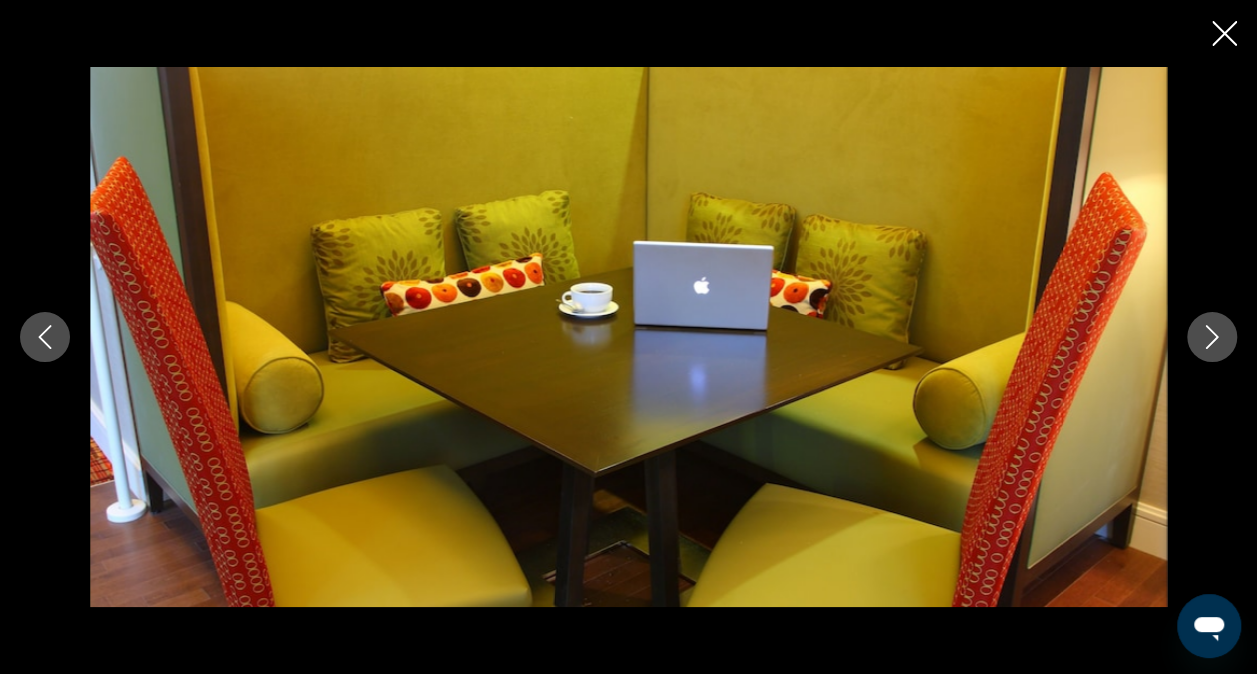 click 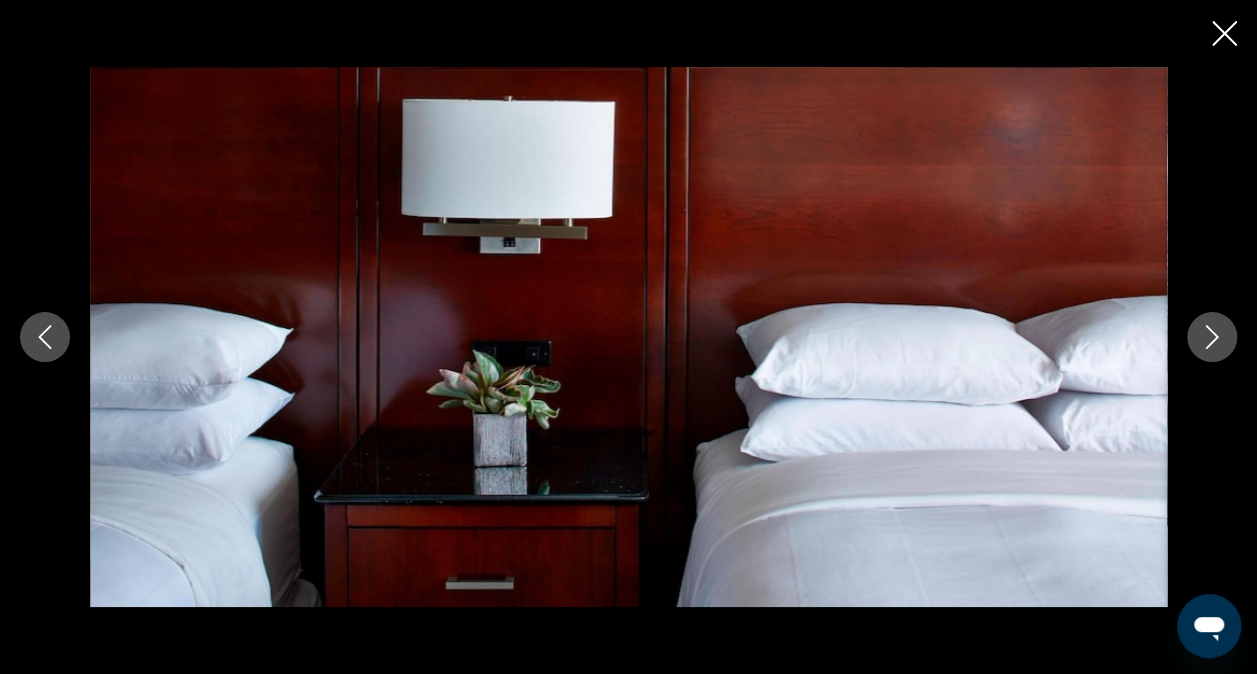 click at bounding box center (1212, 337) 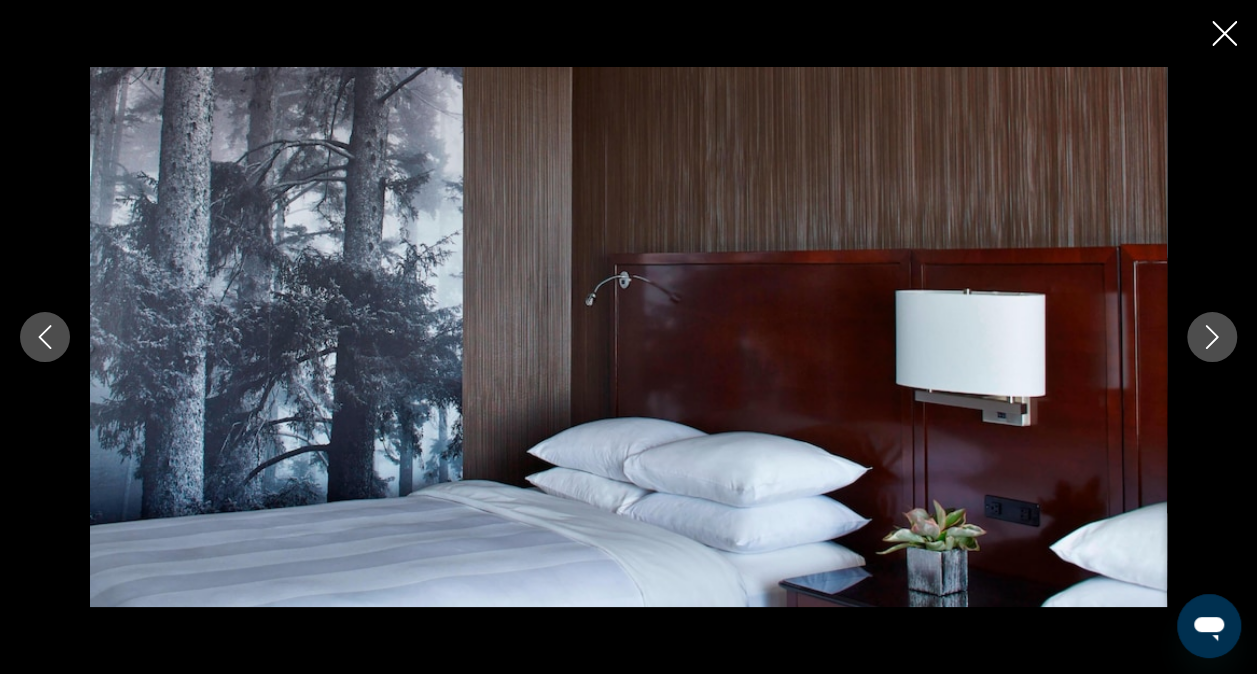 click at bounding box center (1212, 337) 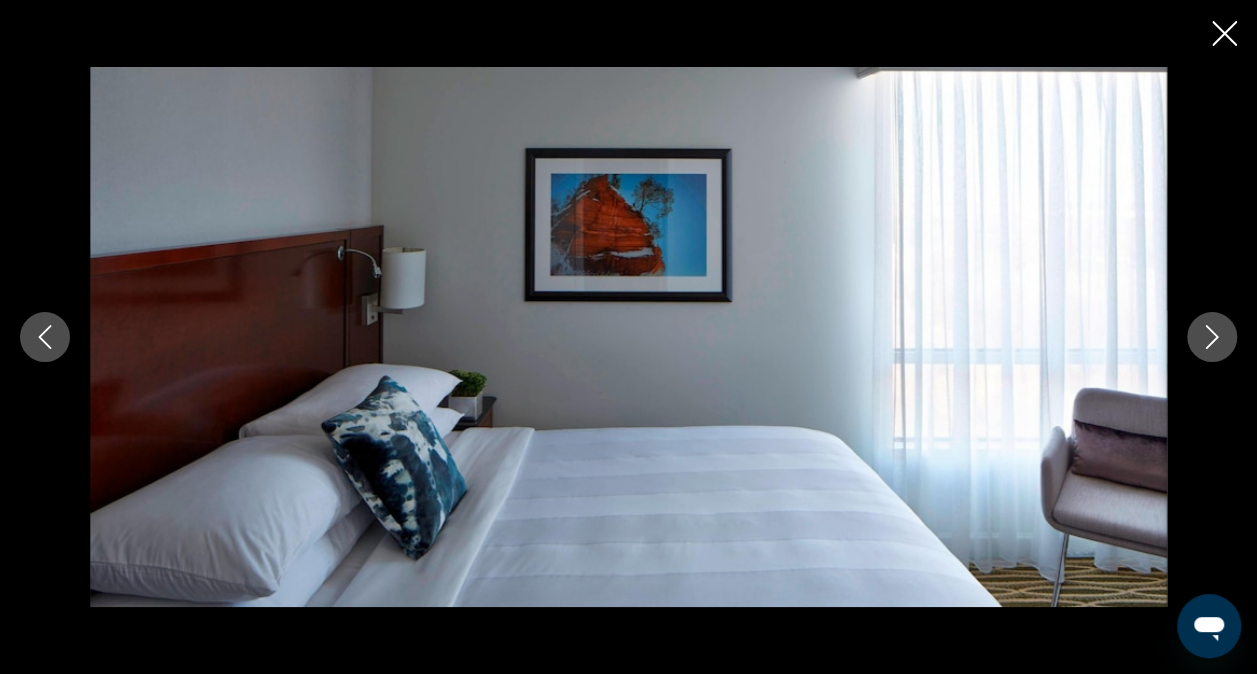 click at bounding box center [1212, 337] 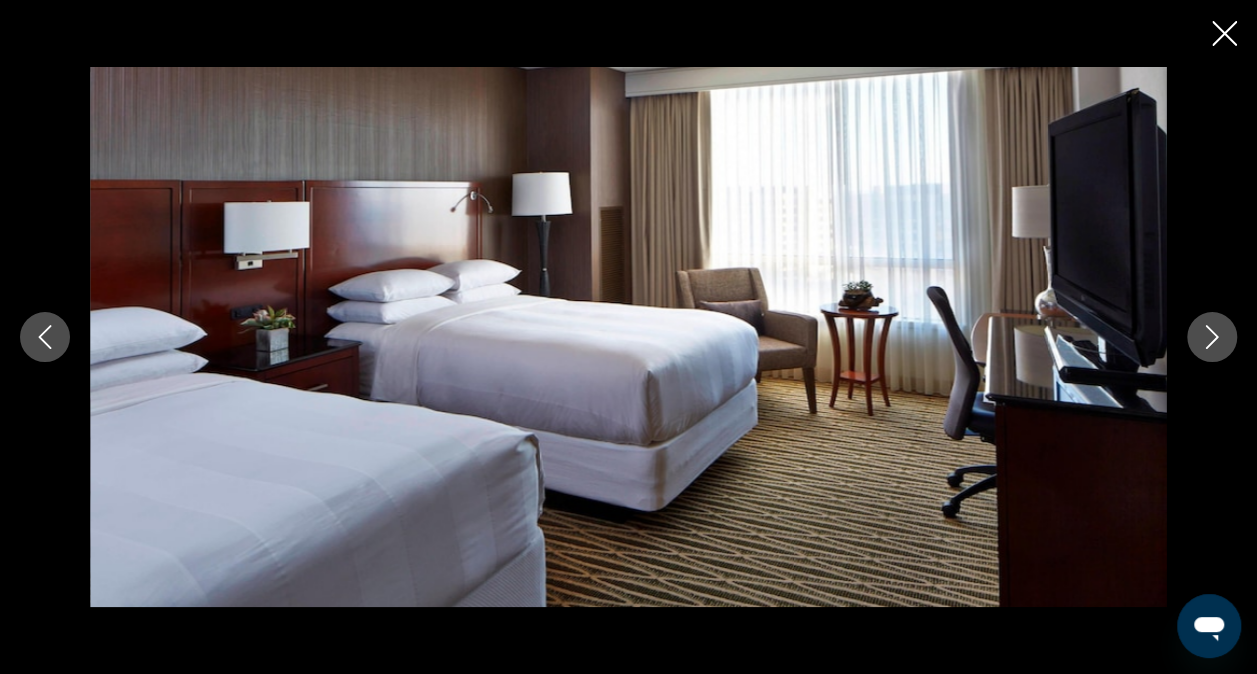 click 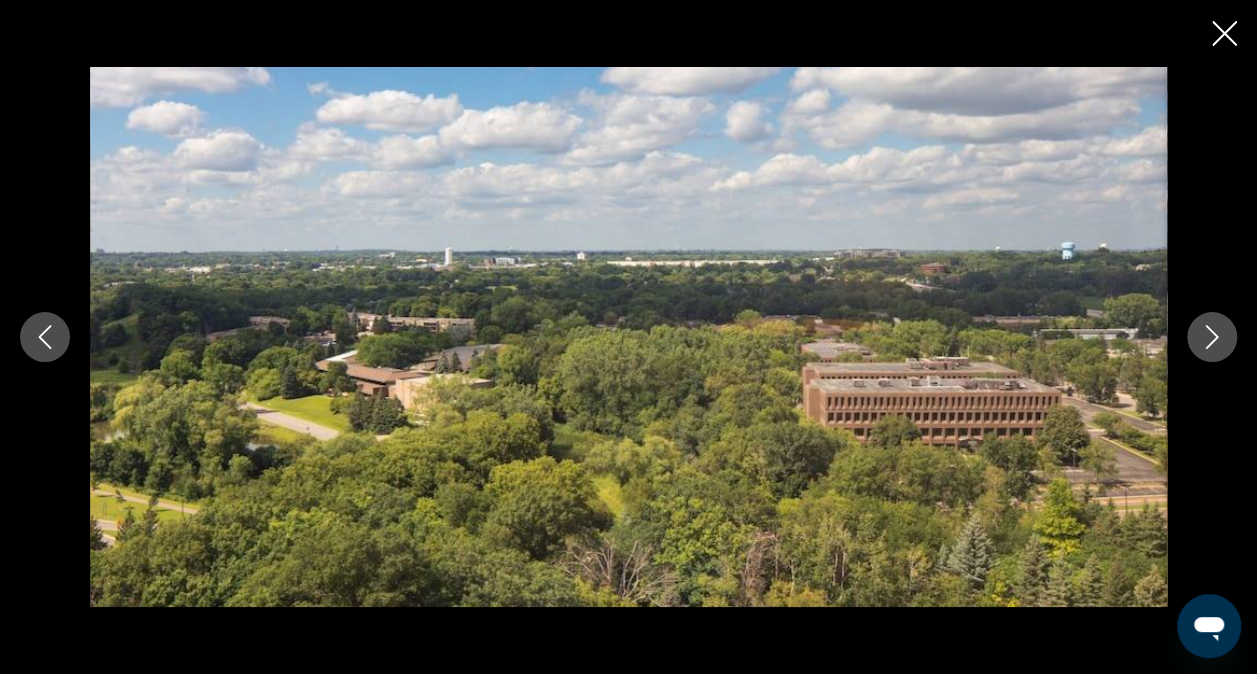 click 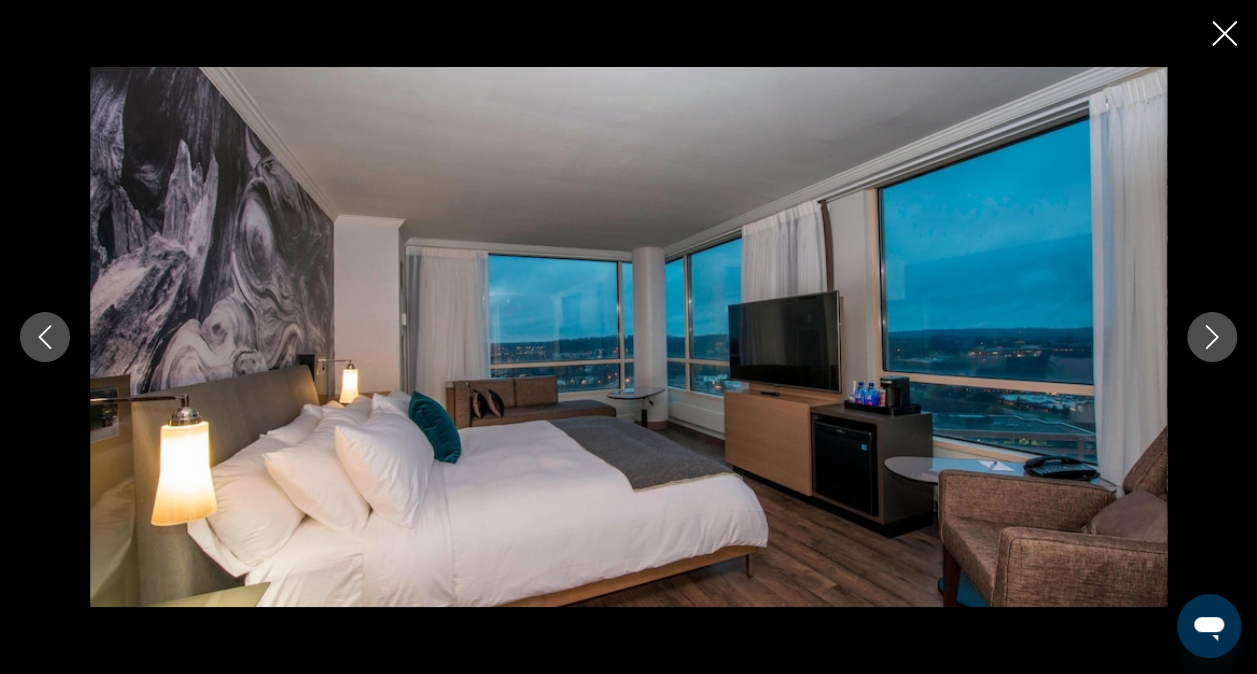 click 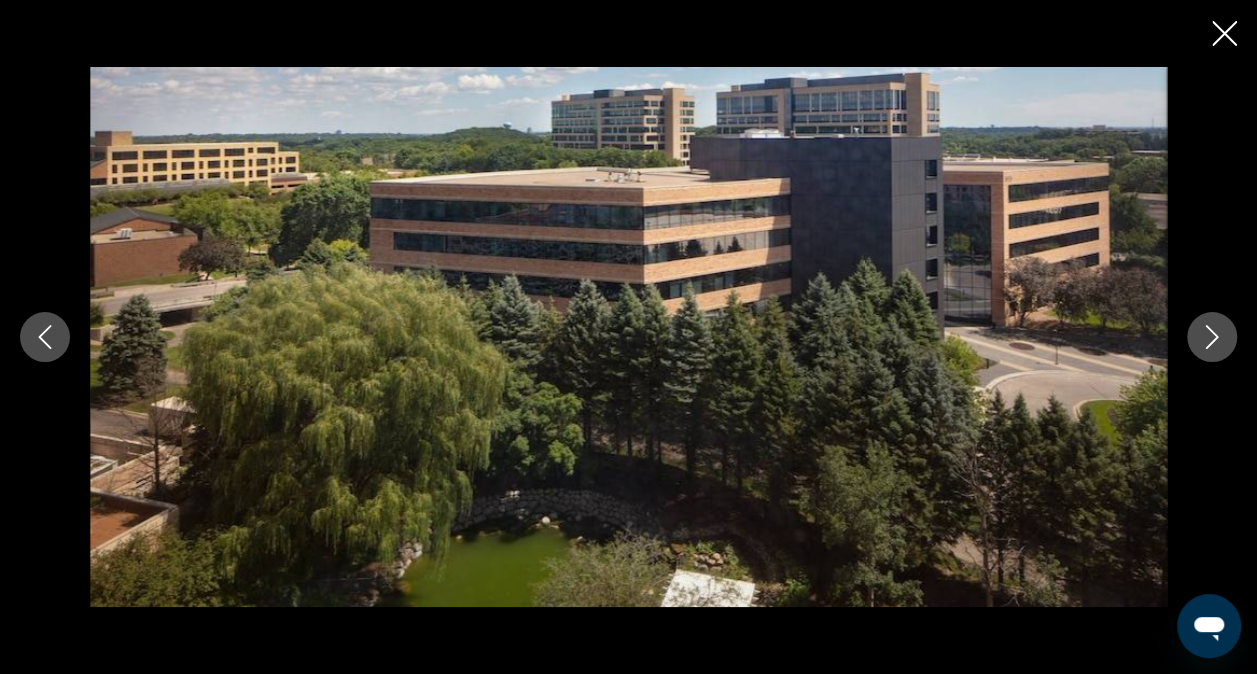 click 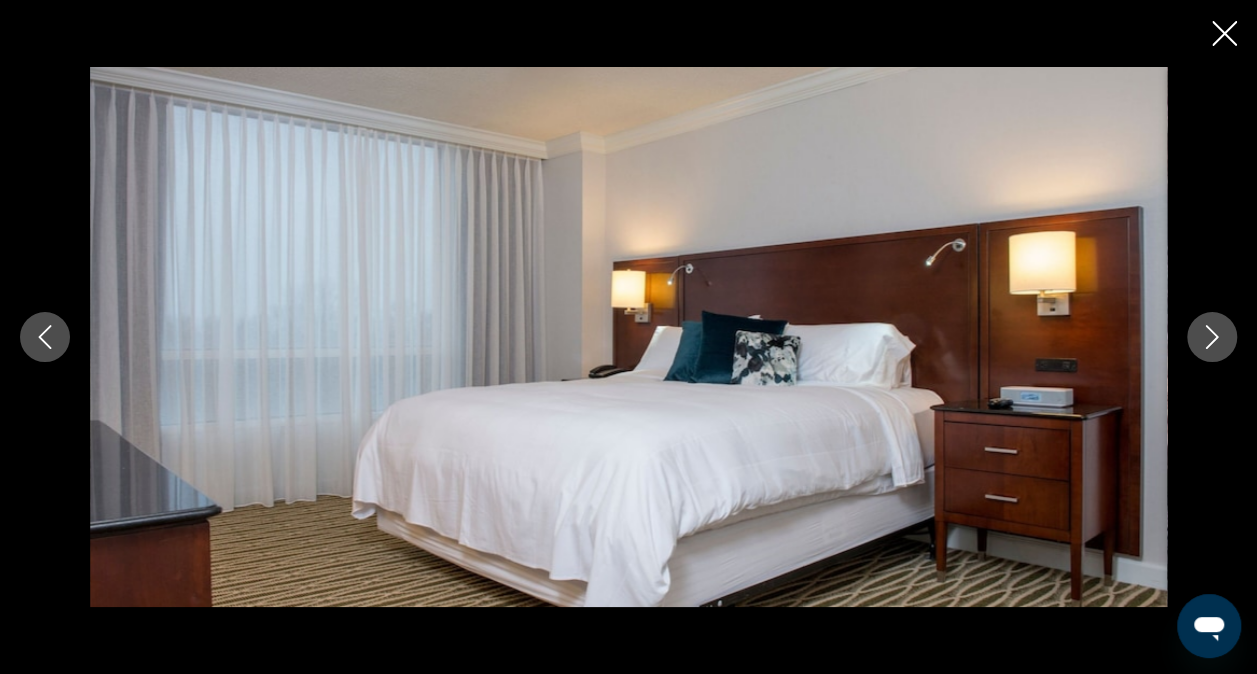 click 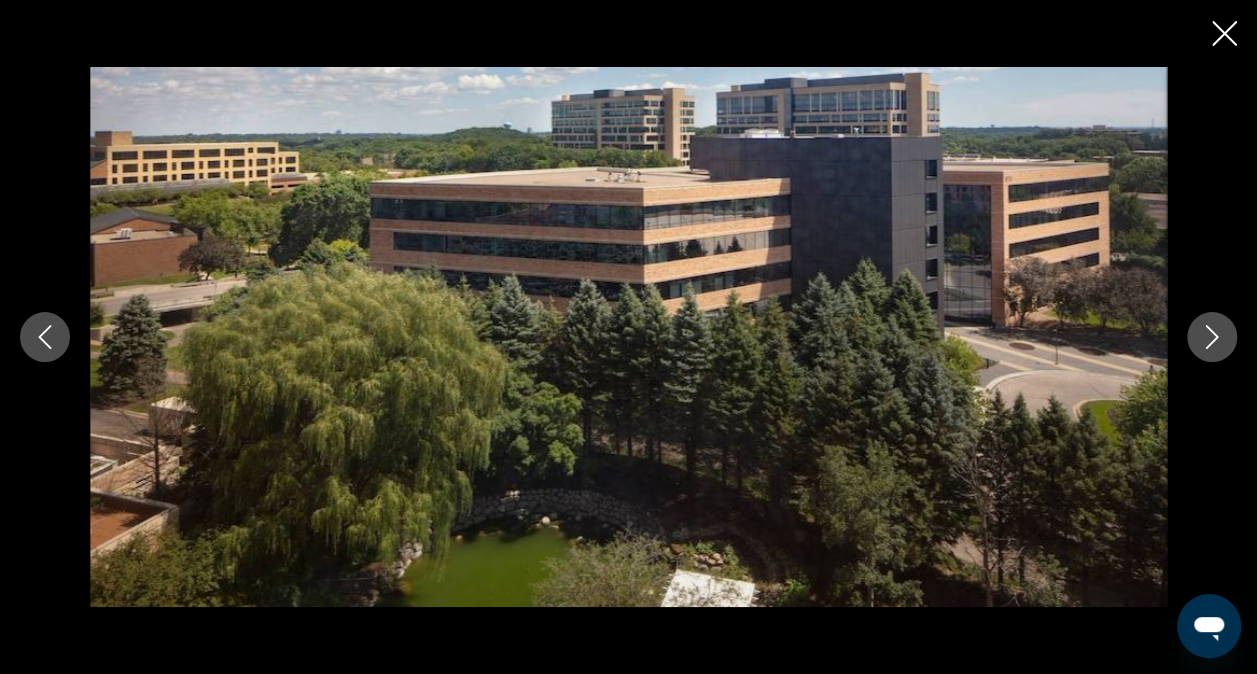 click at bounding box center (1212, 337) 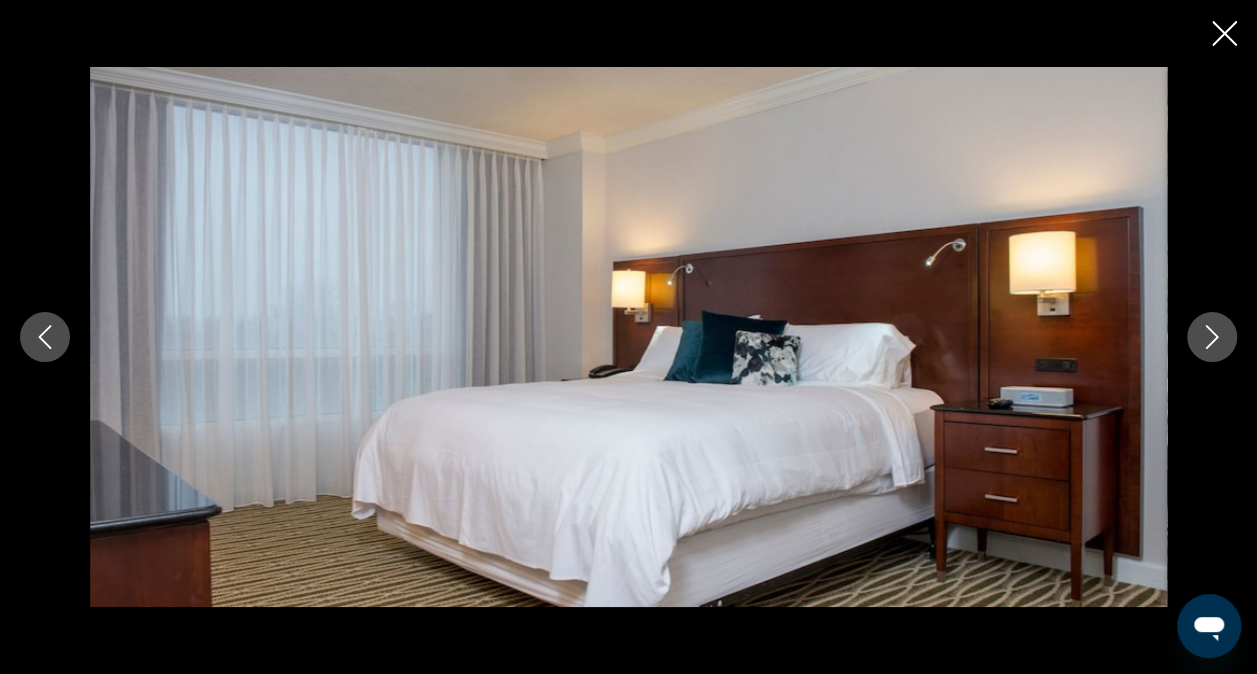 click at bounding box center (1212, 337) 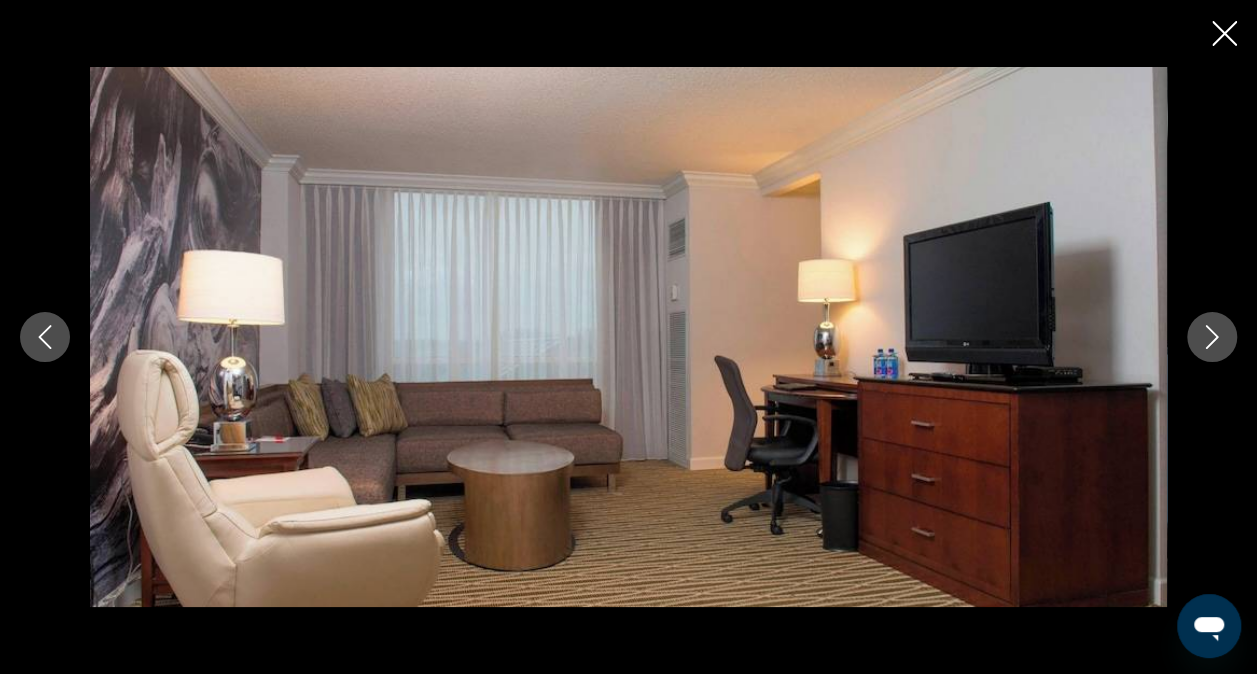 click 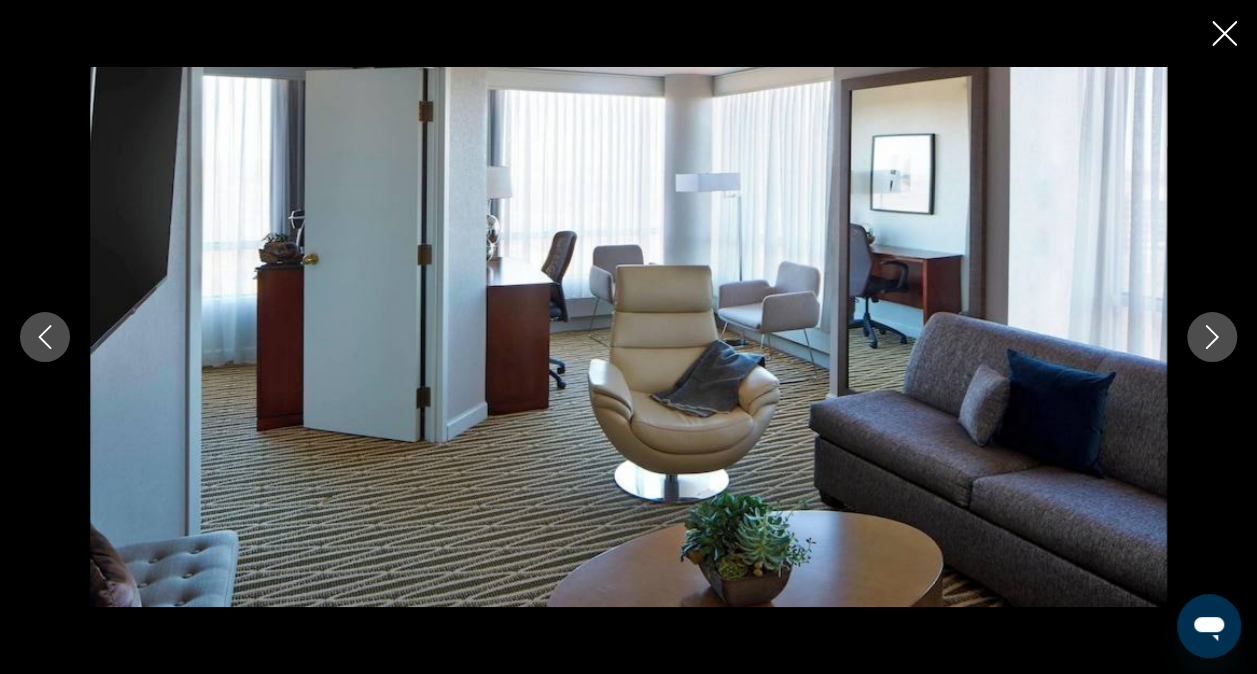 click 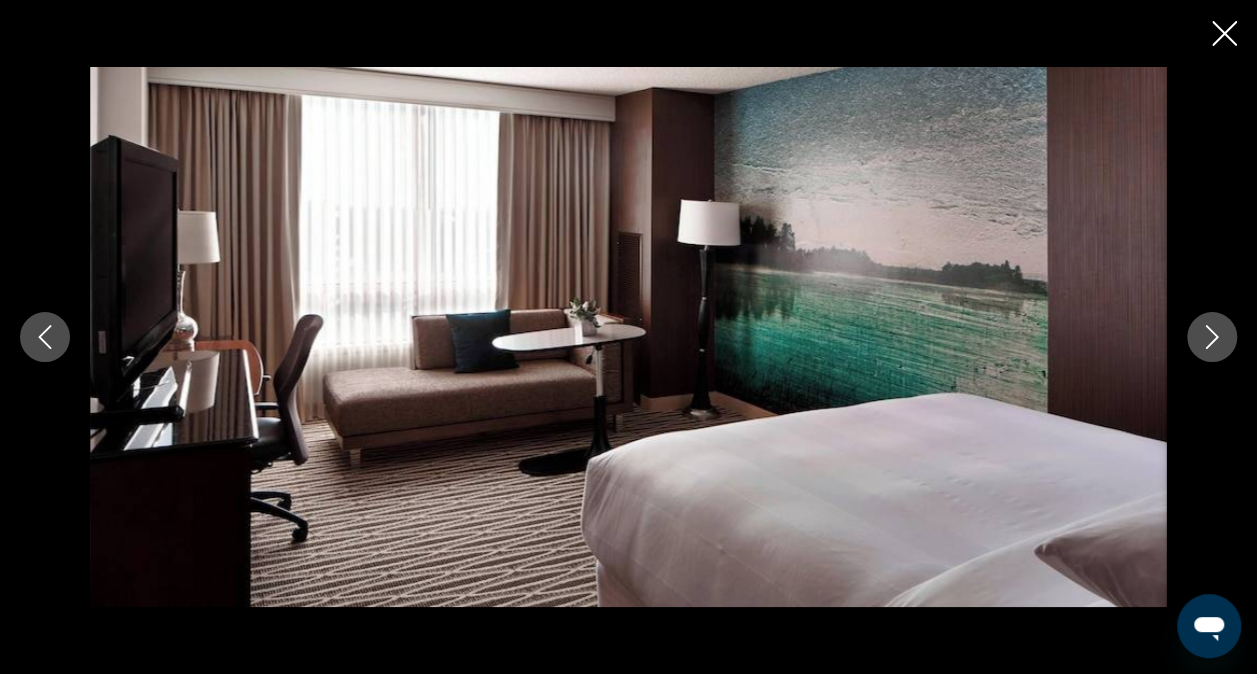 click 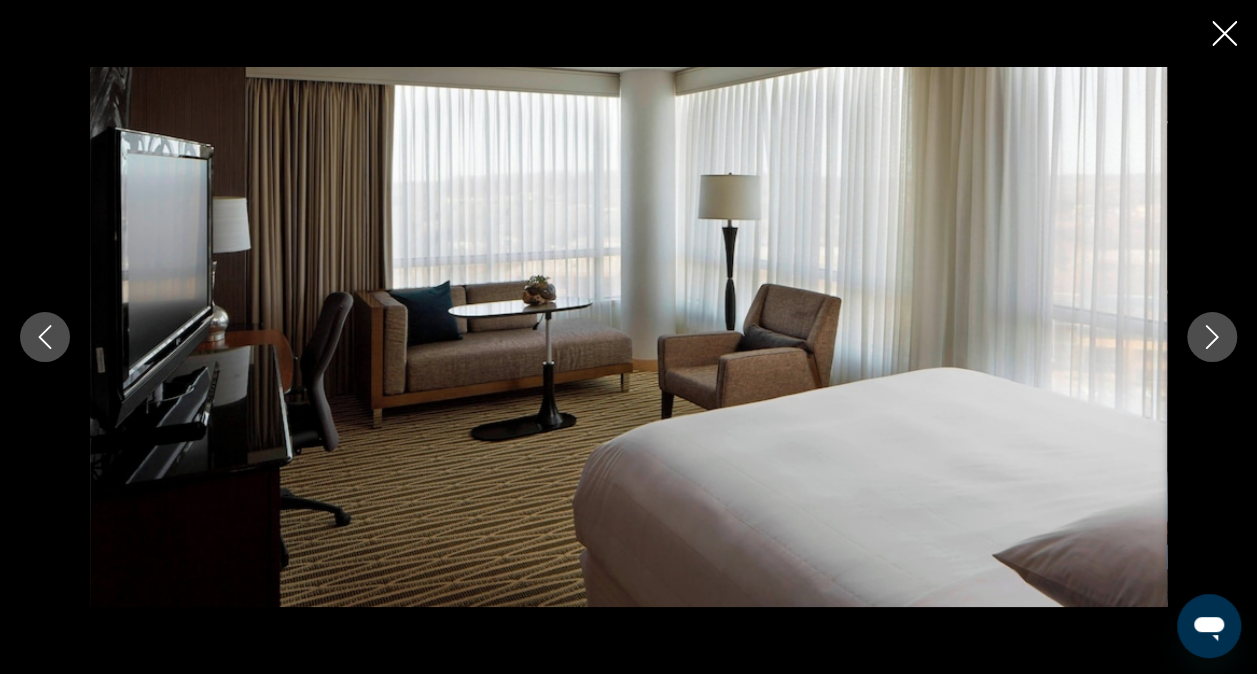 click 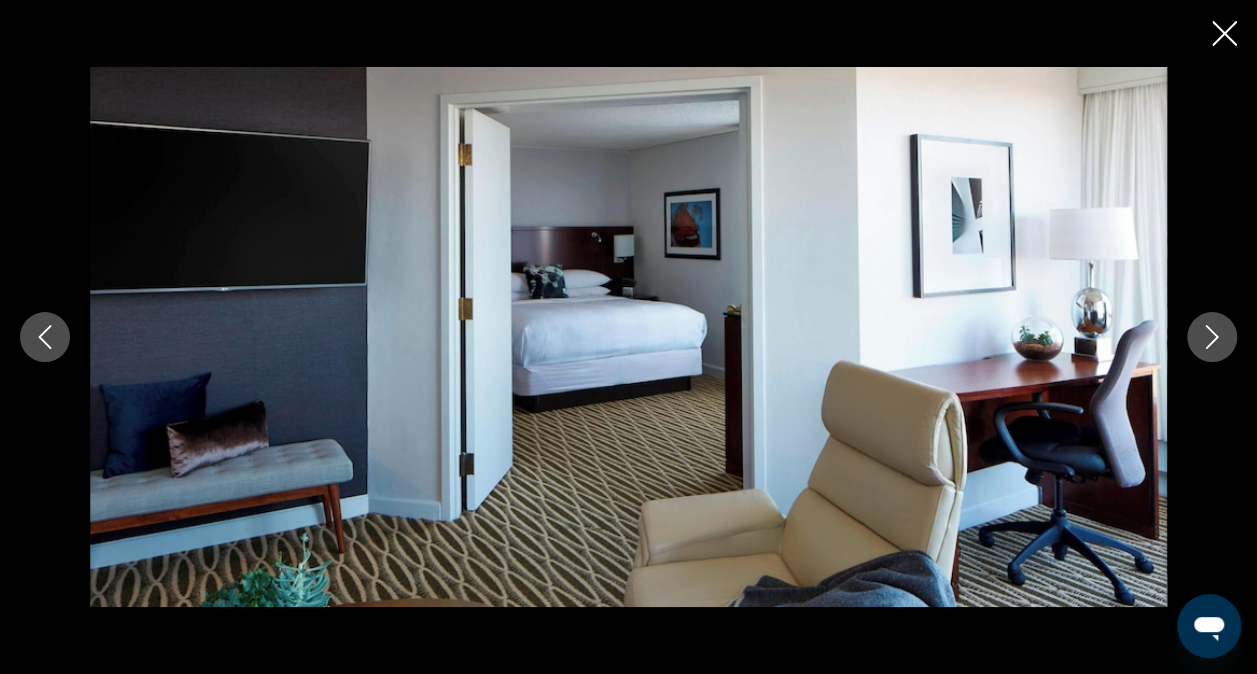 click 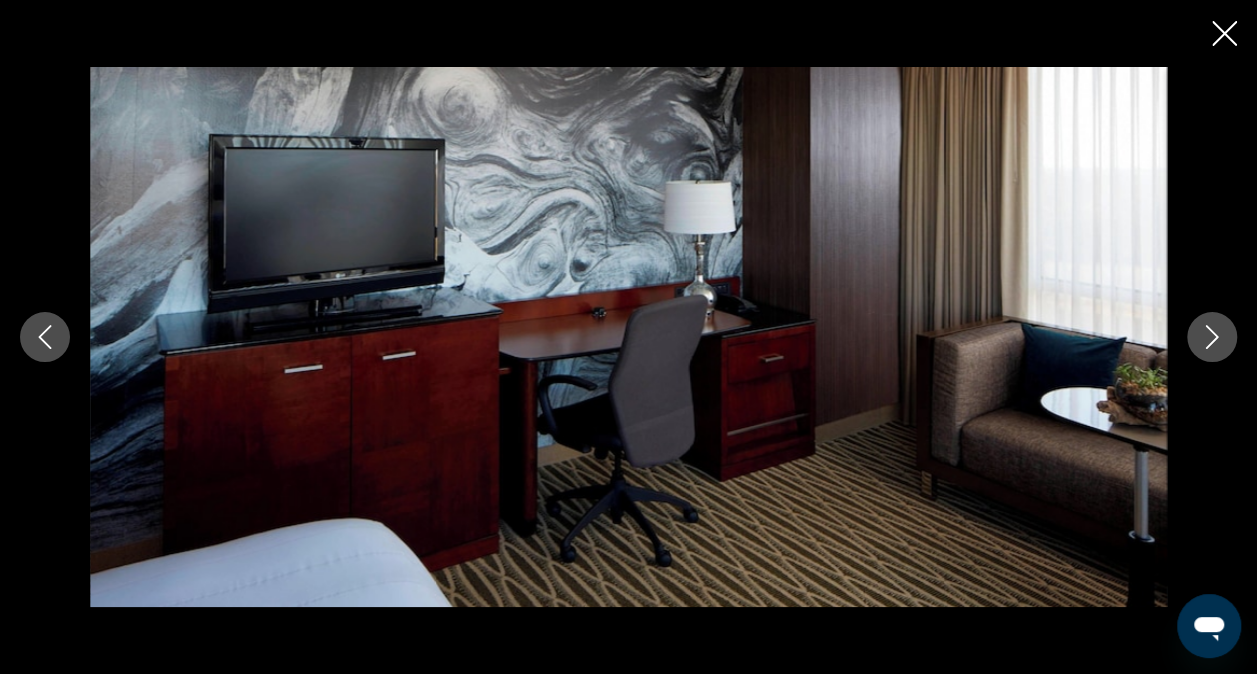 click 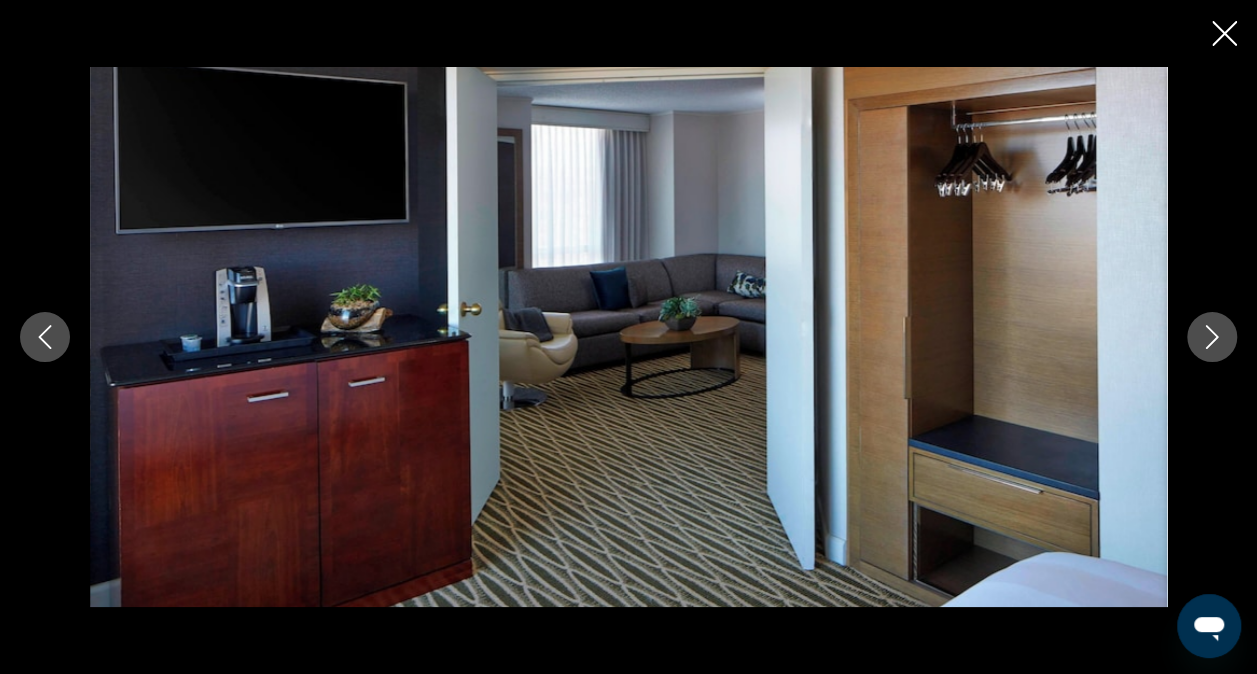 click 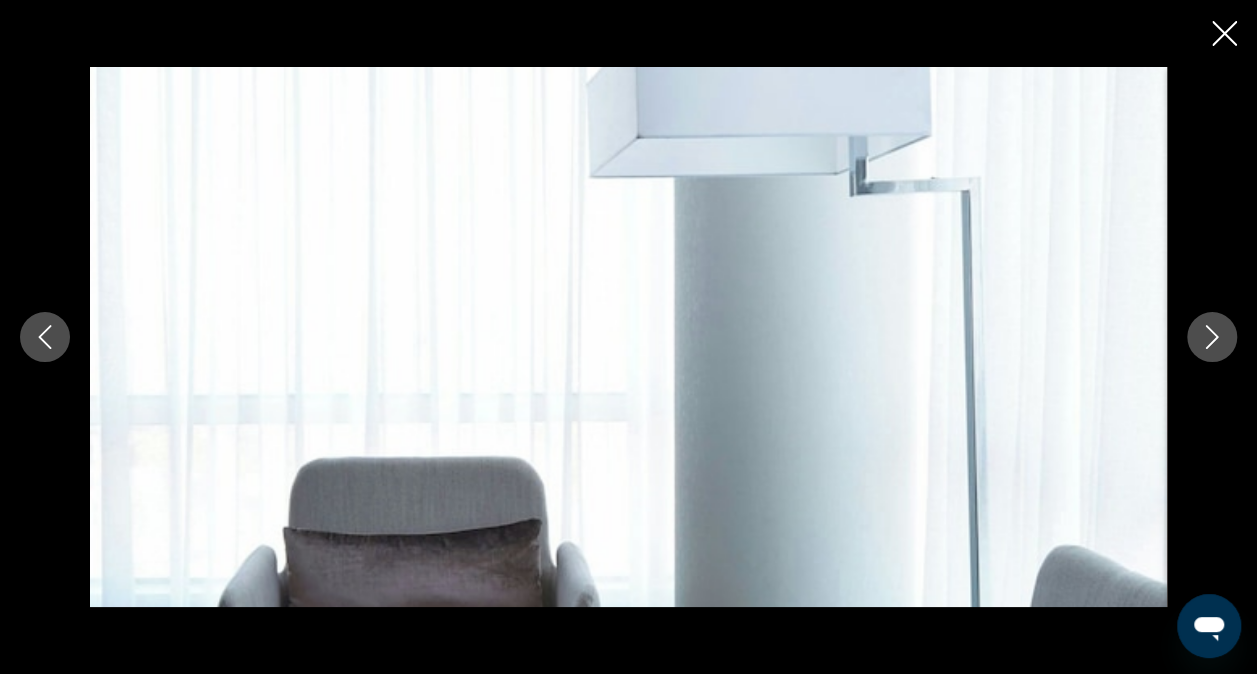 click 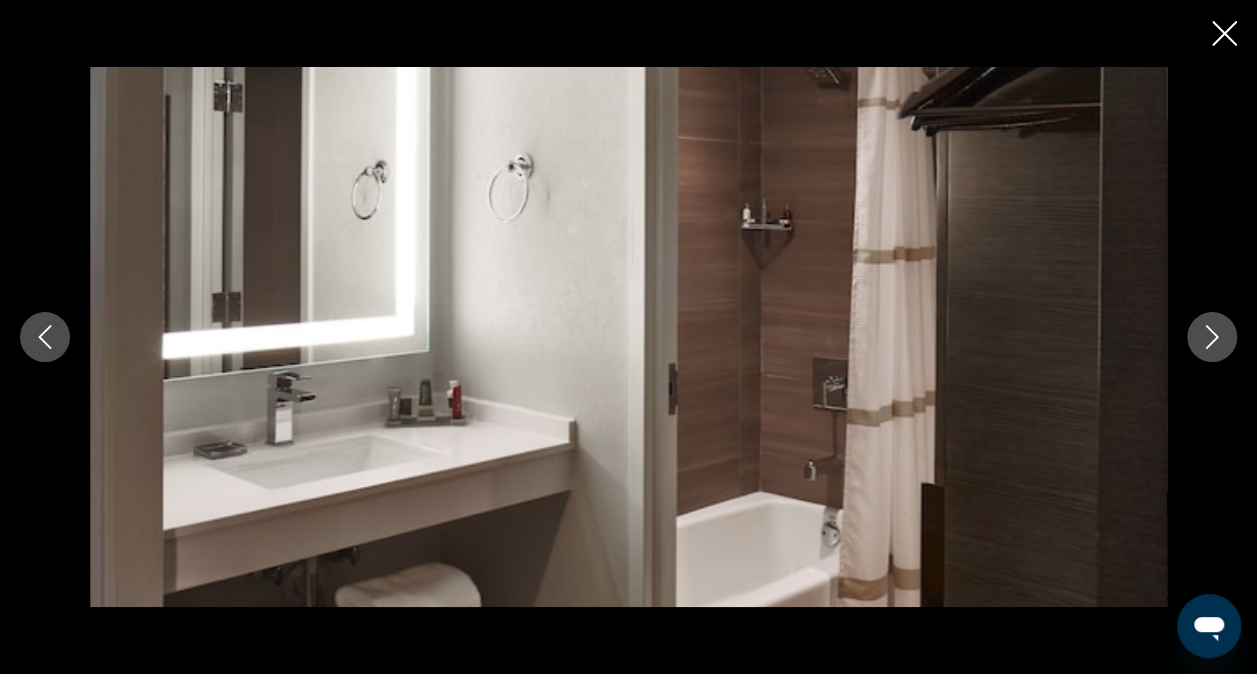 click at bounding box center (1212, 337) 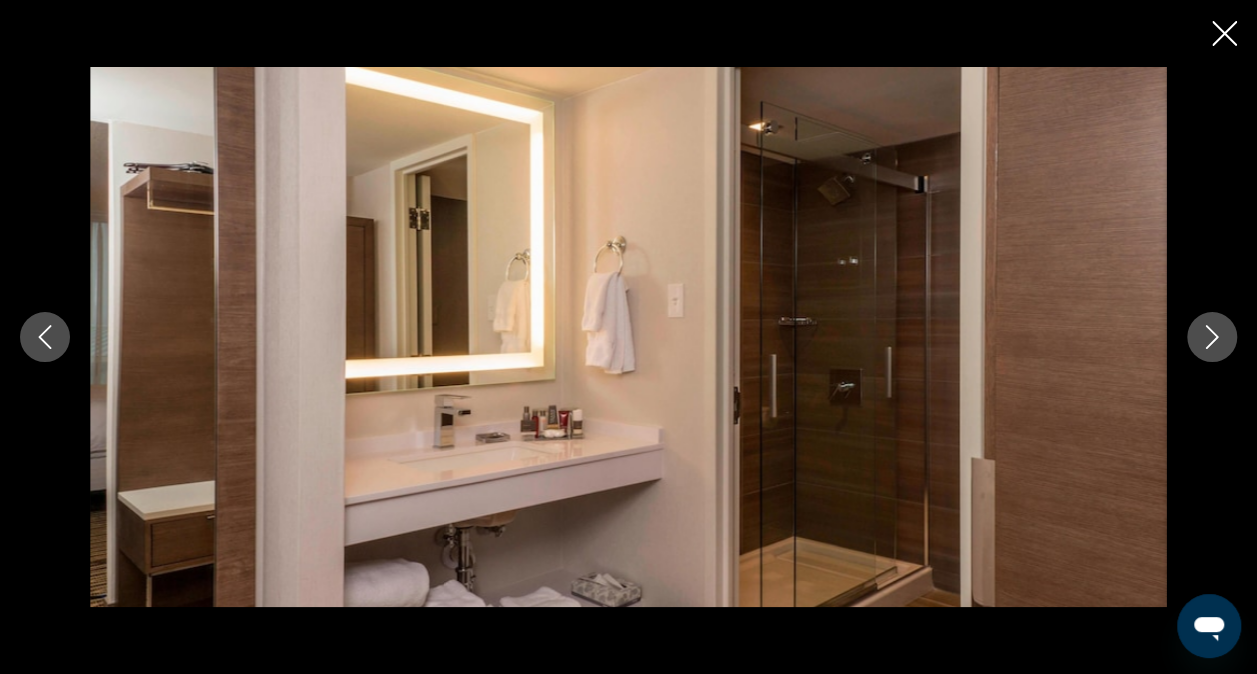 click at bounding box center (1212, 337) 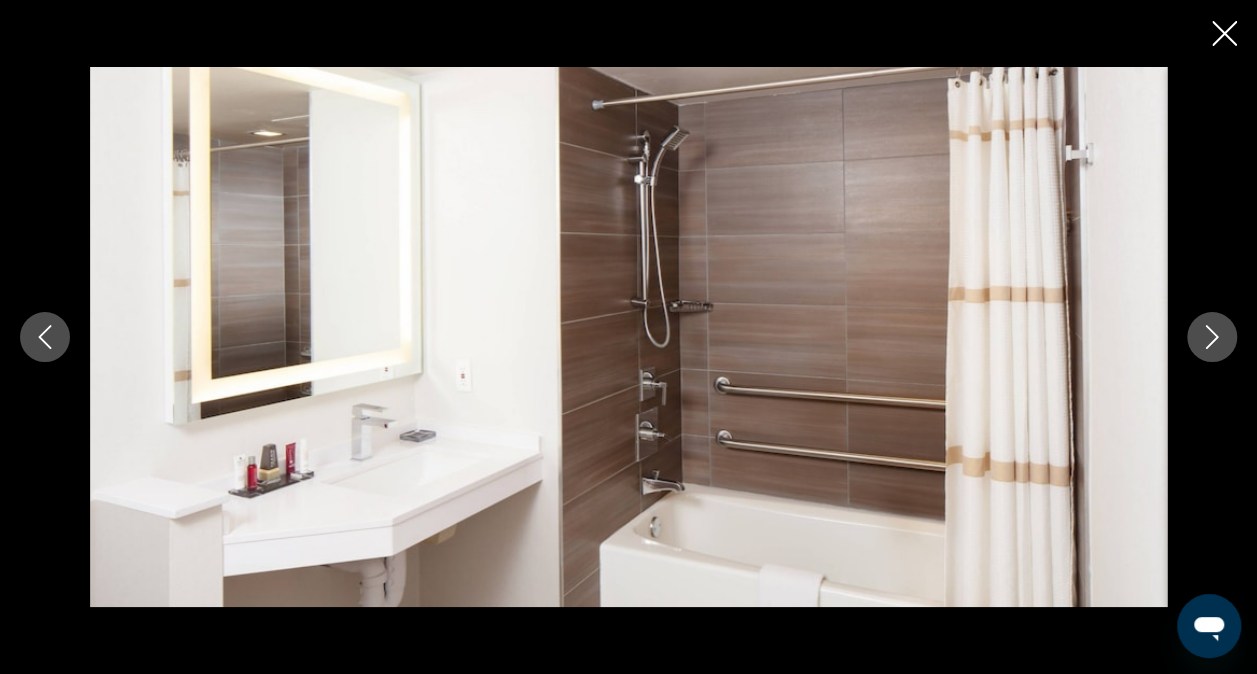 click at bounding box center (1212, 337) 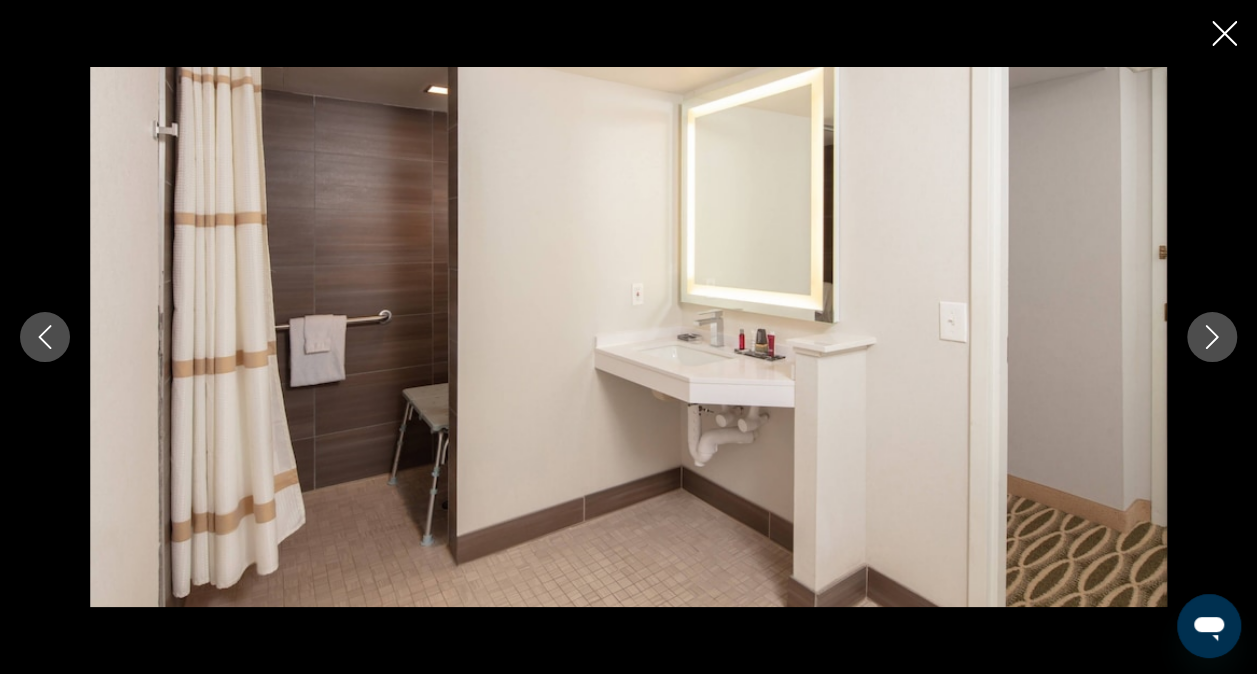 click 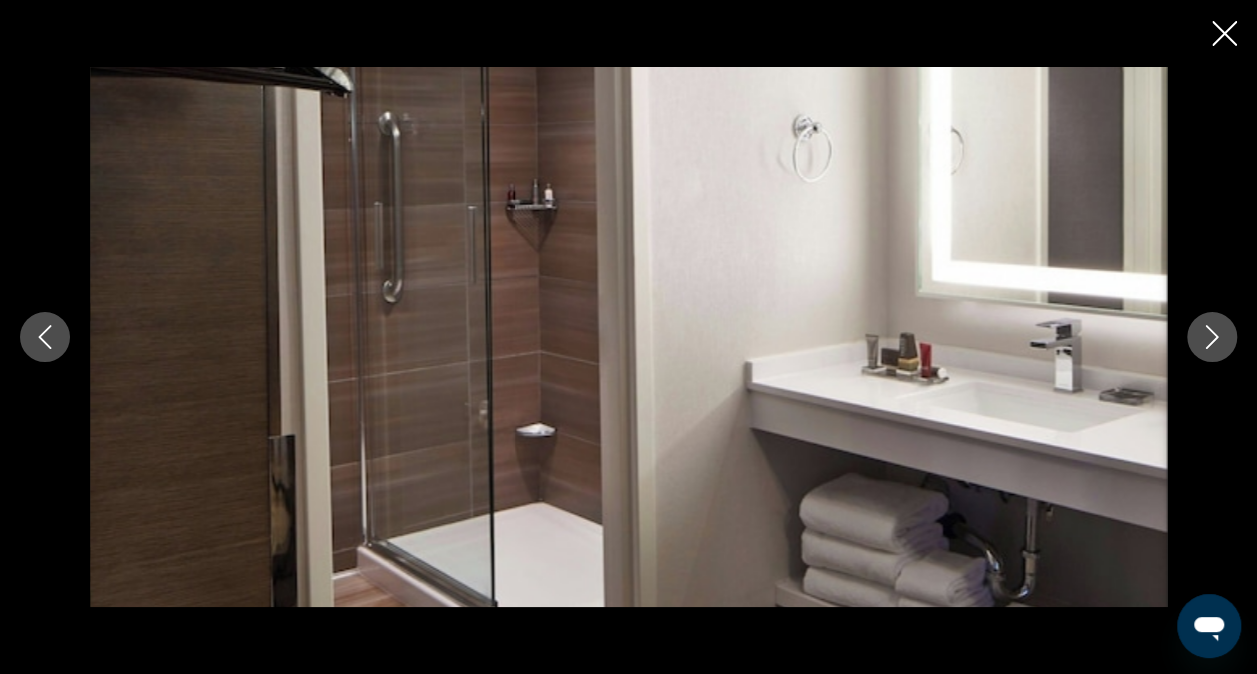 click 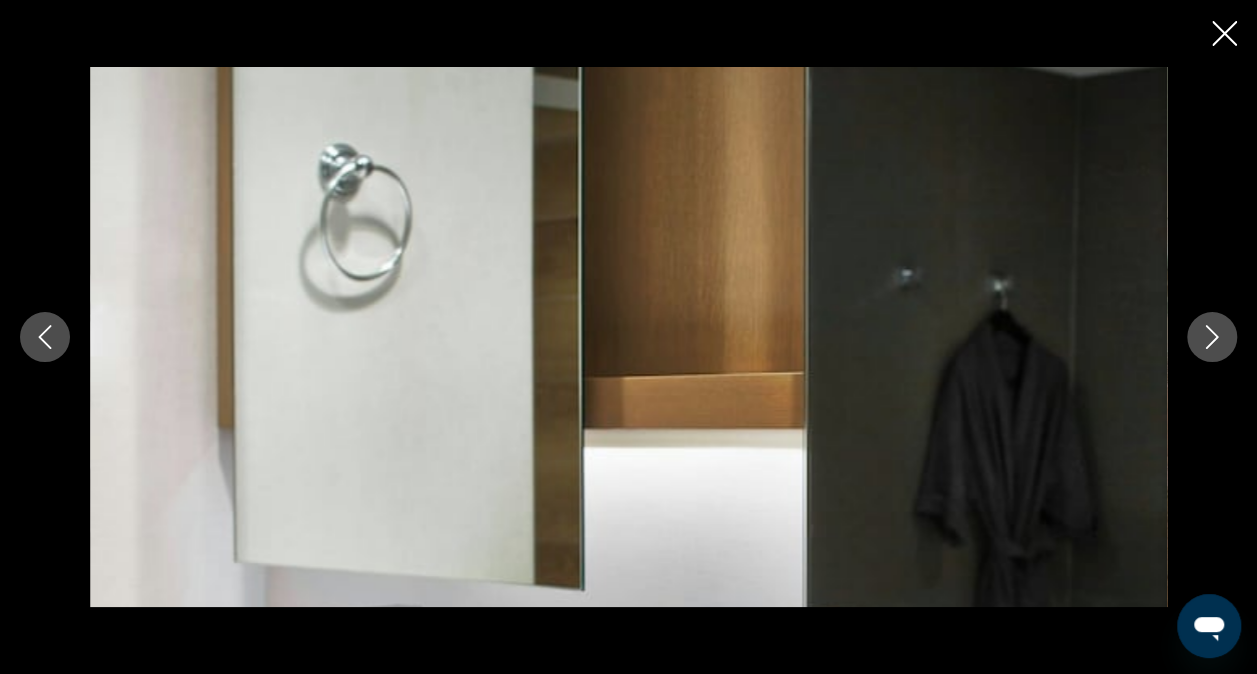click at bounding box center [1212, 337] 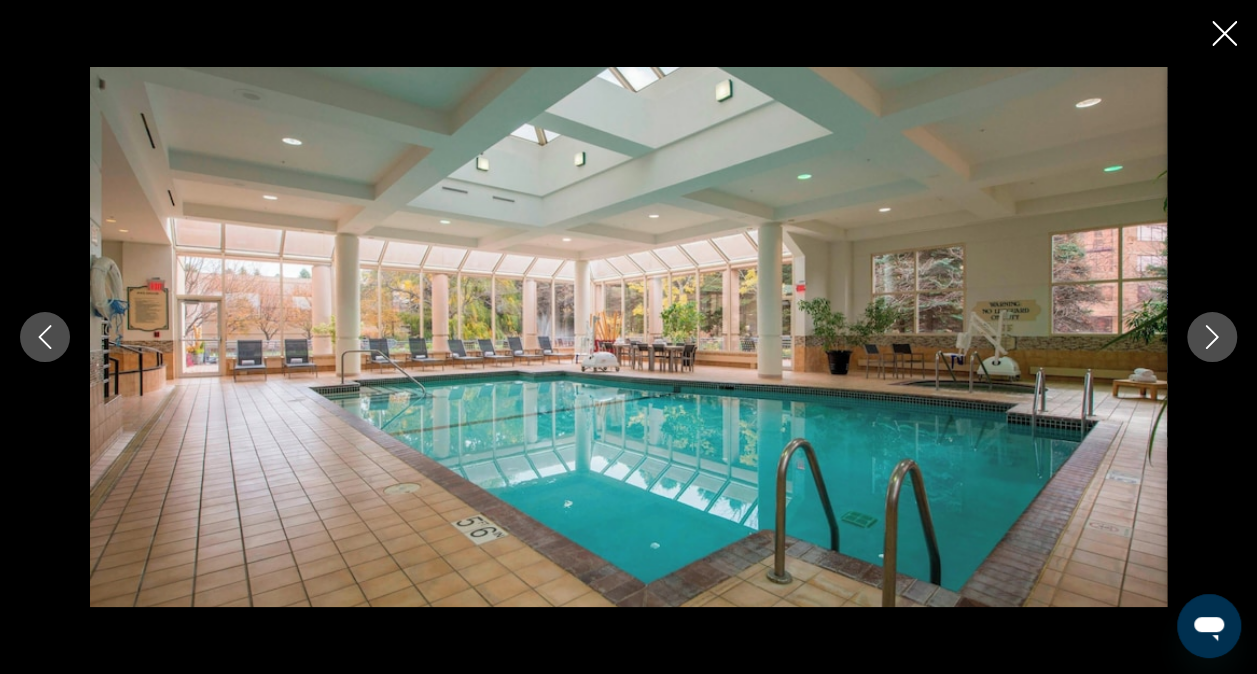 click at bounding box center [1212, 337] 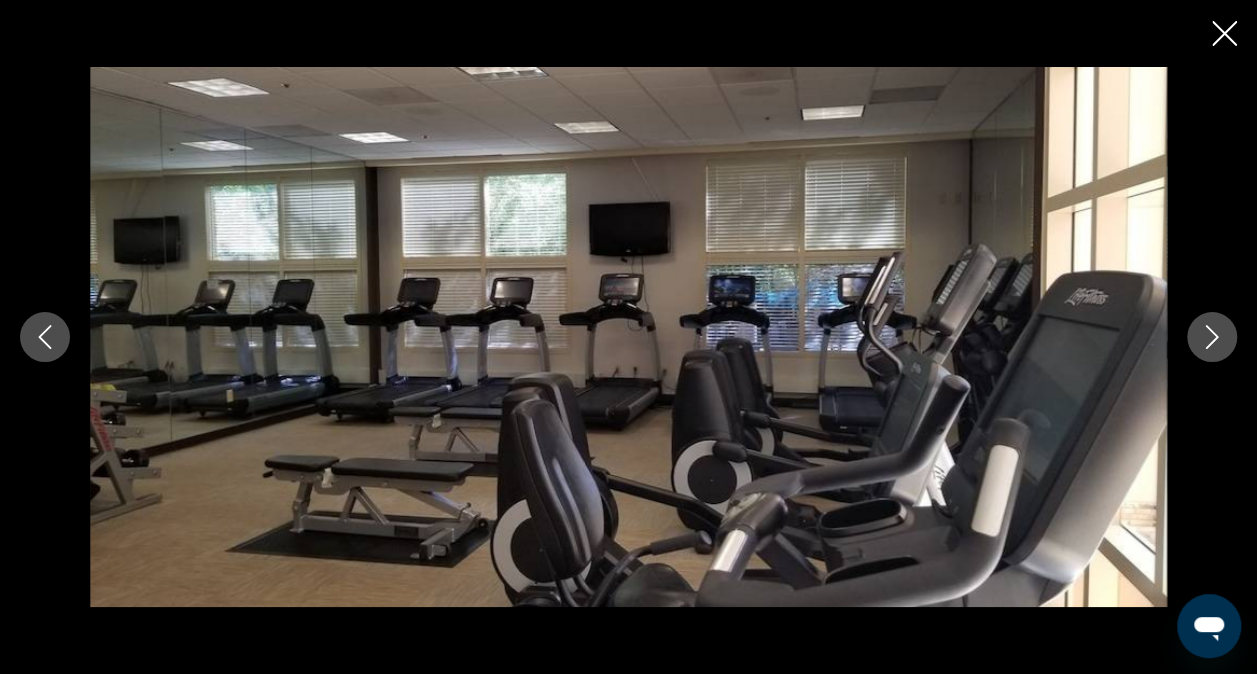 click 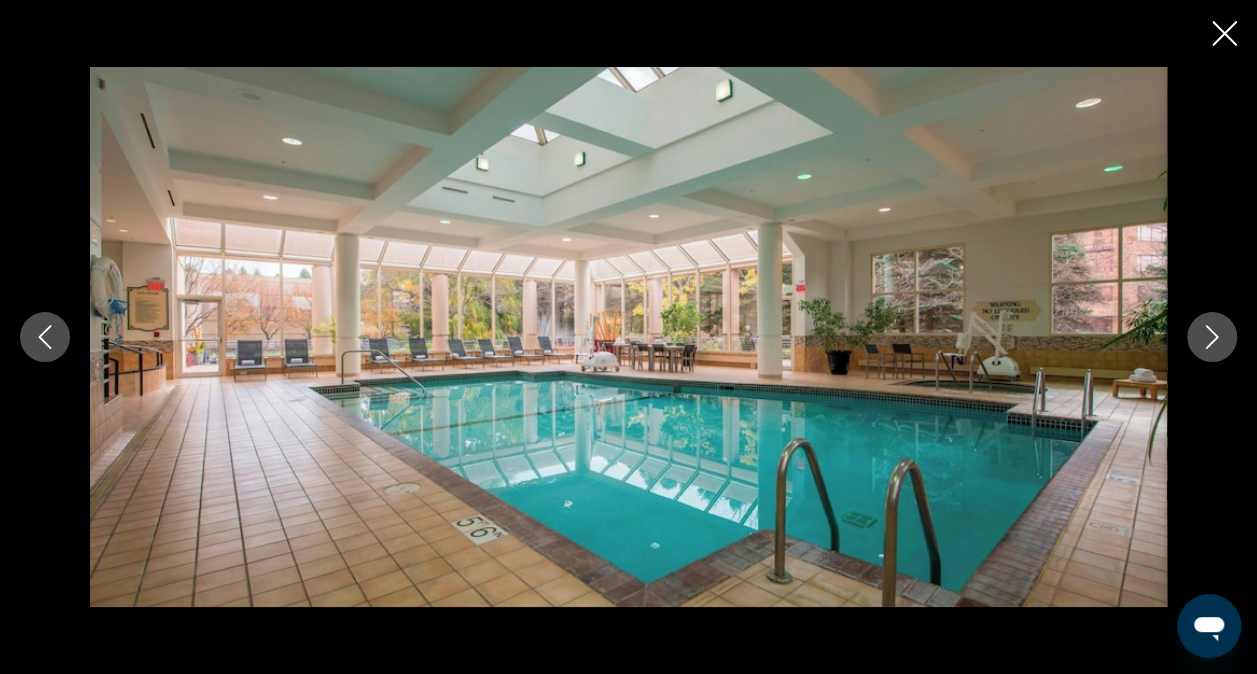 click 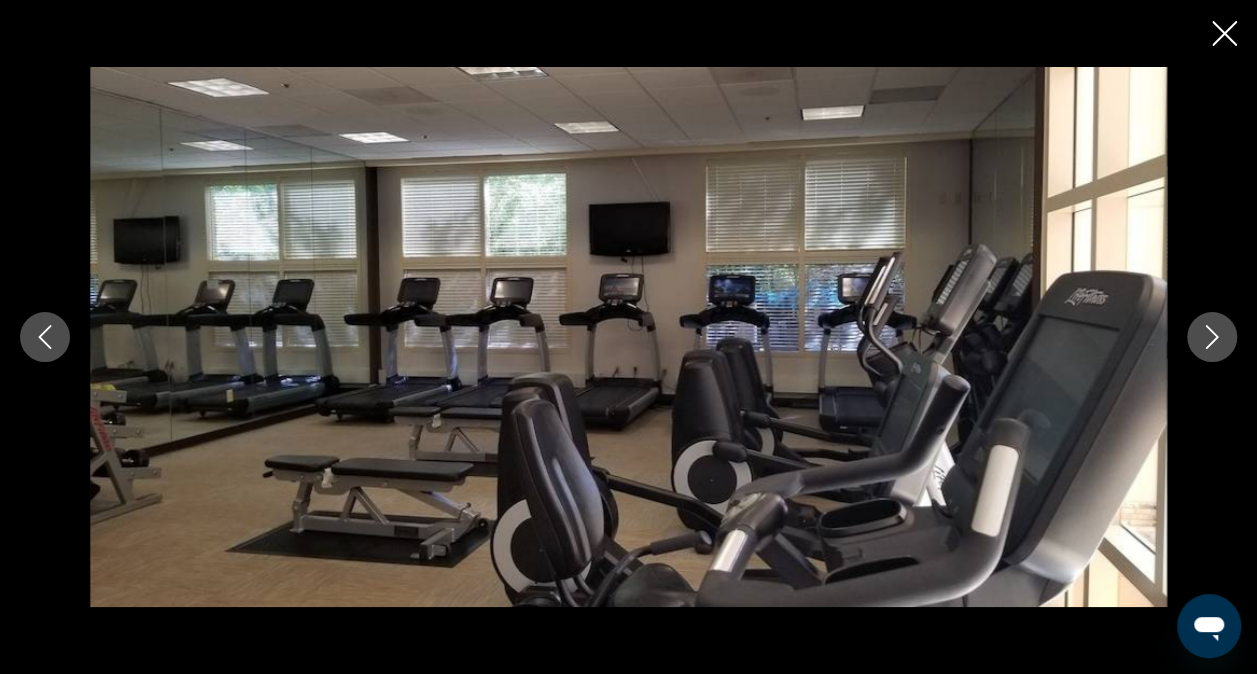 click 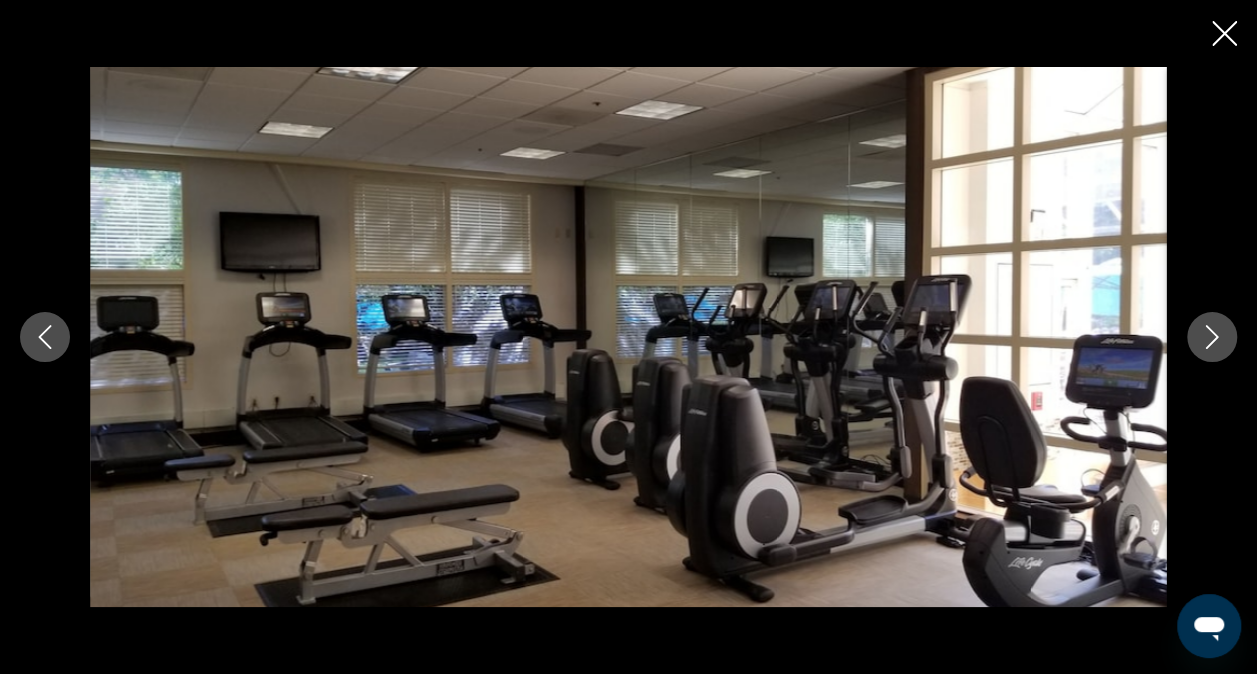 click 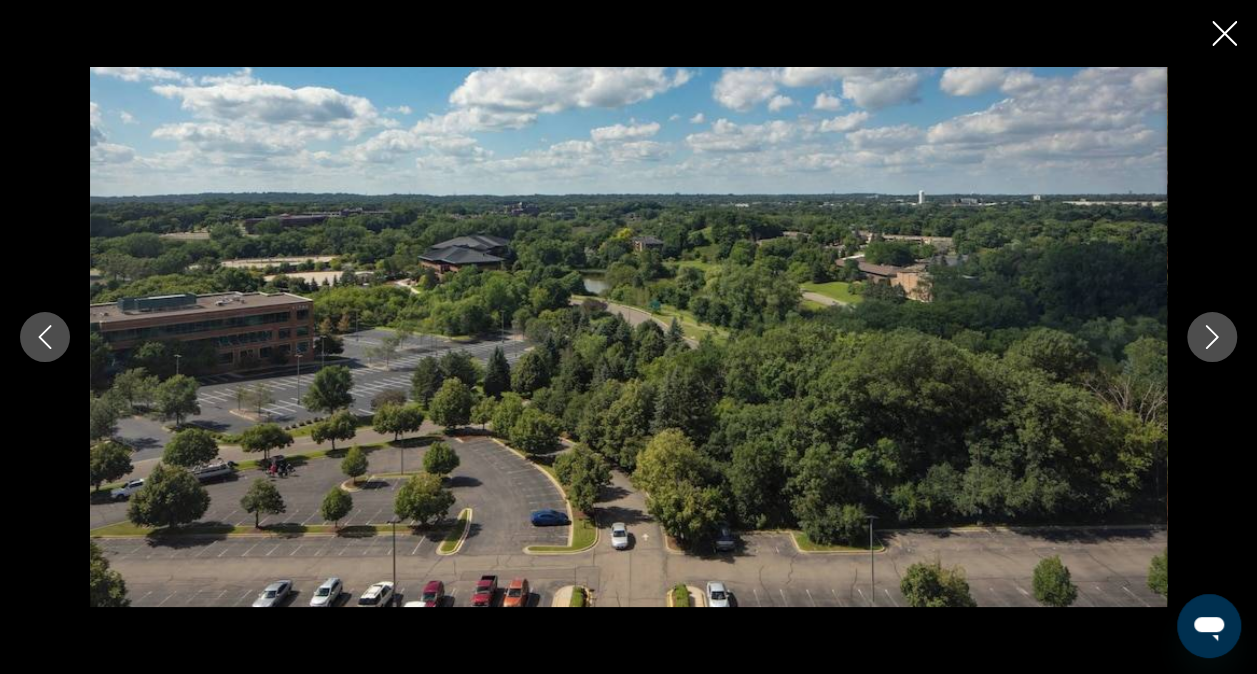 click 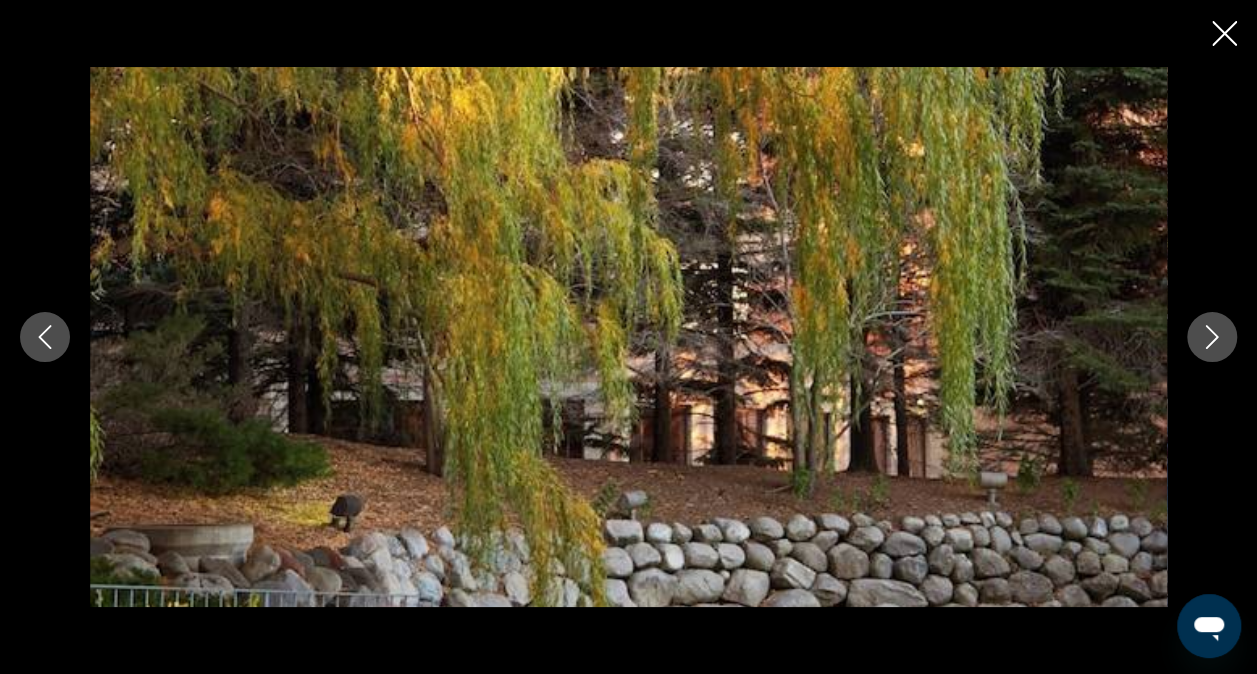 click 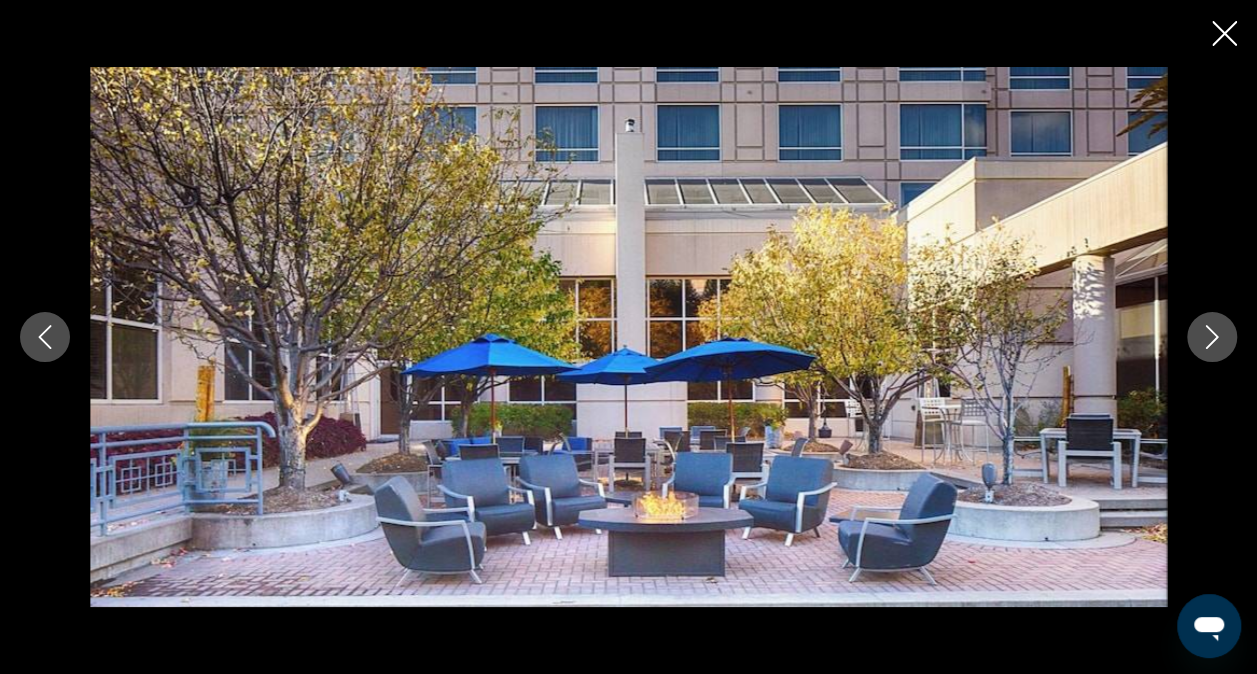 click 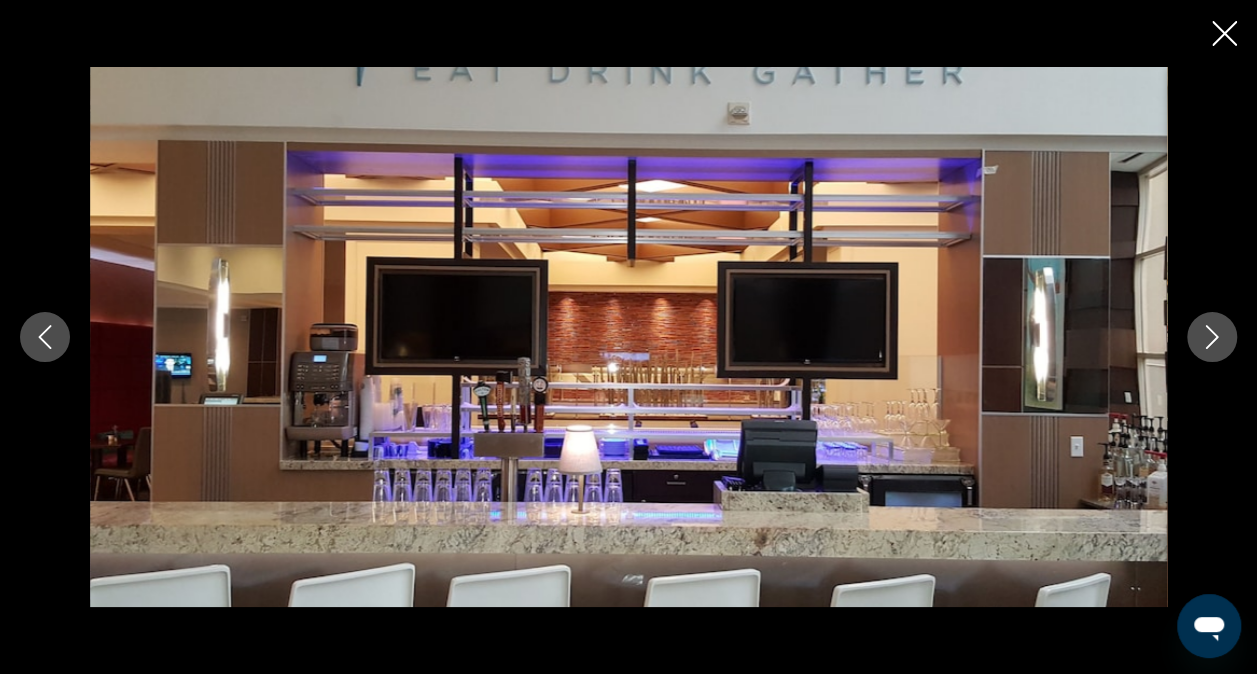 click 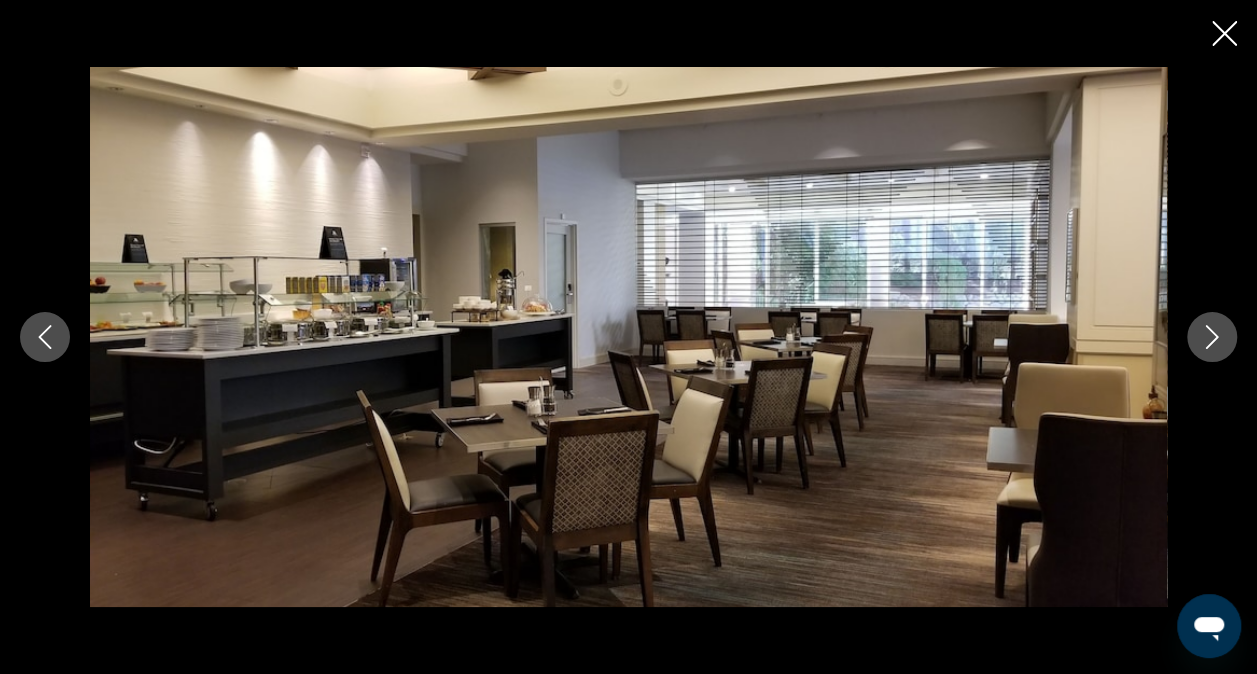 click 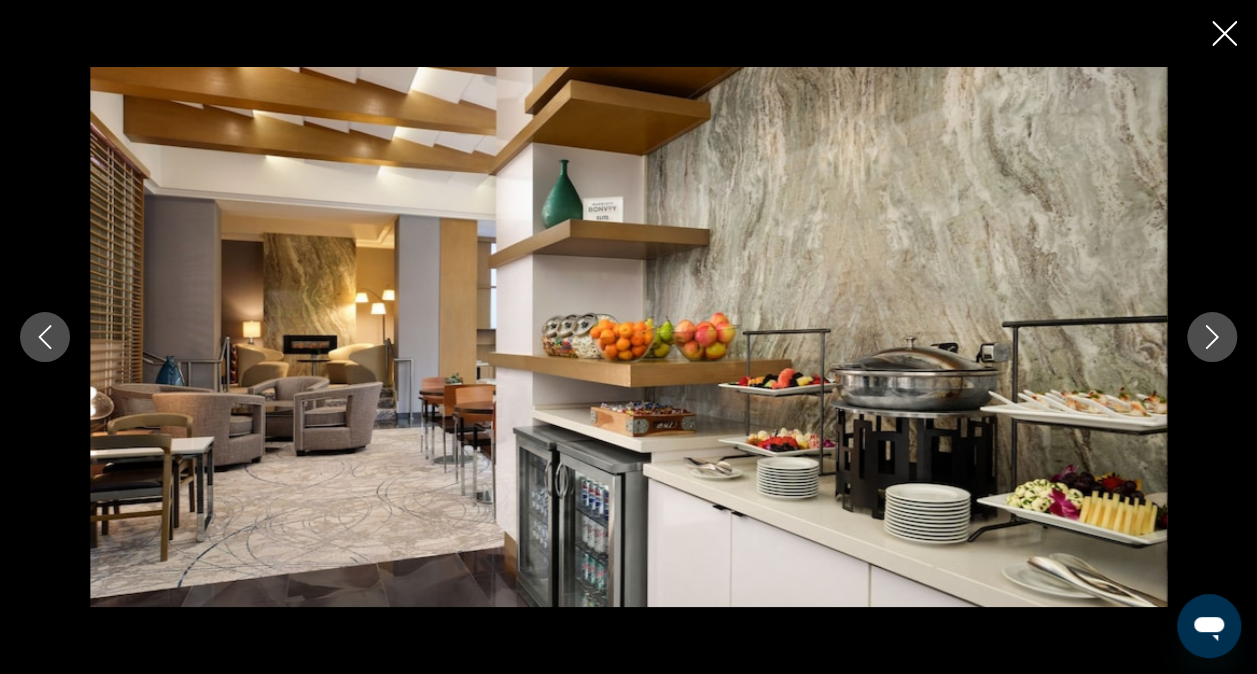 click 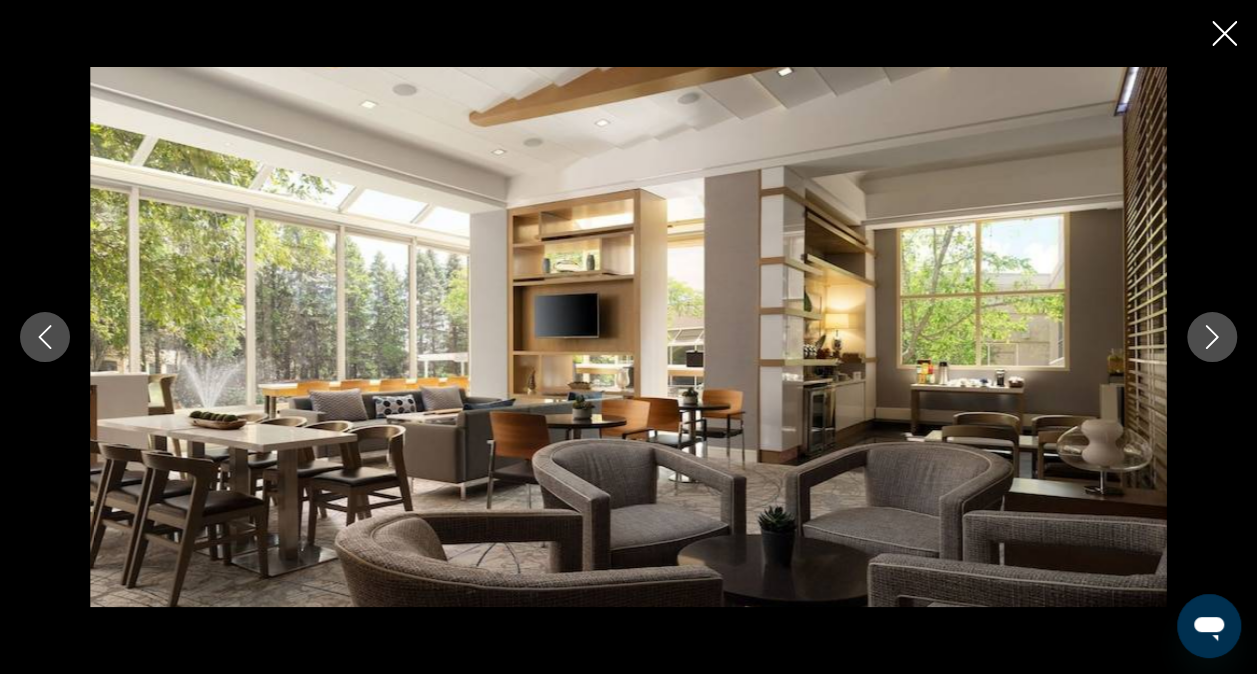 click 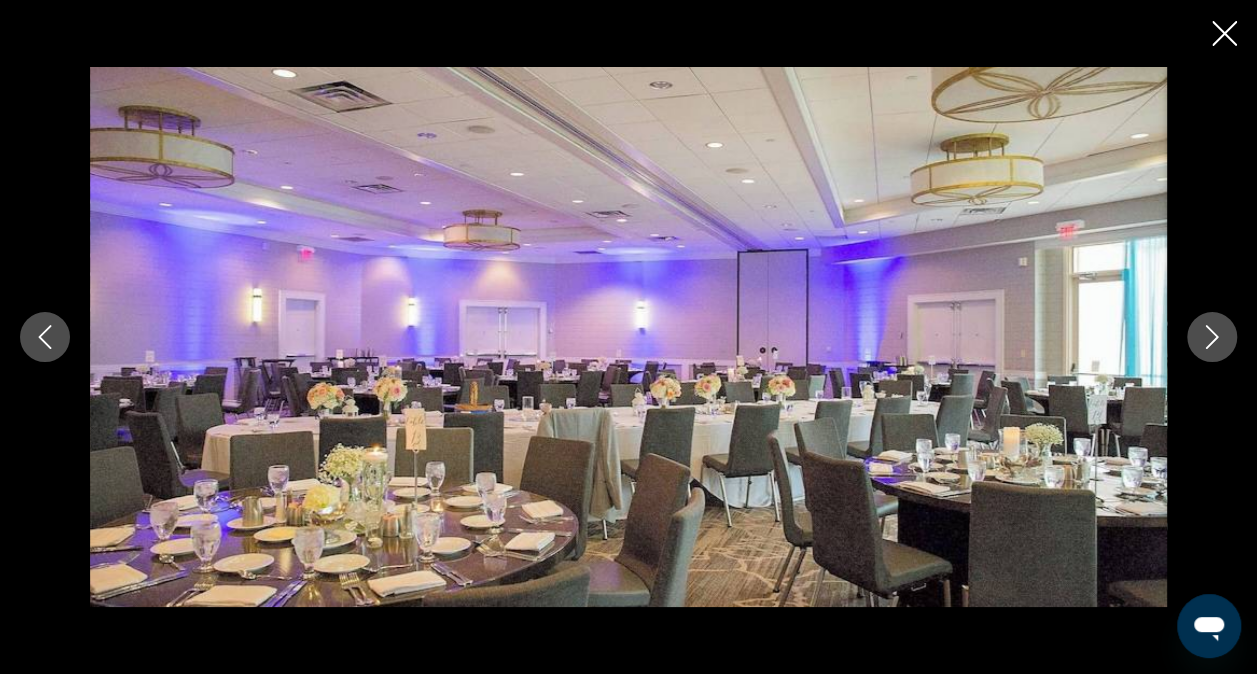 click 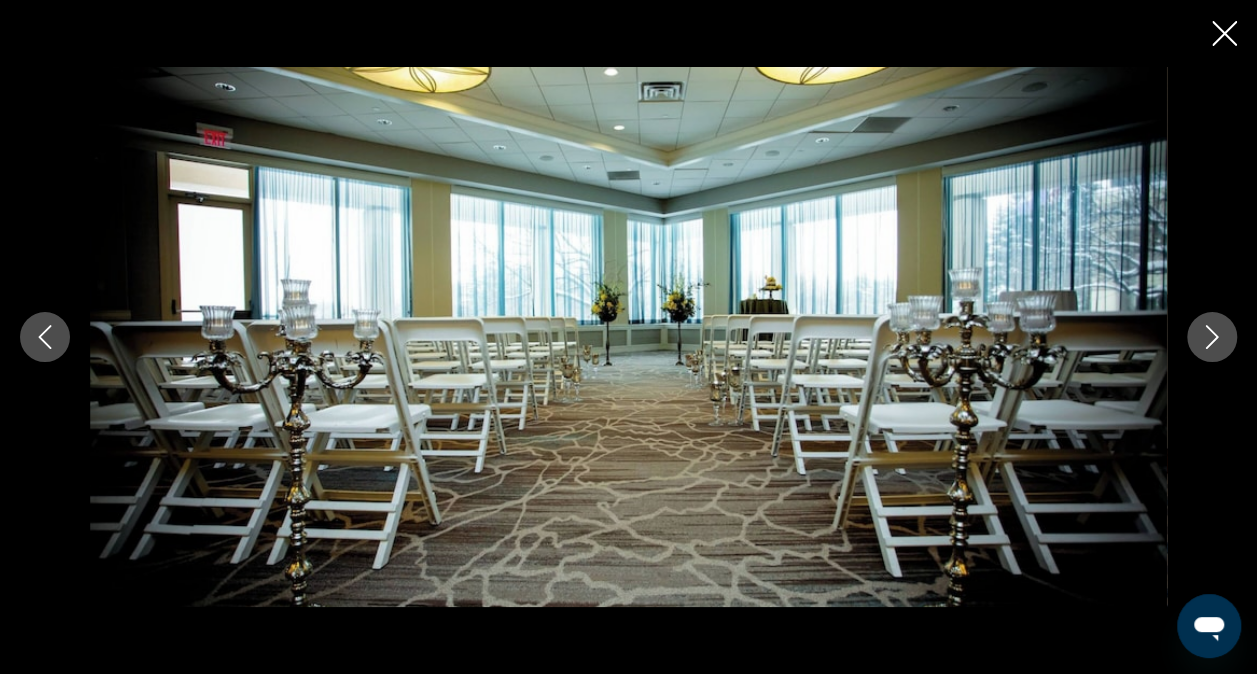click 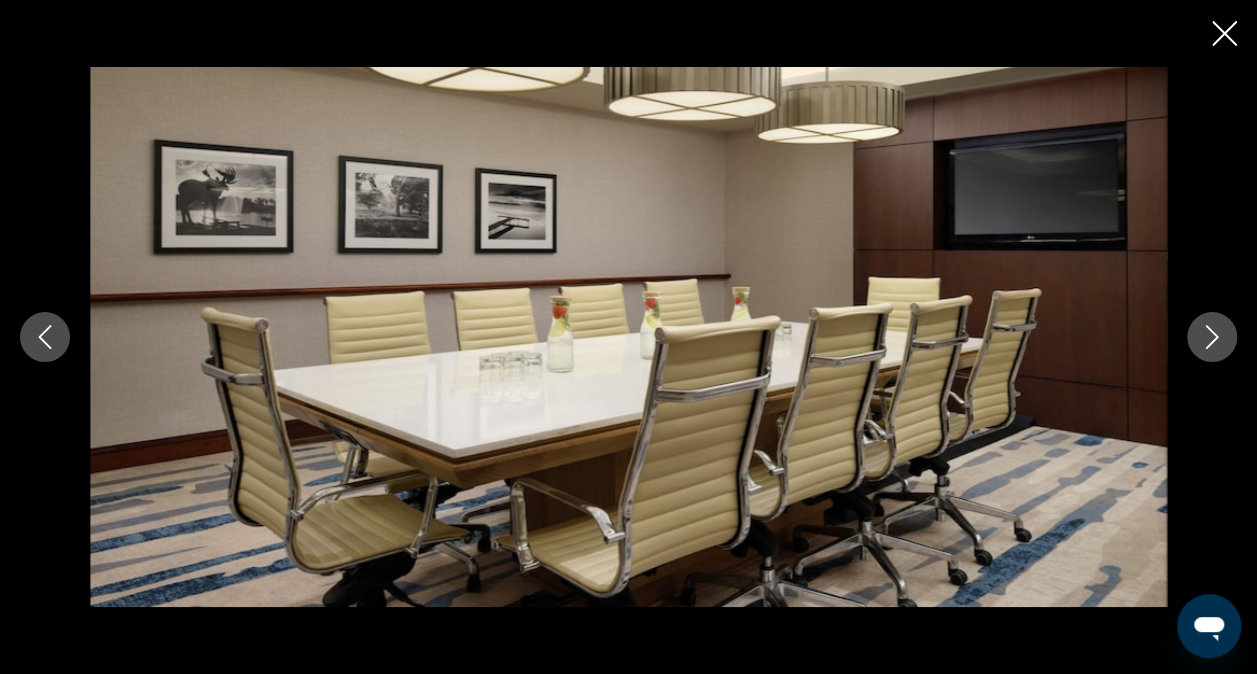 click 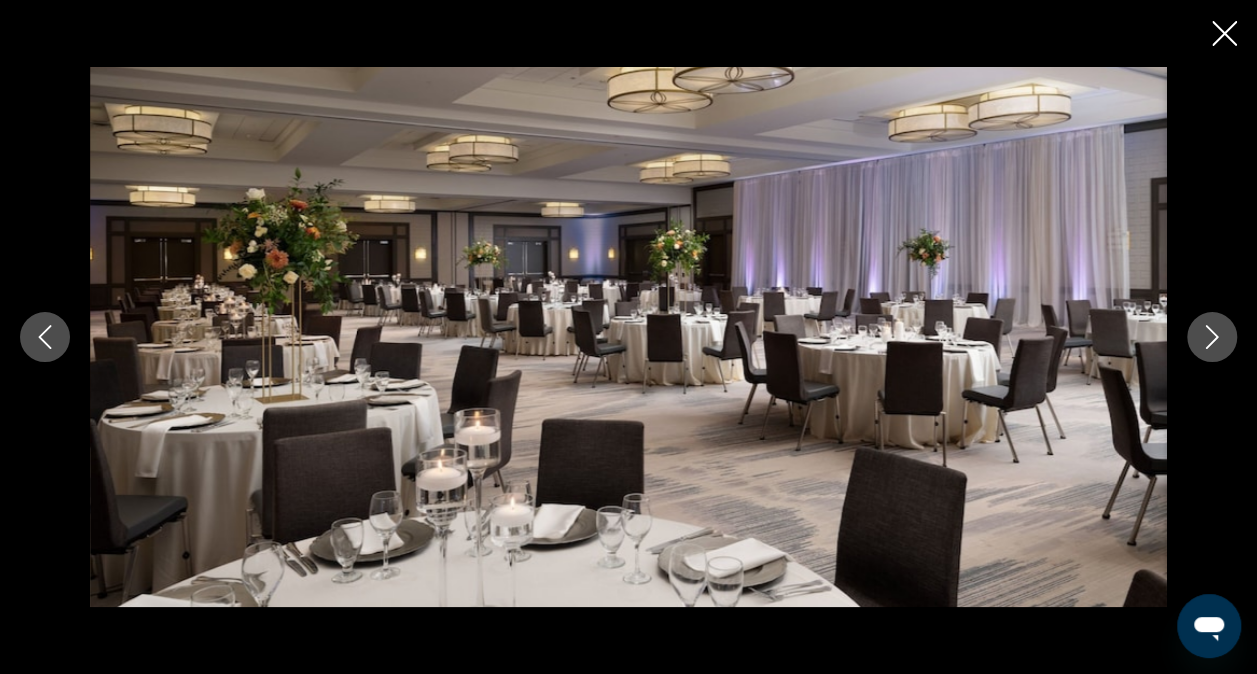 click 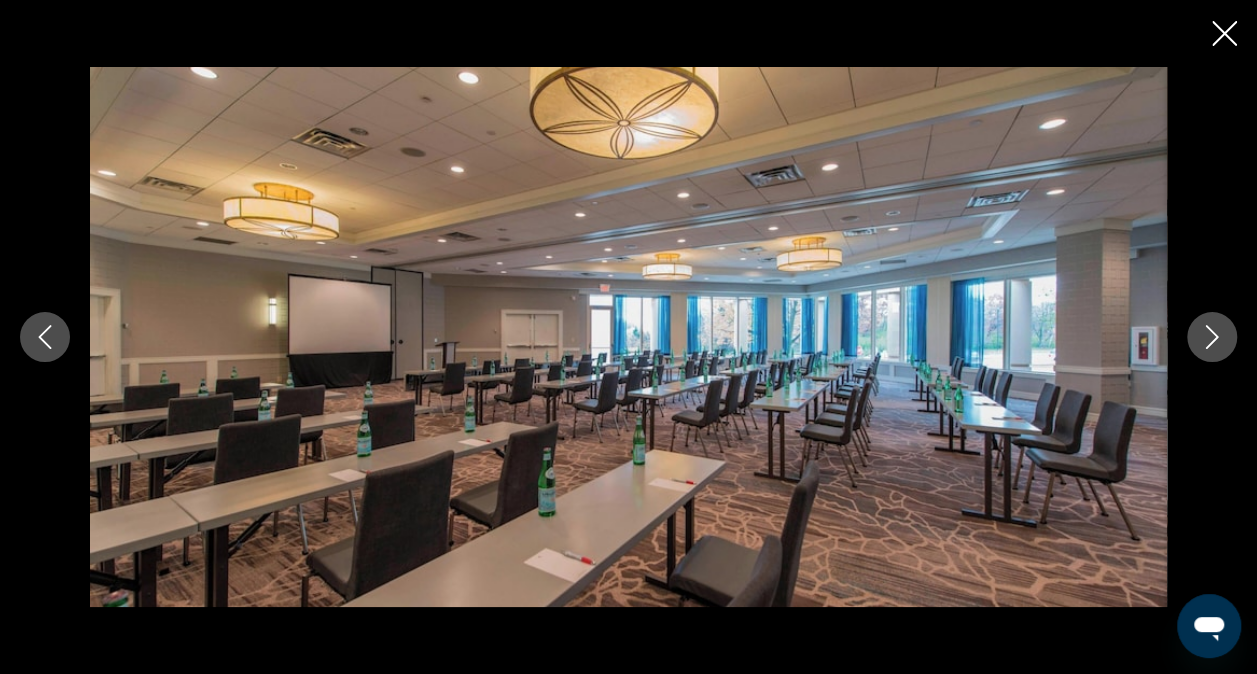 click 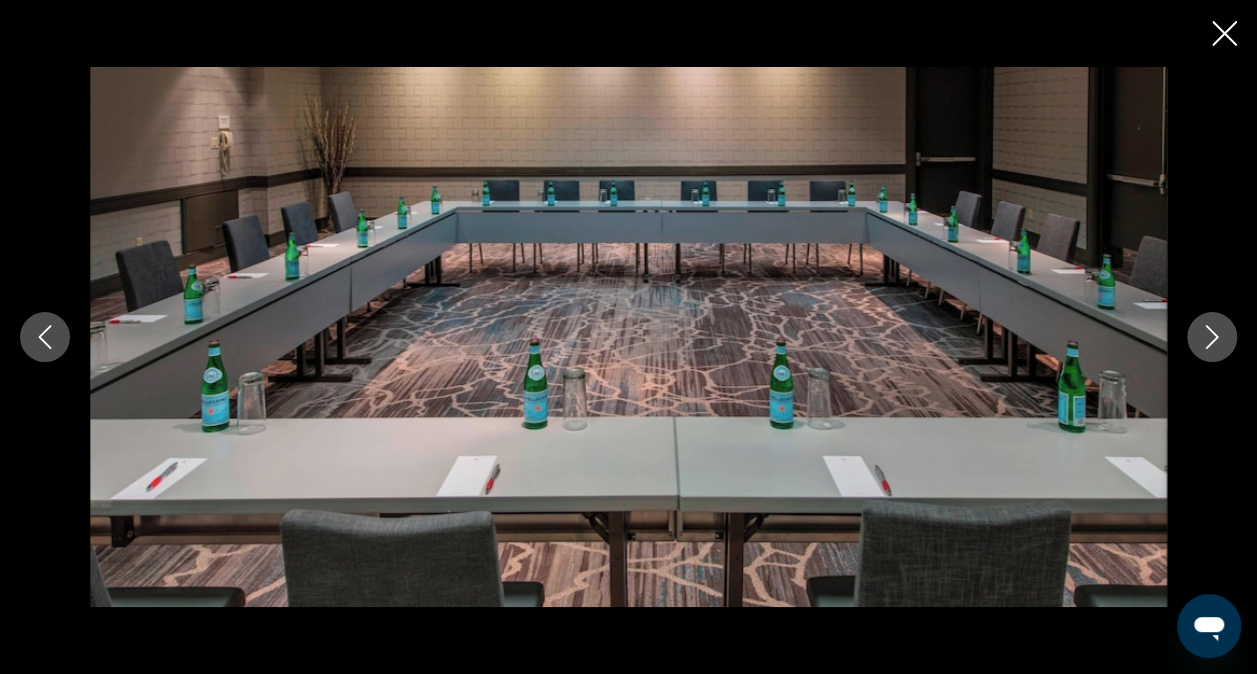 click 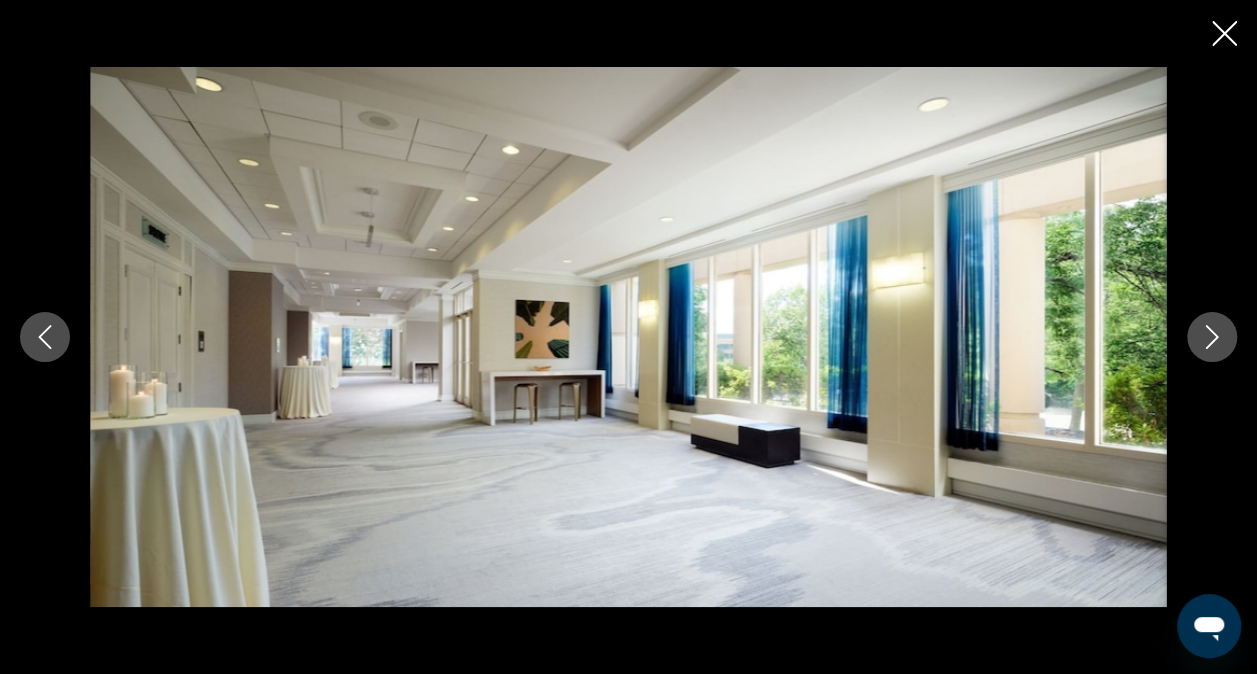 click 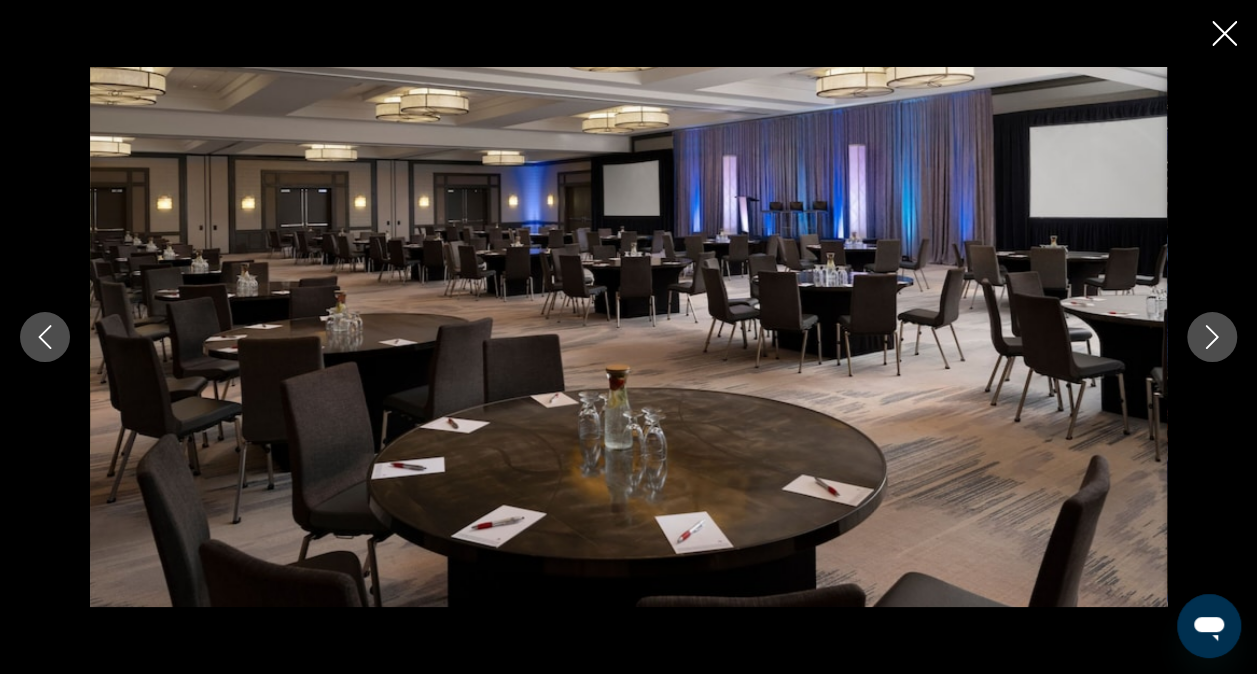 click 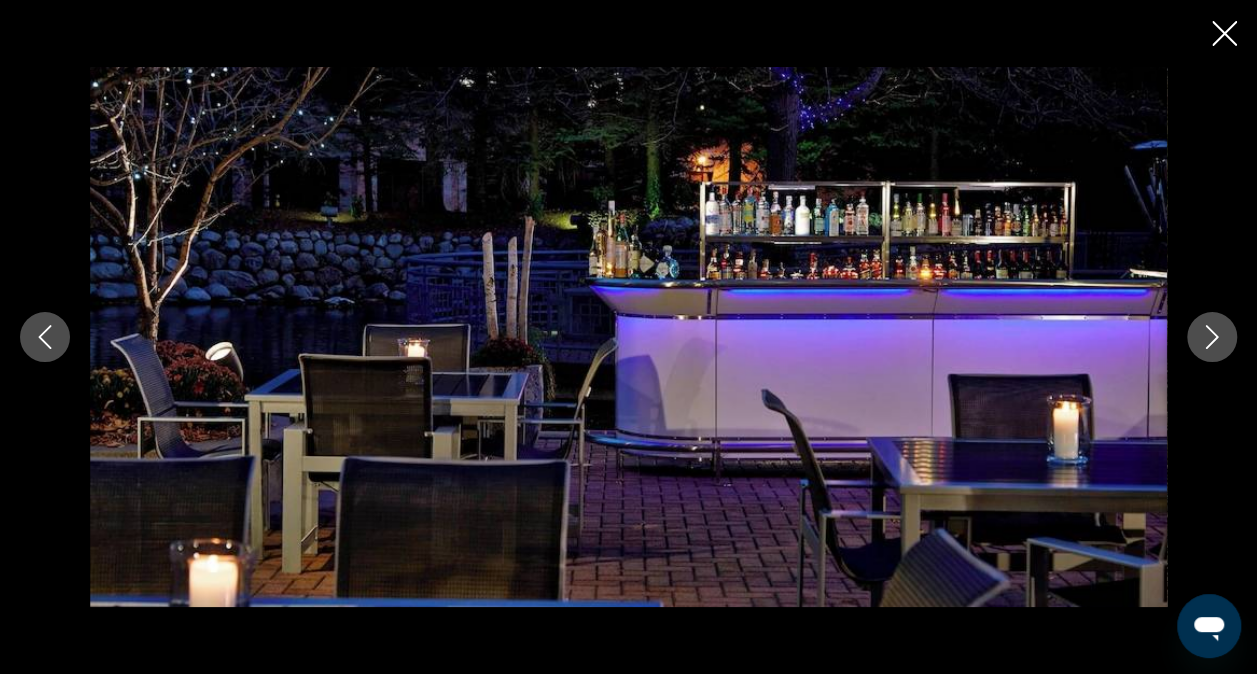 click 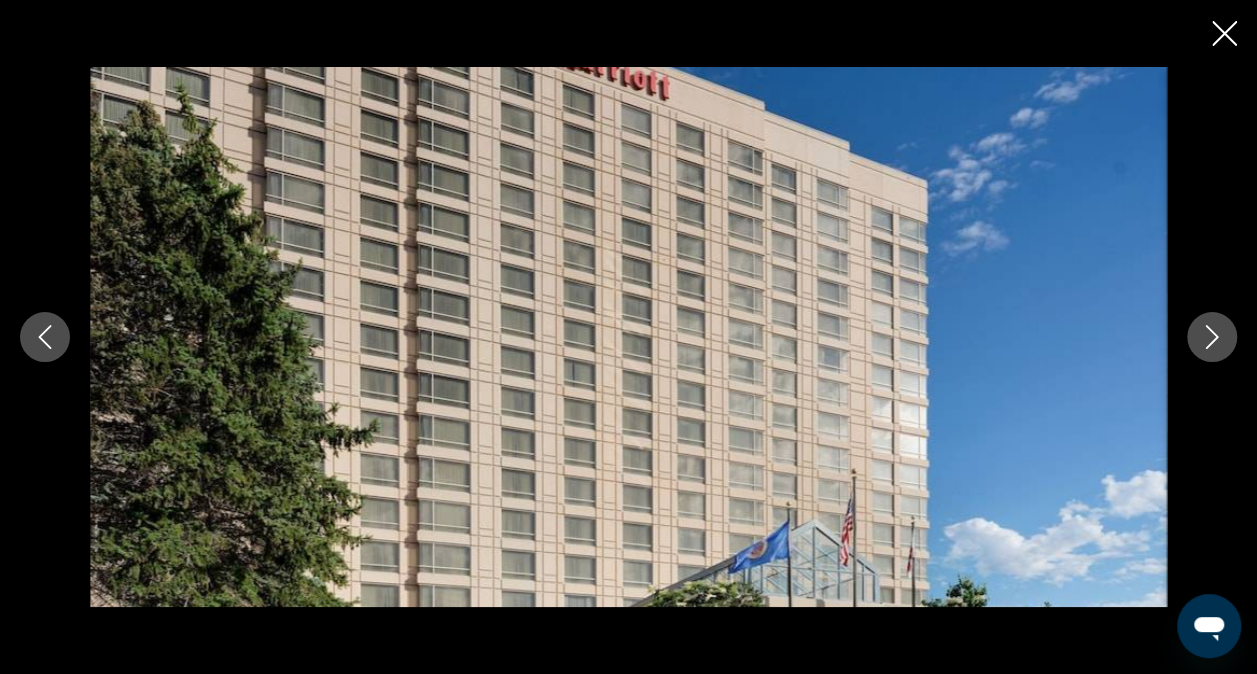 click 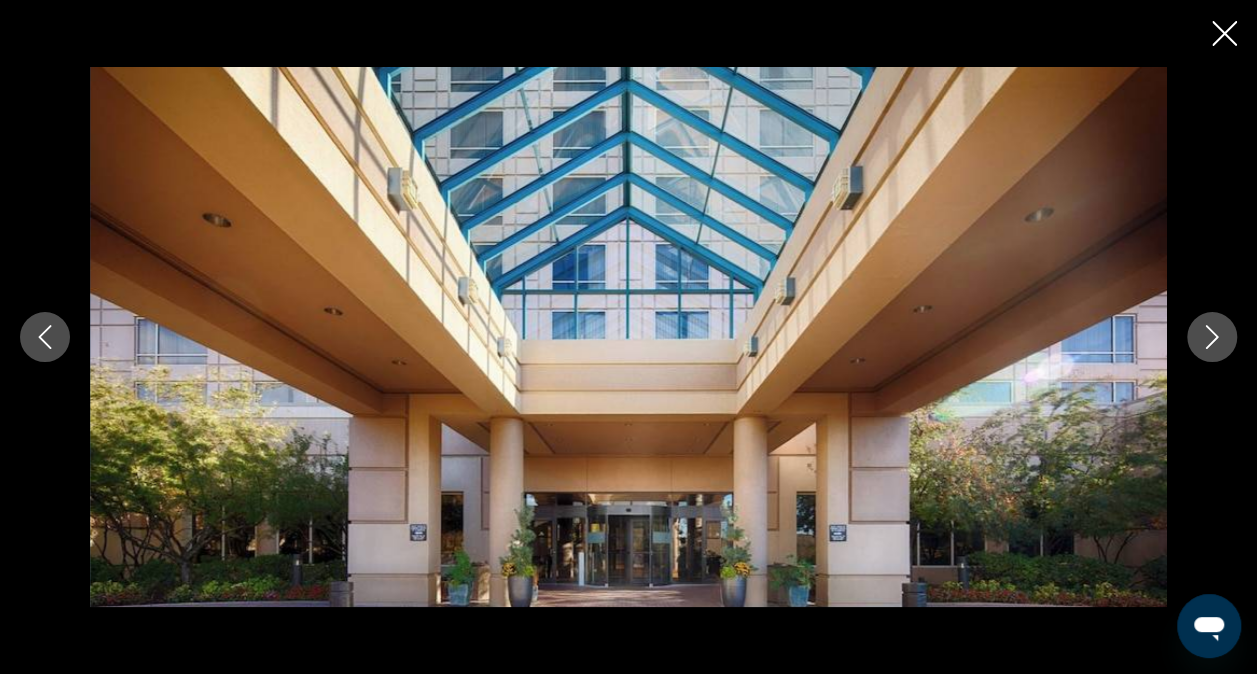 click 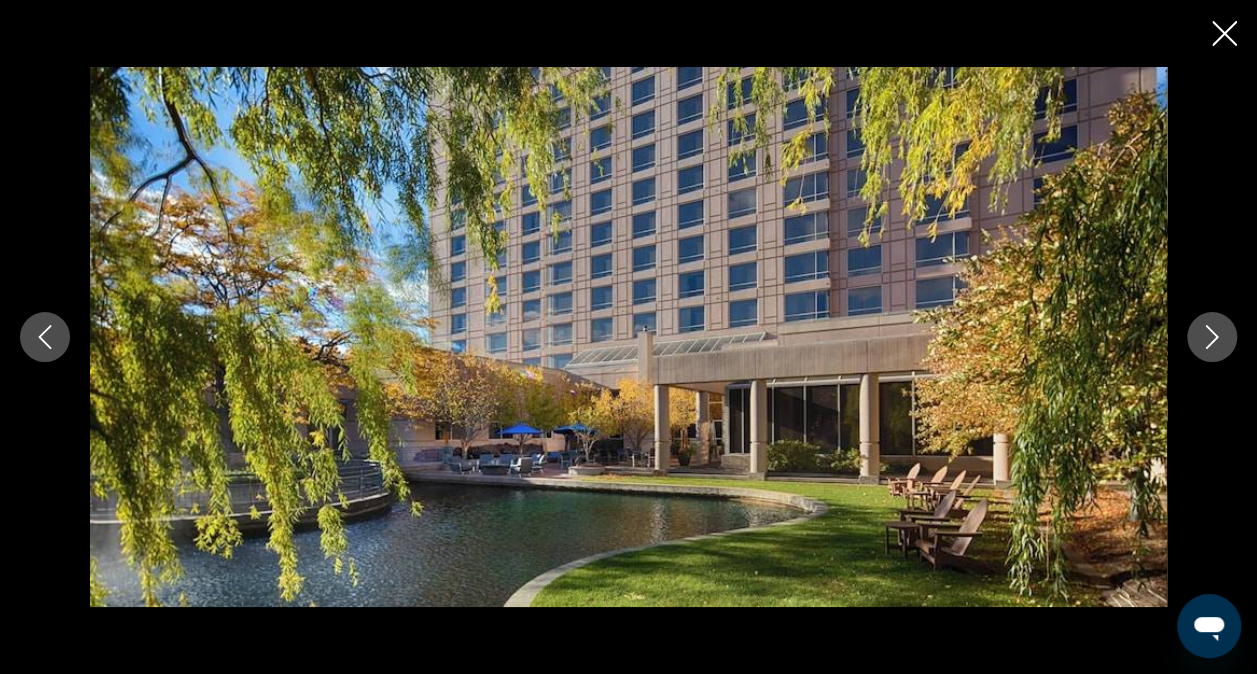 click 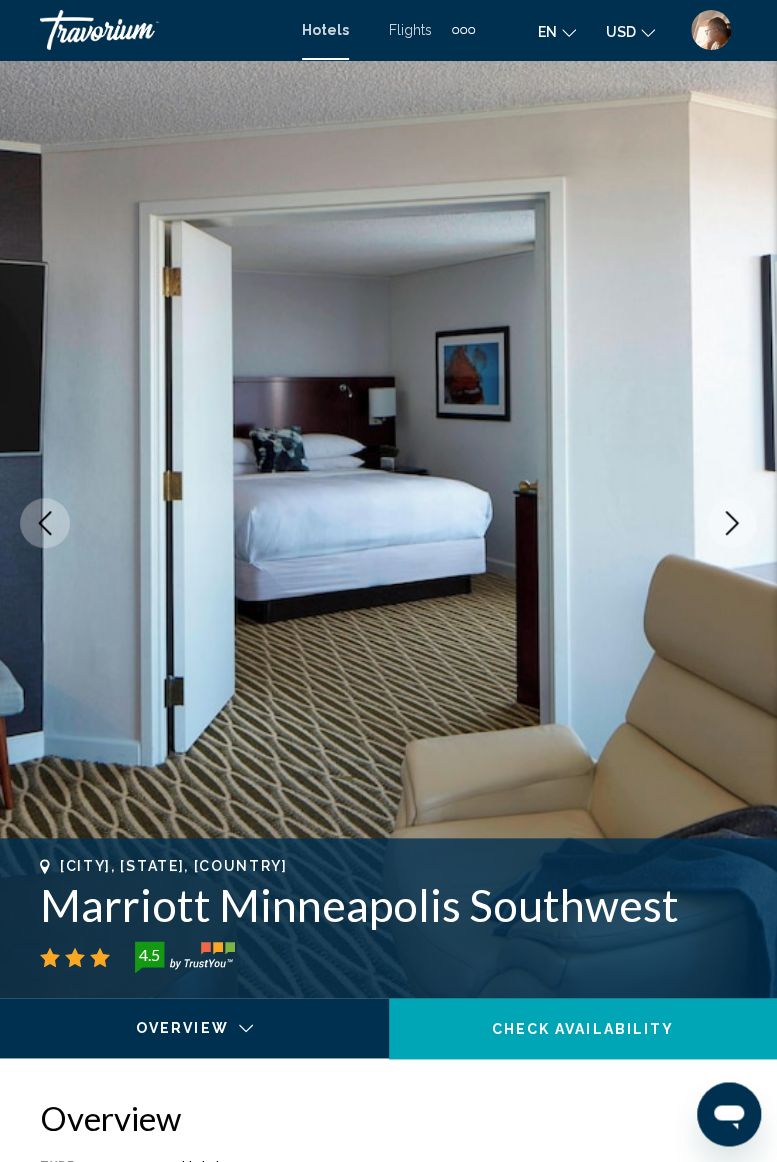 scroll, scrollTop: 0, scrollLeft: 0, axis: both 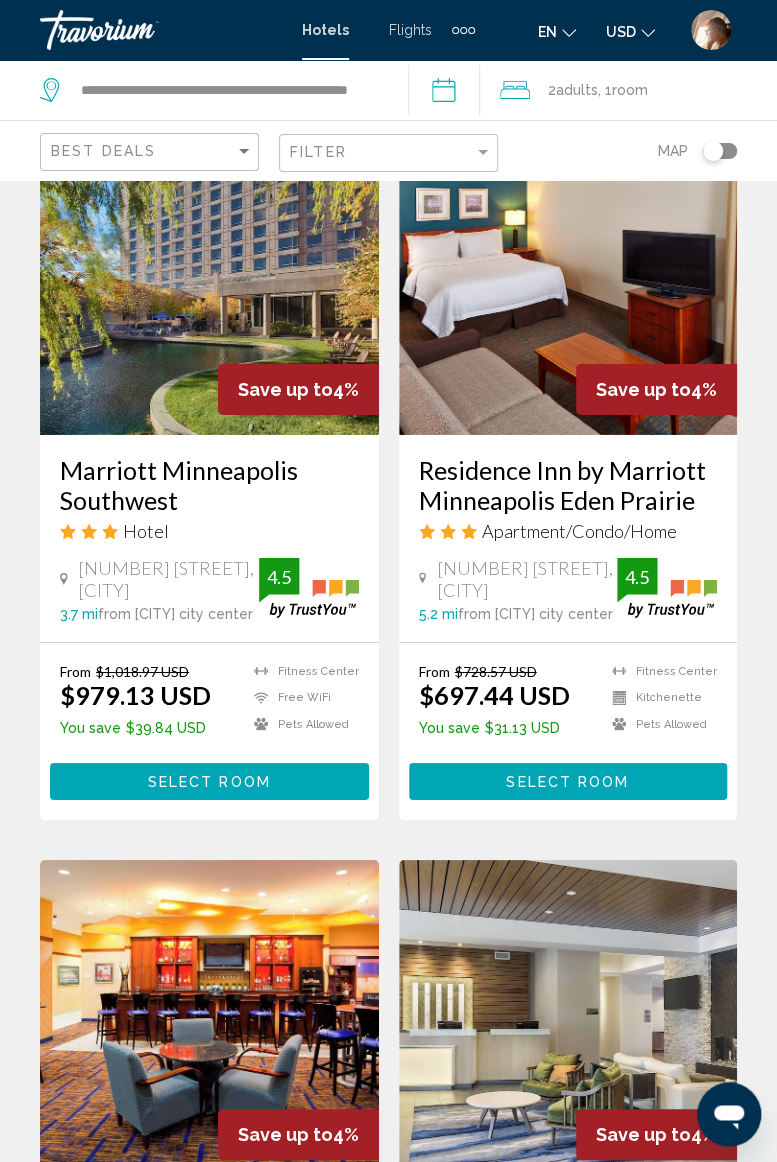 click on "Select Room" at bounding box center [209, 782] 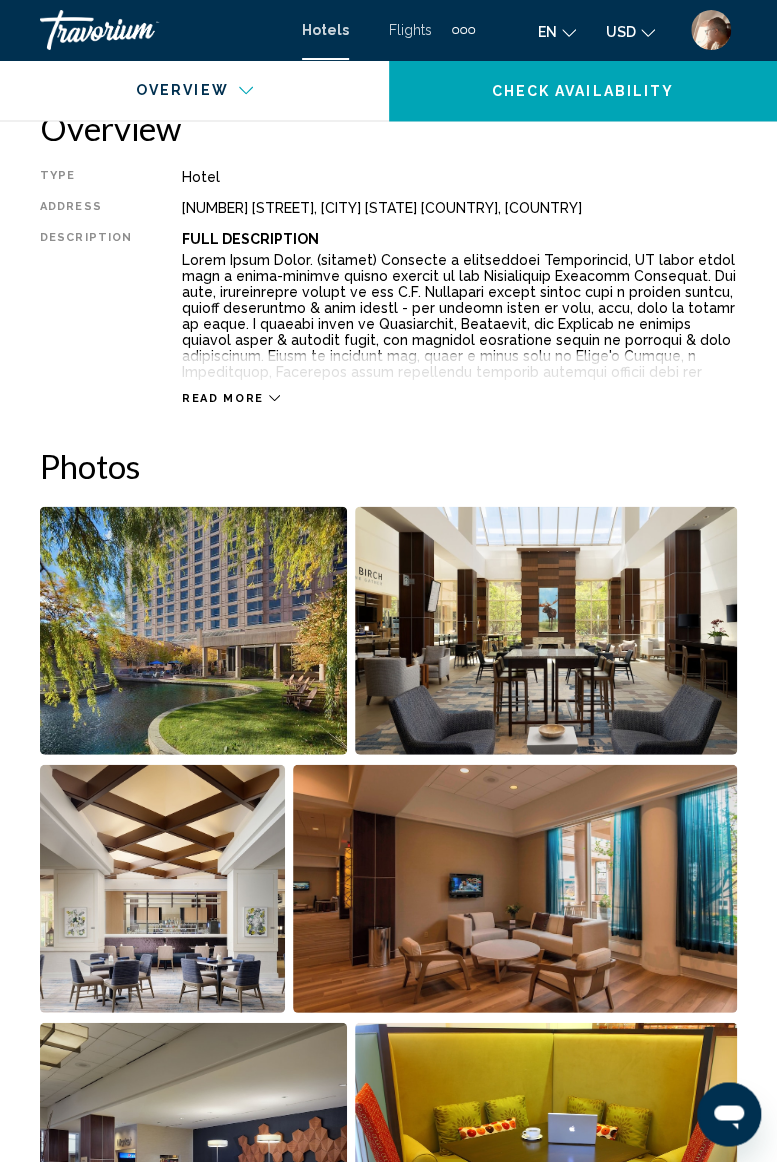 scroll, scrollTop: 1005, scrollLeft: 0, axis: vertical 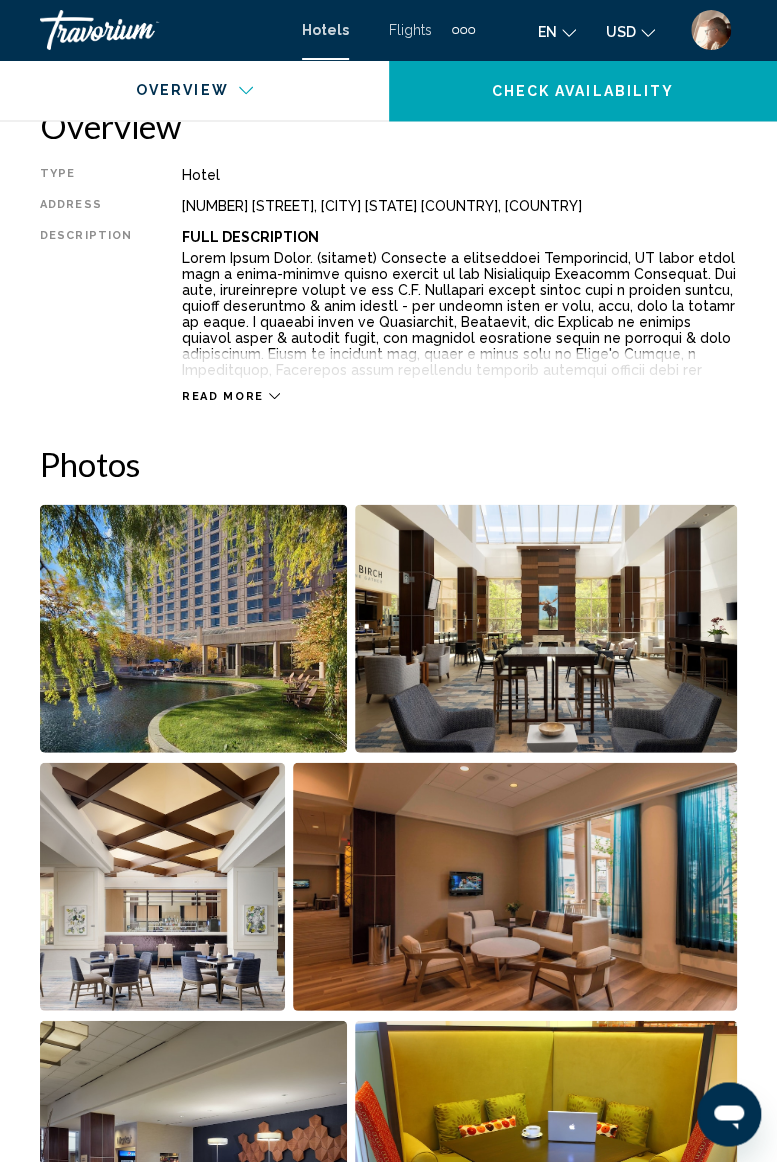 click at bounding box center (193, 628) 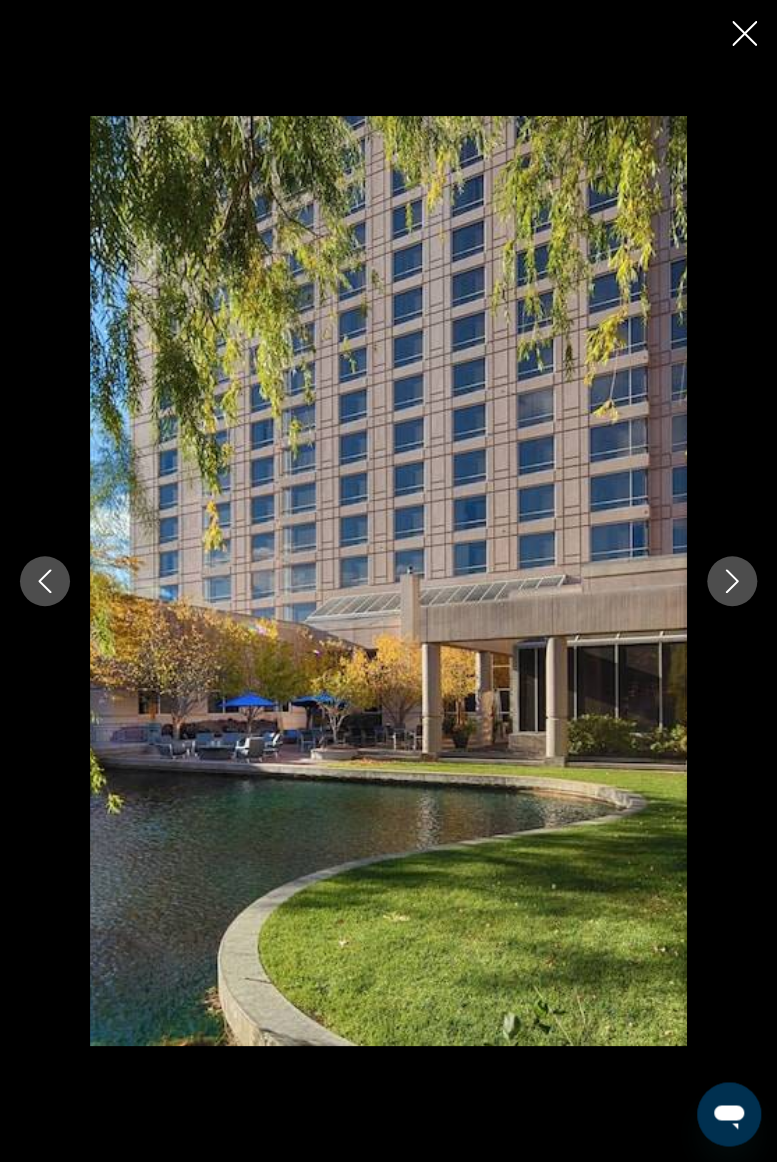 click 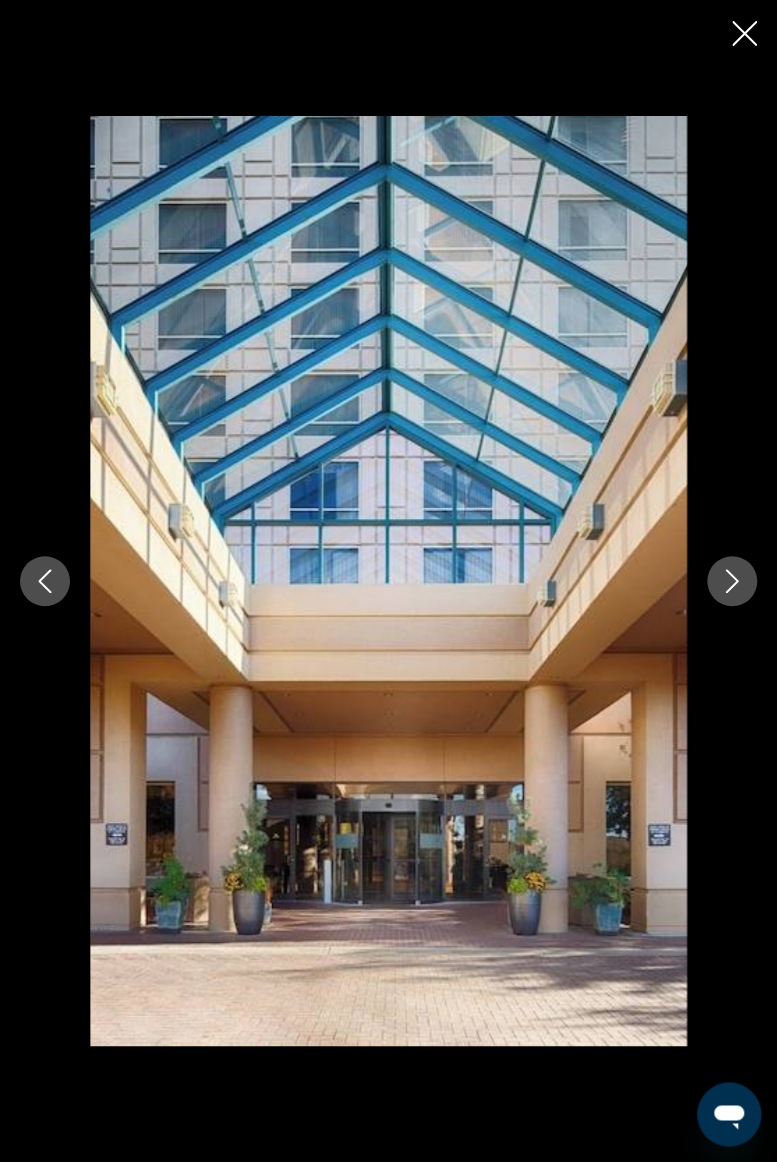 click at bounding box center (45, 581) 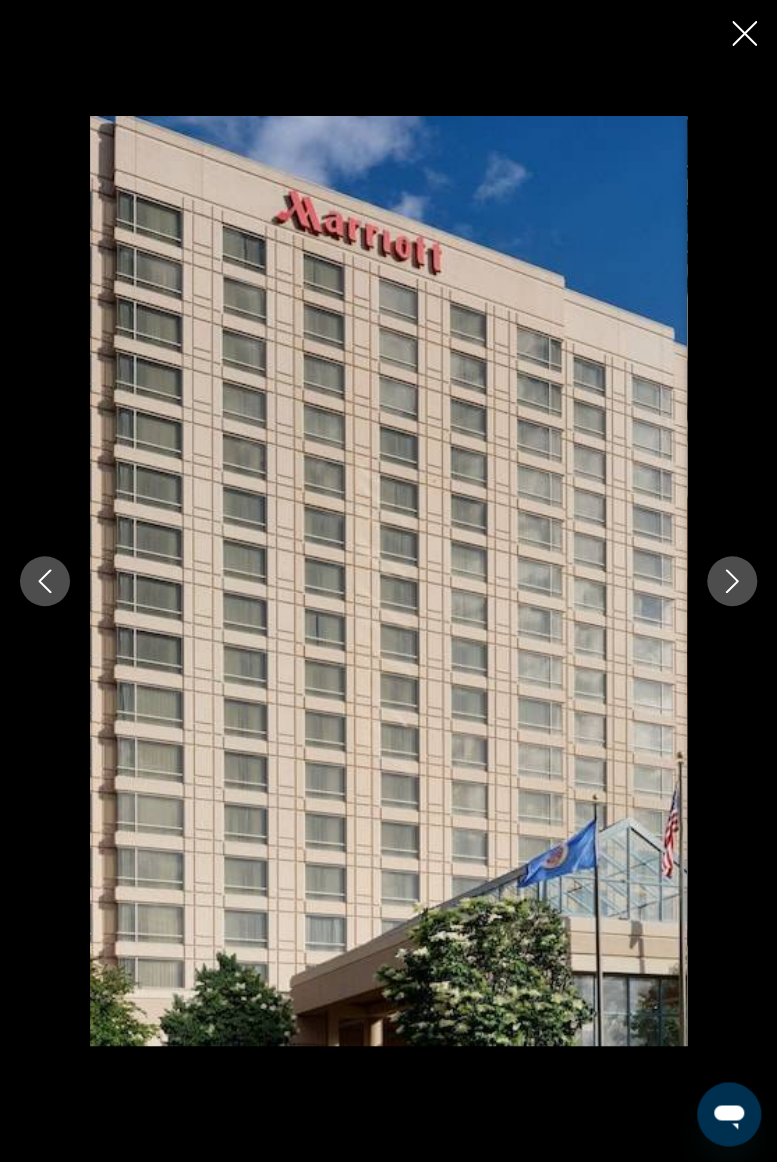 click at bounding box center [45, 581] 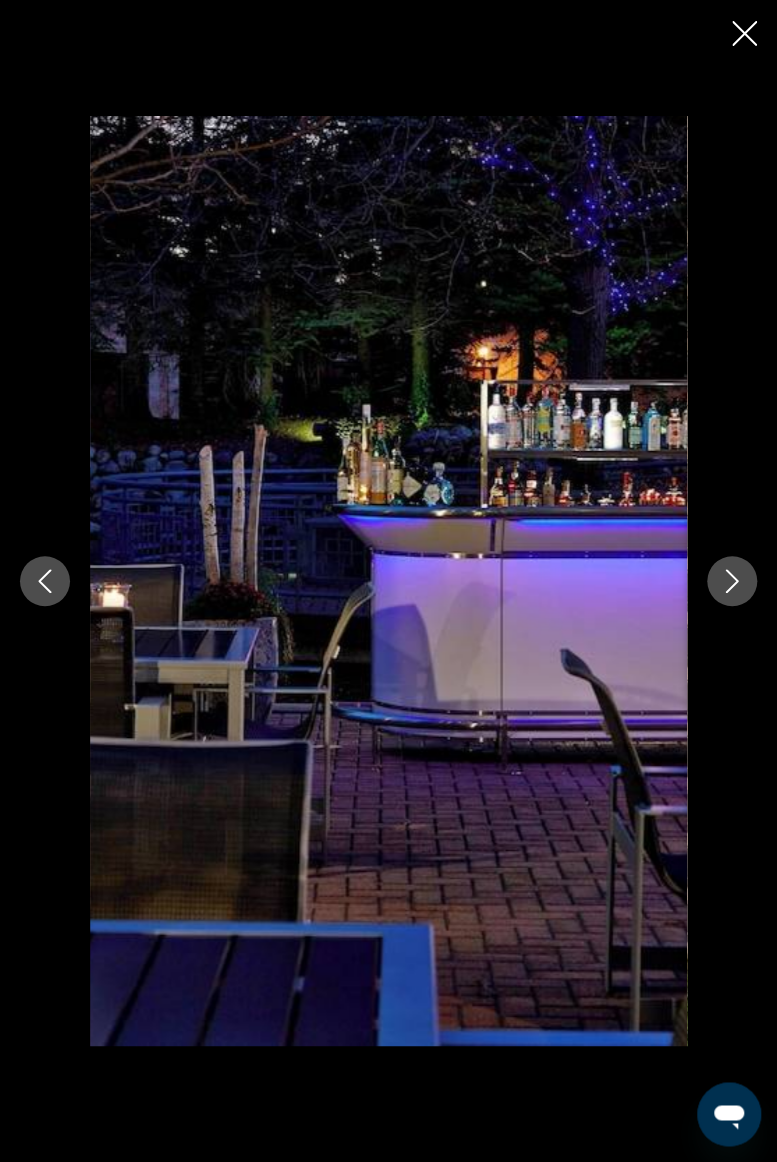 click 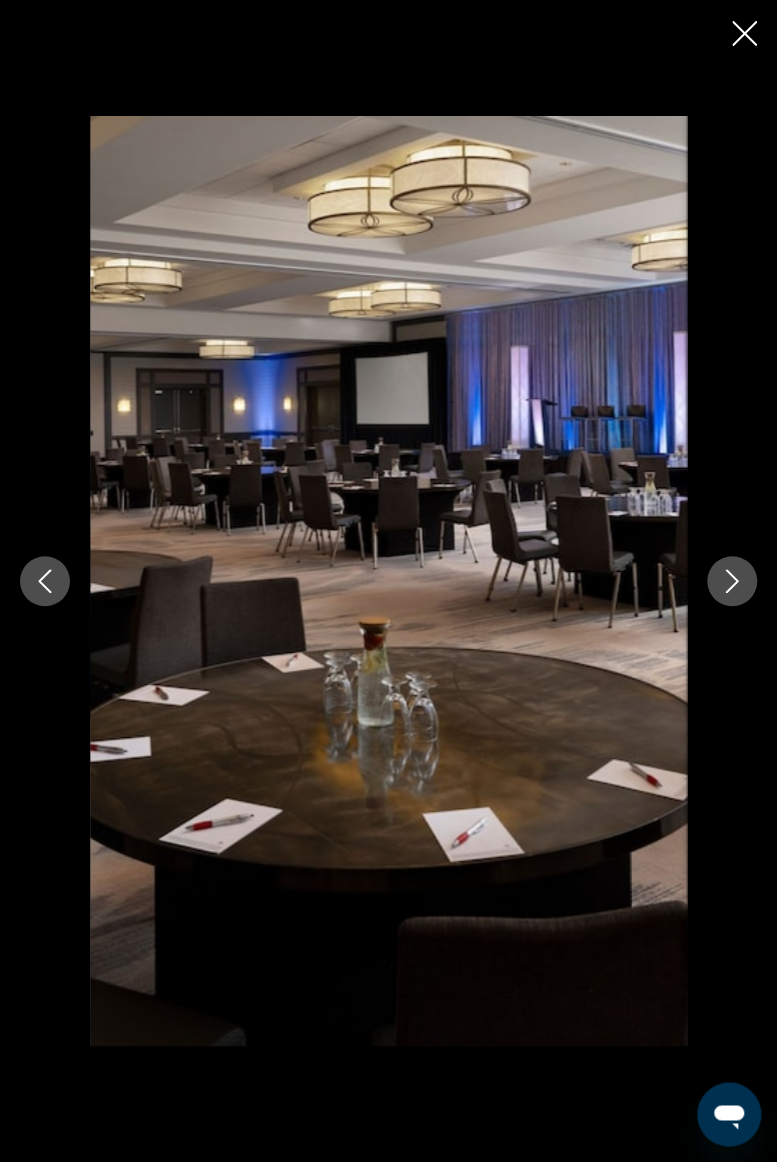 click 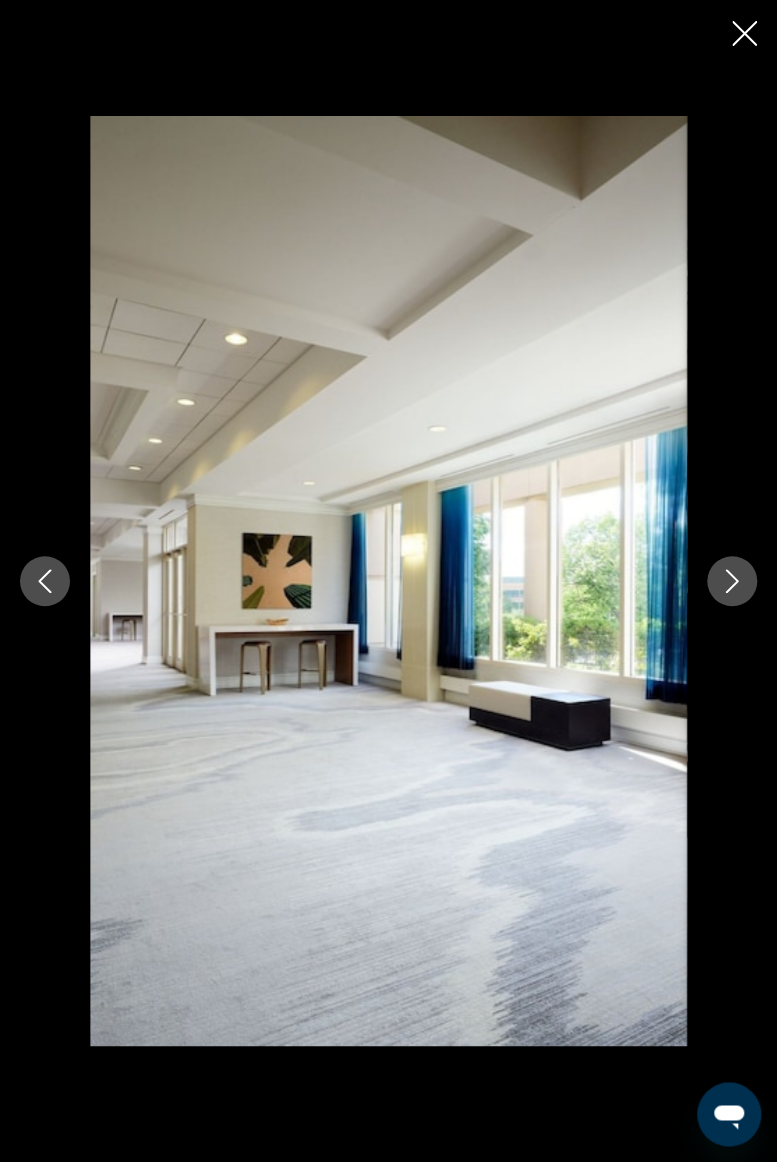 click 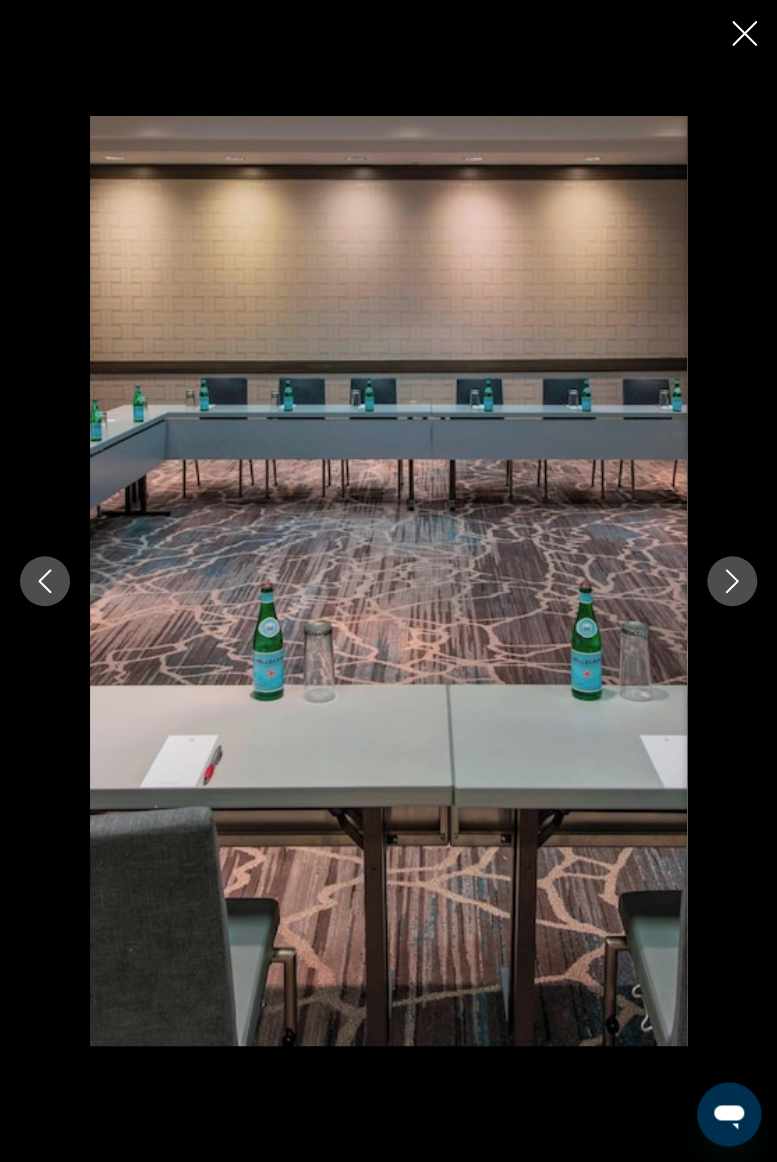 click 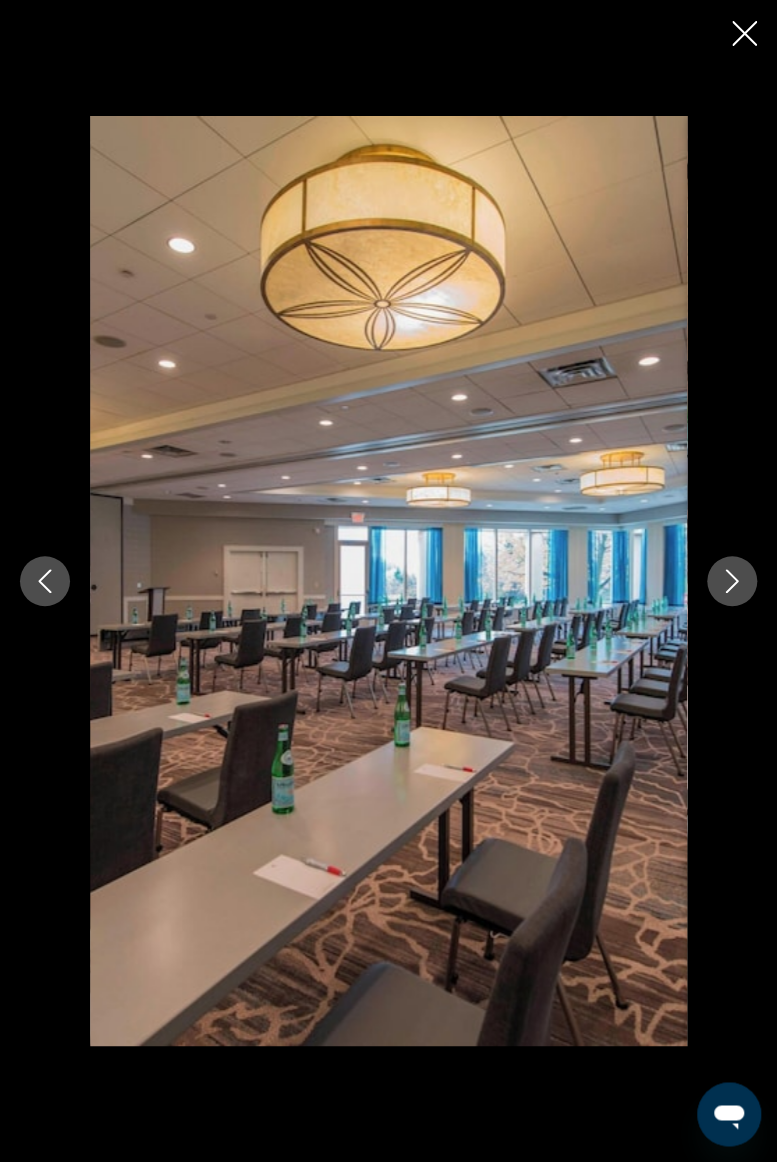 click 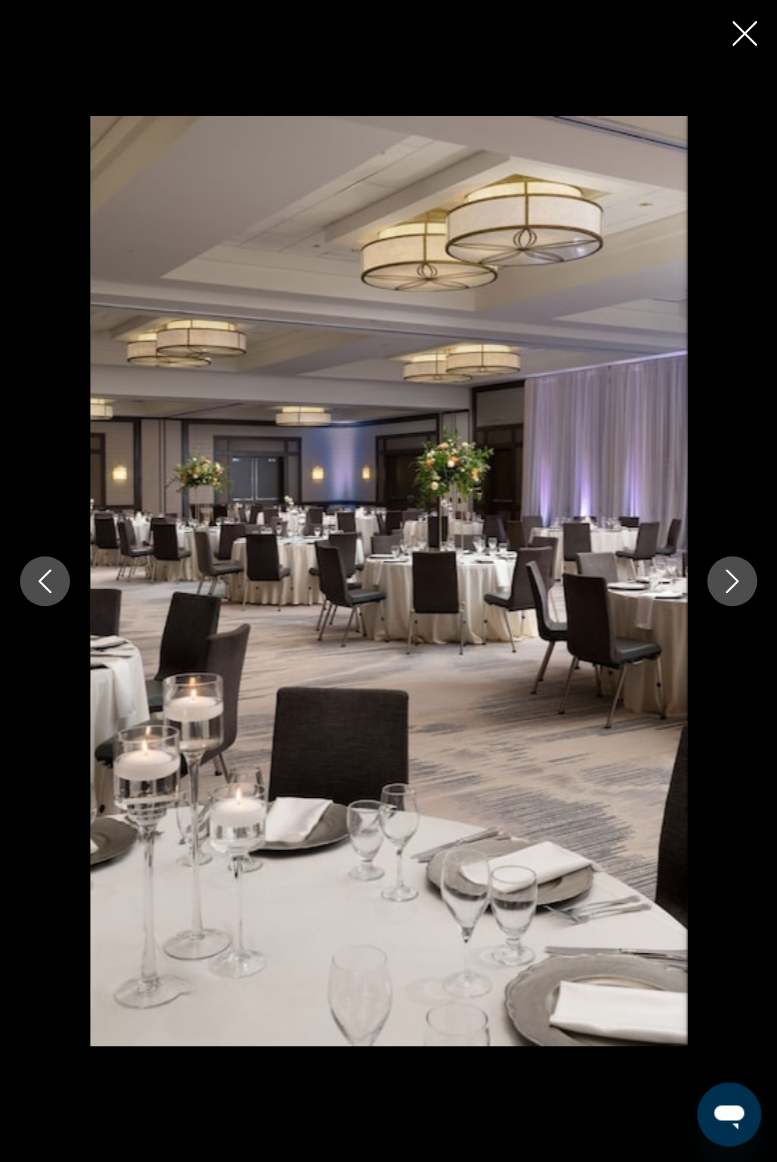 click 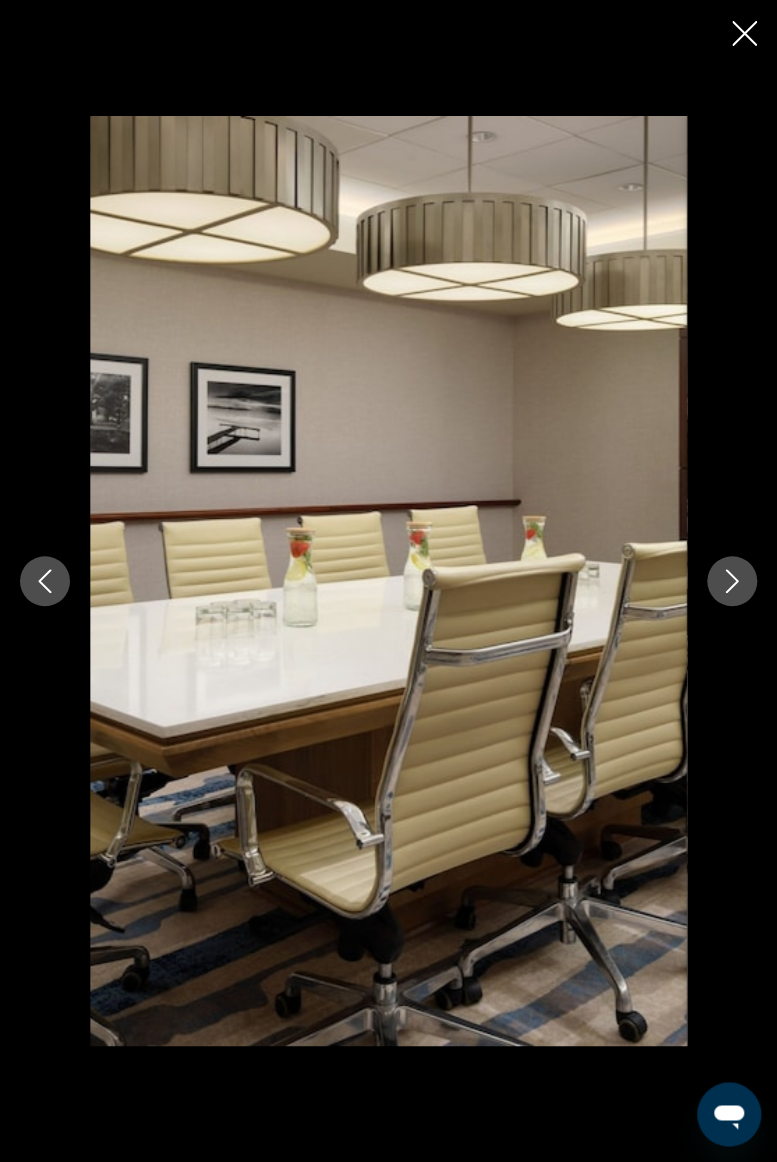 click 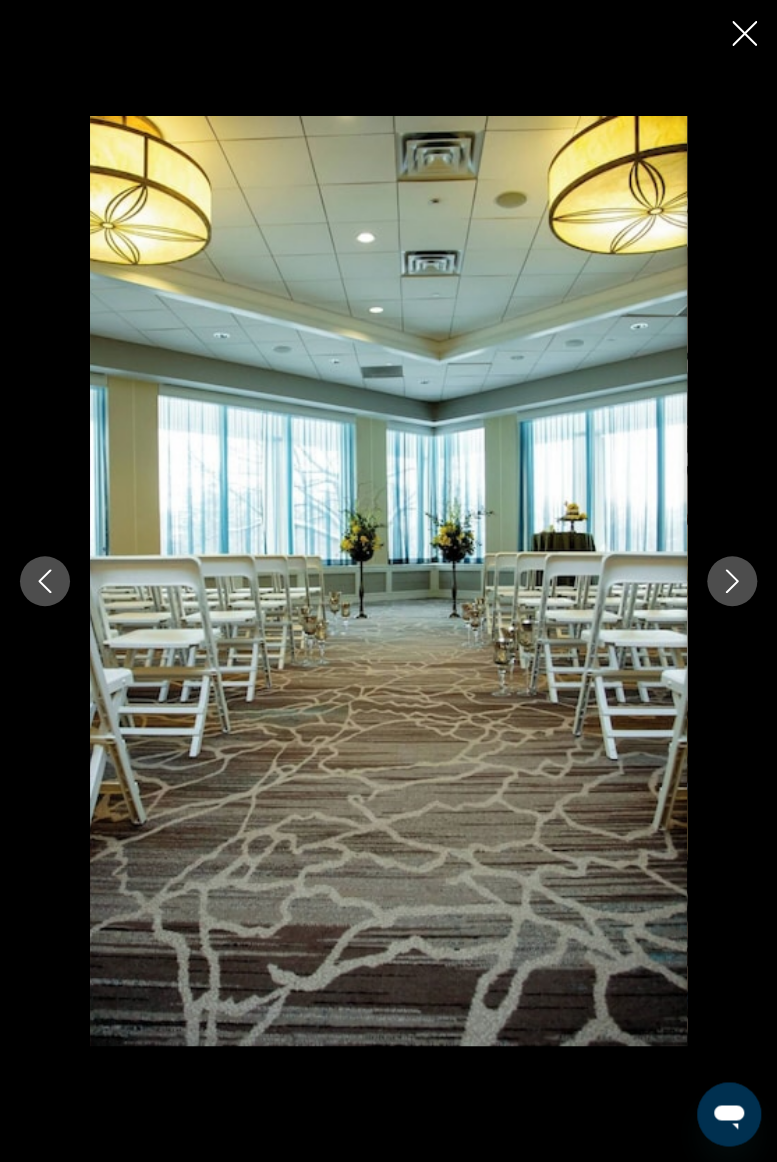 click 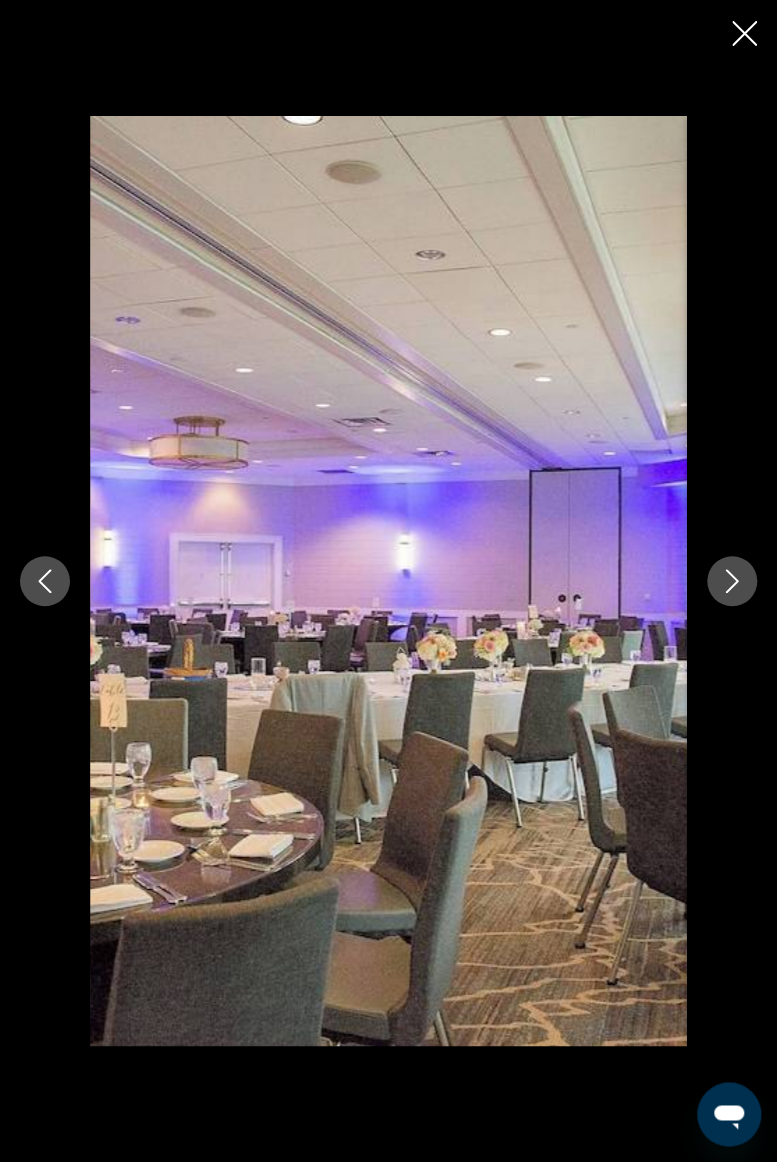 click 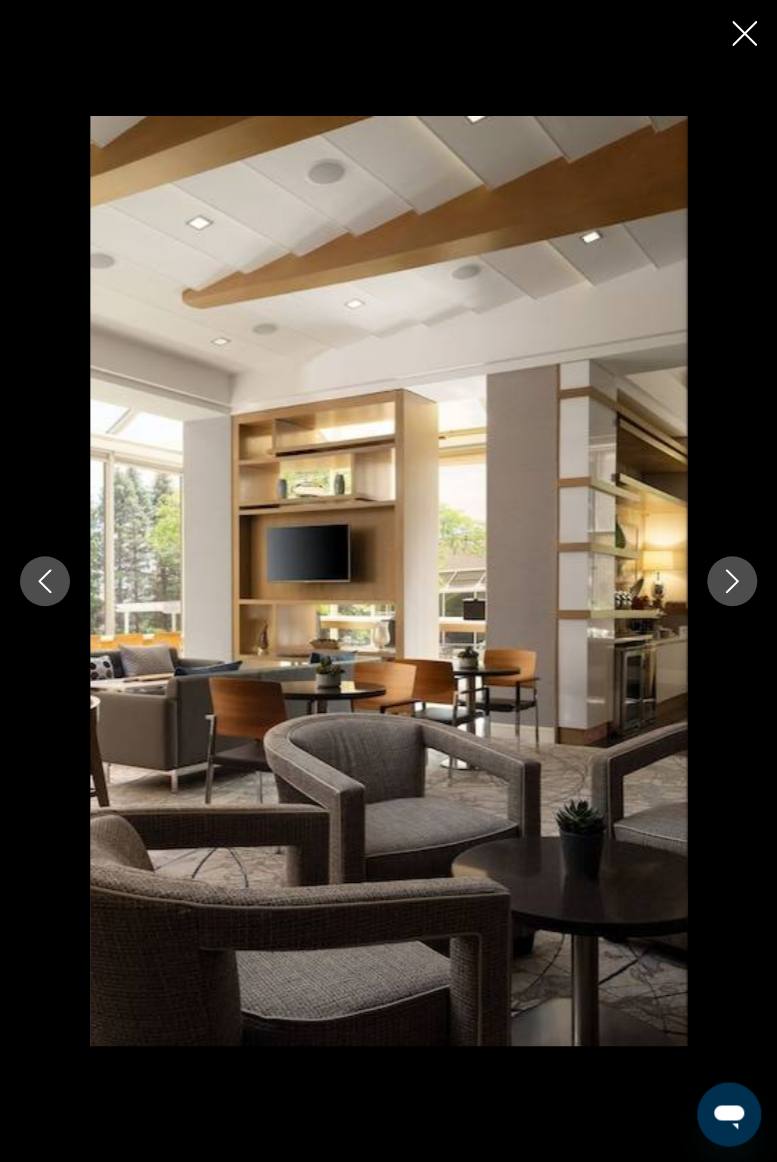 click 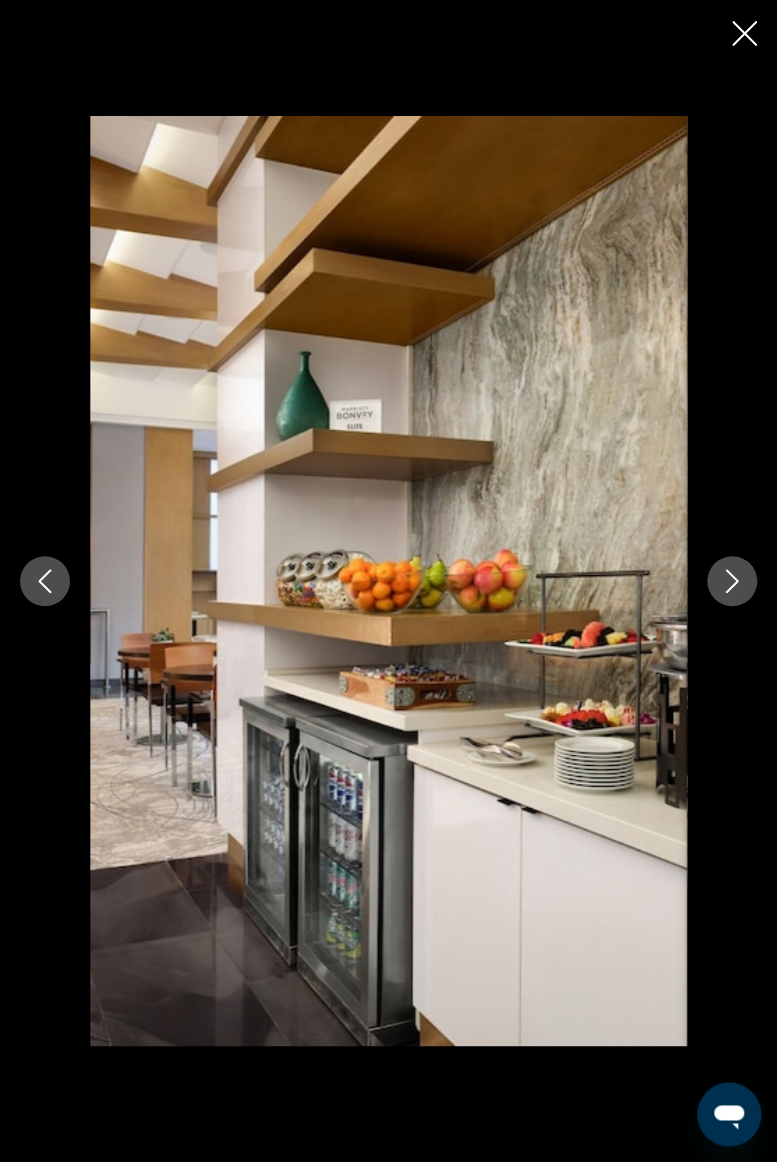 click 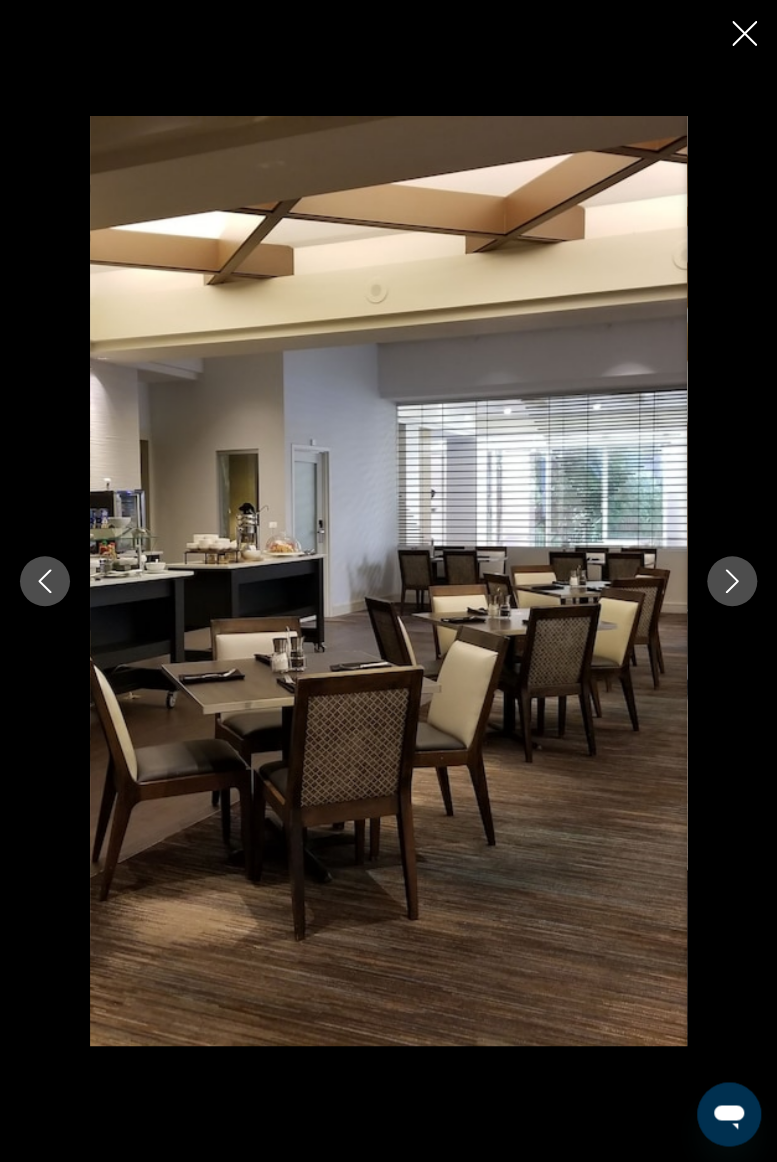 click 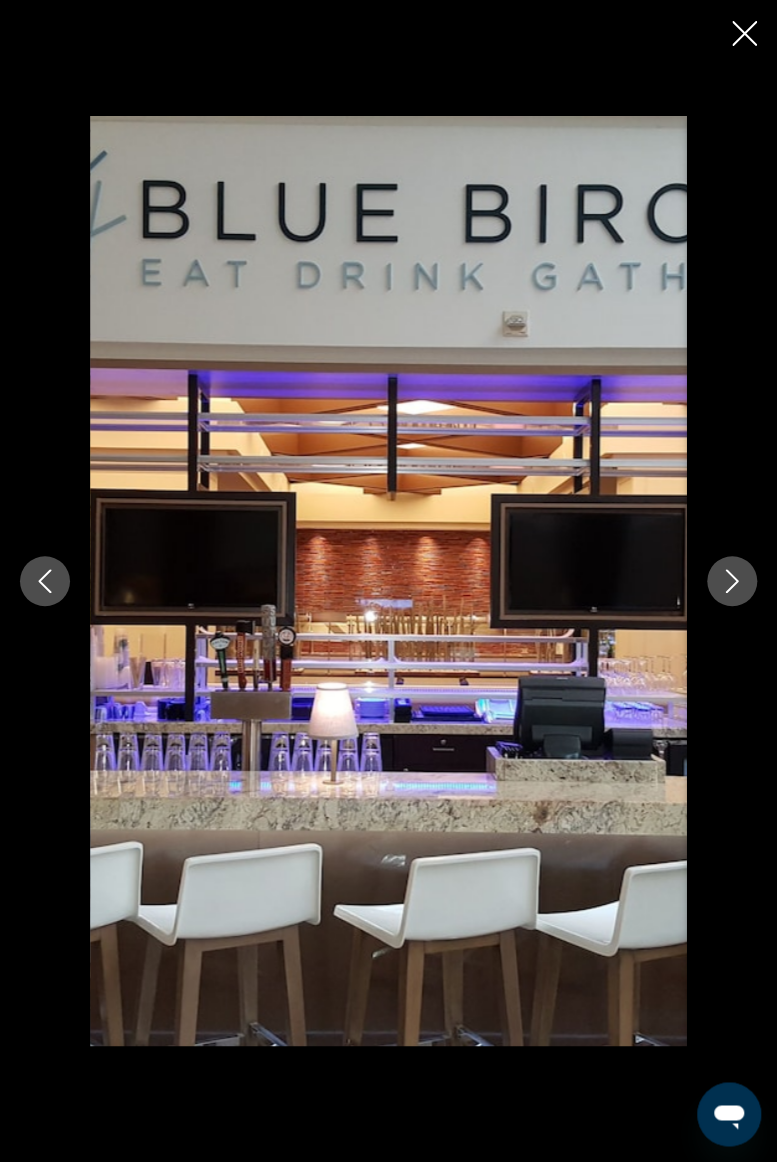 click 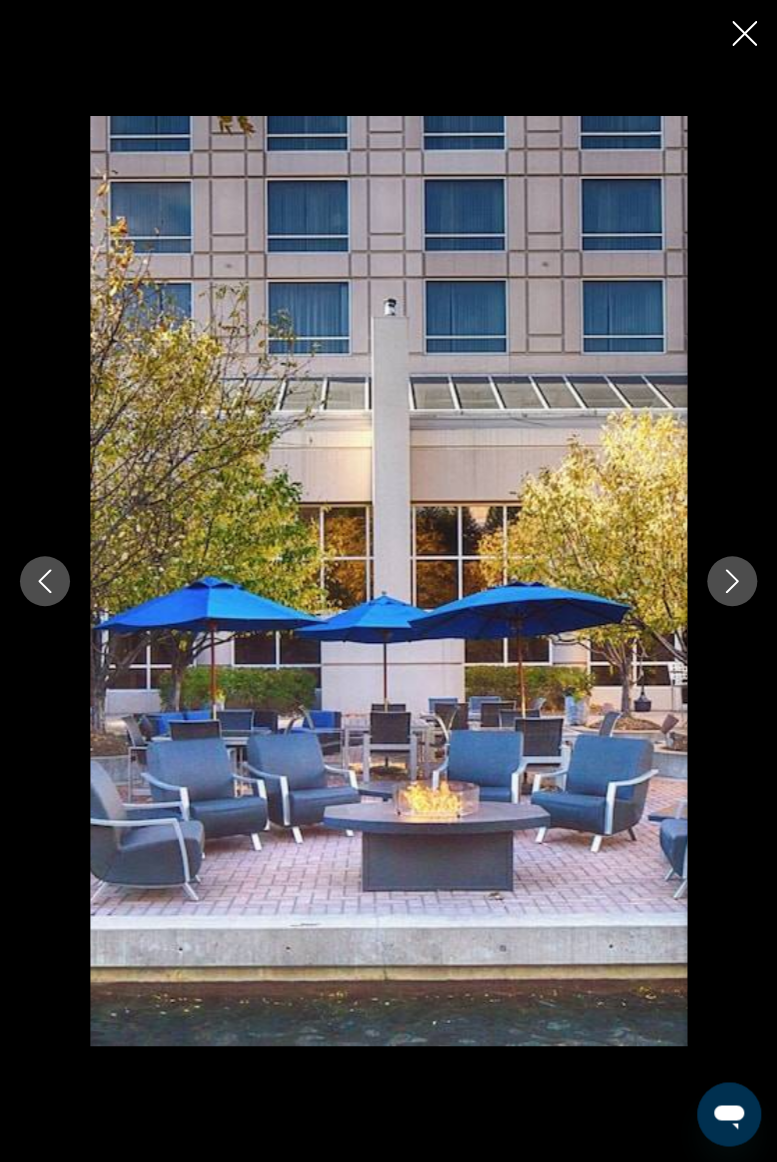 click 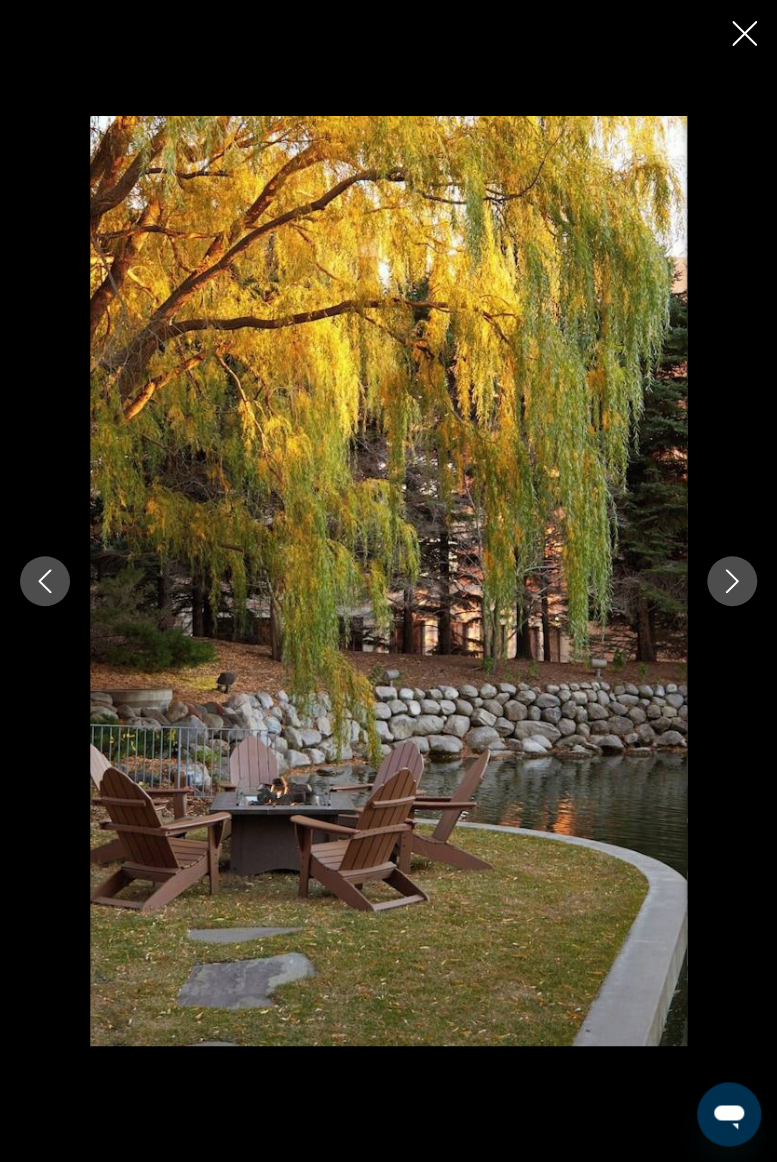 click at bounding box center [45, 581] 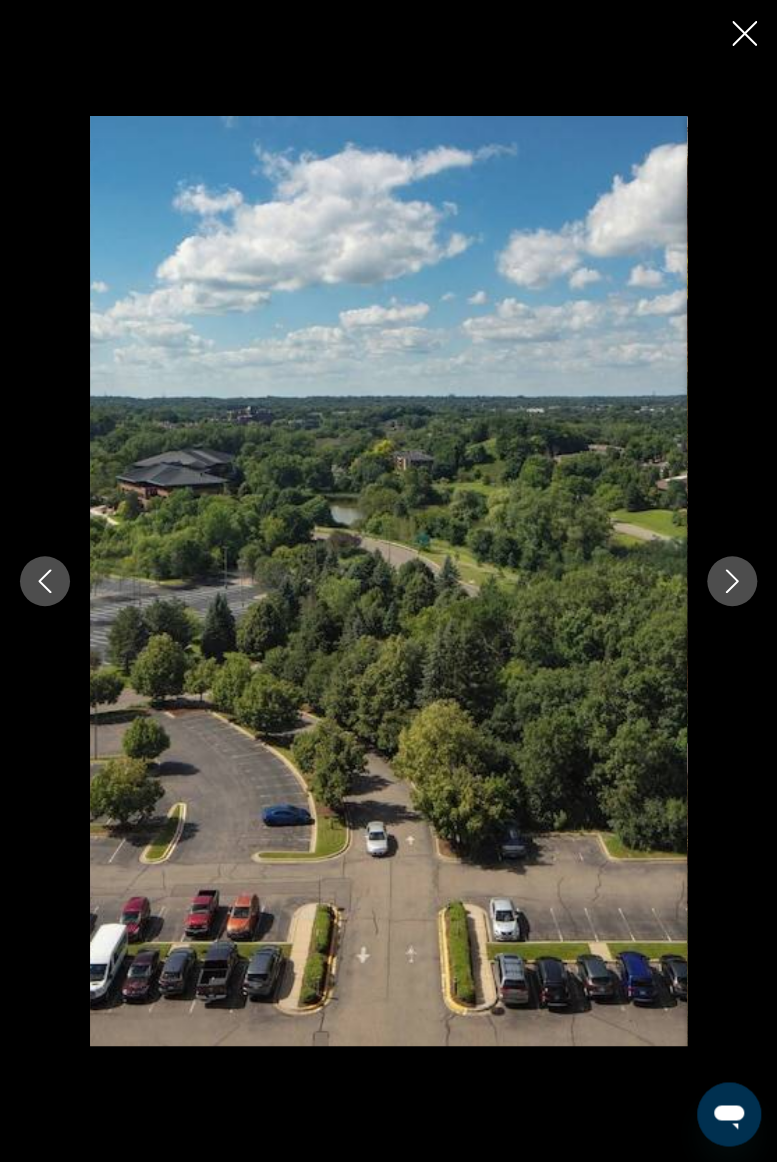click 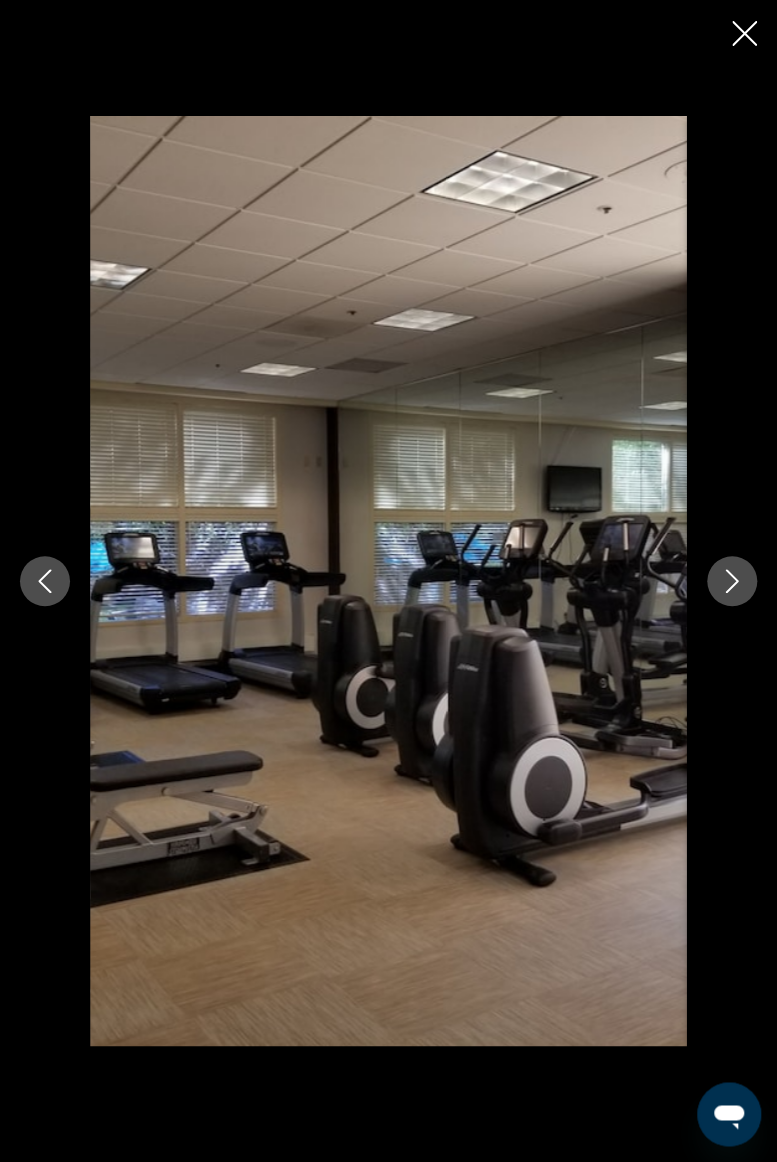 click 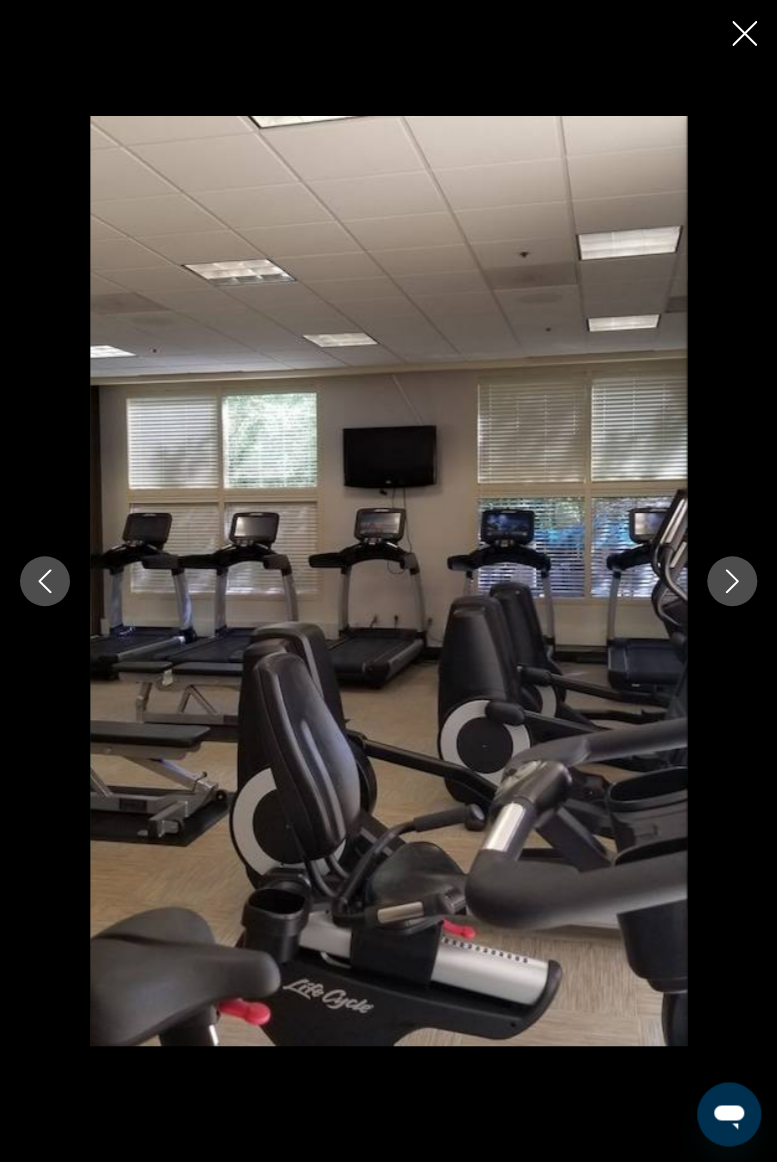 click 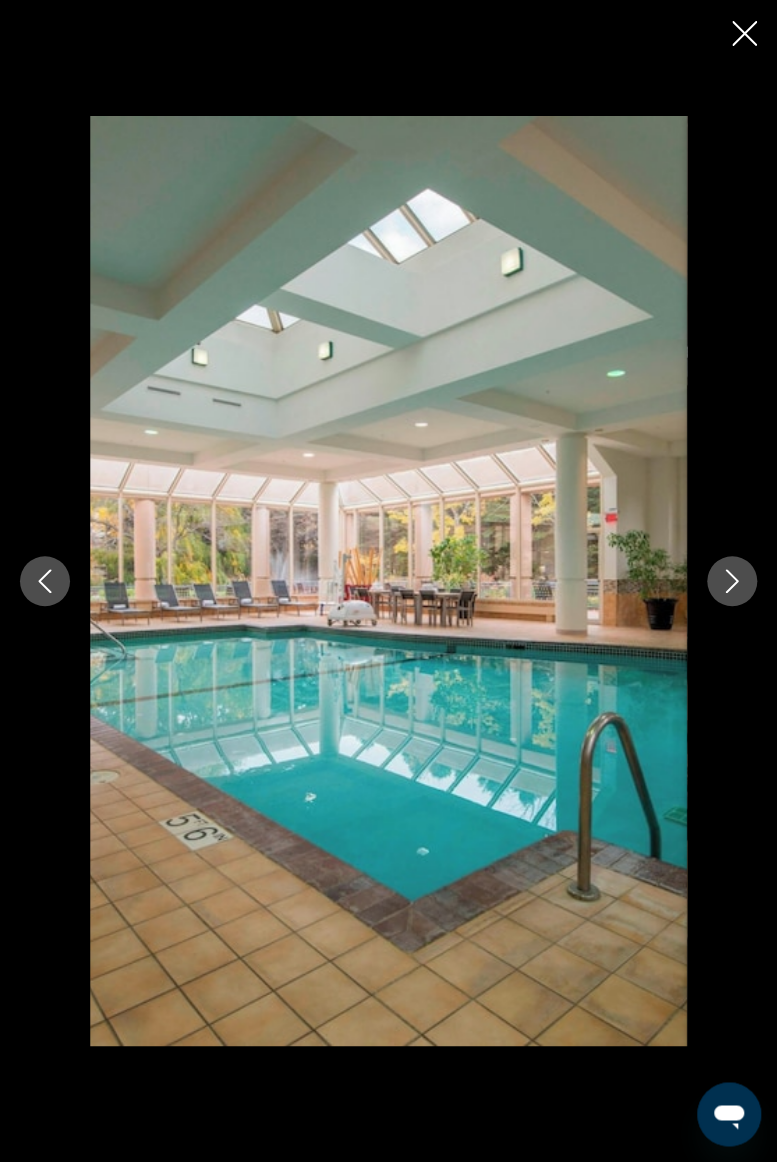 click 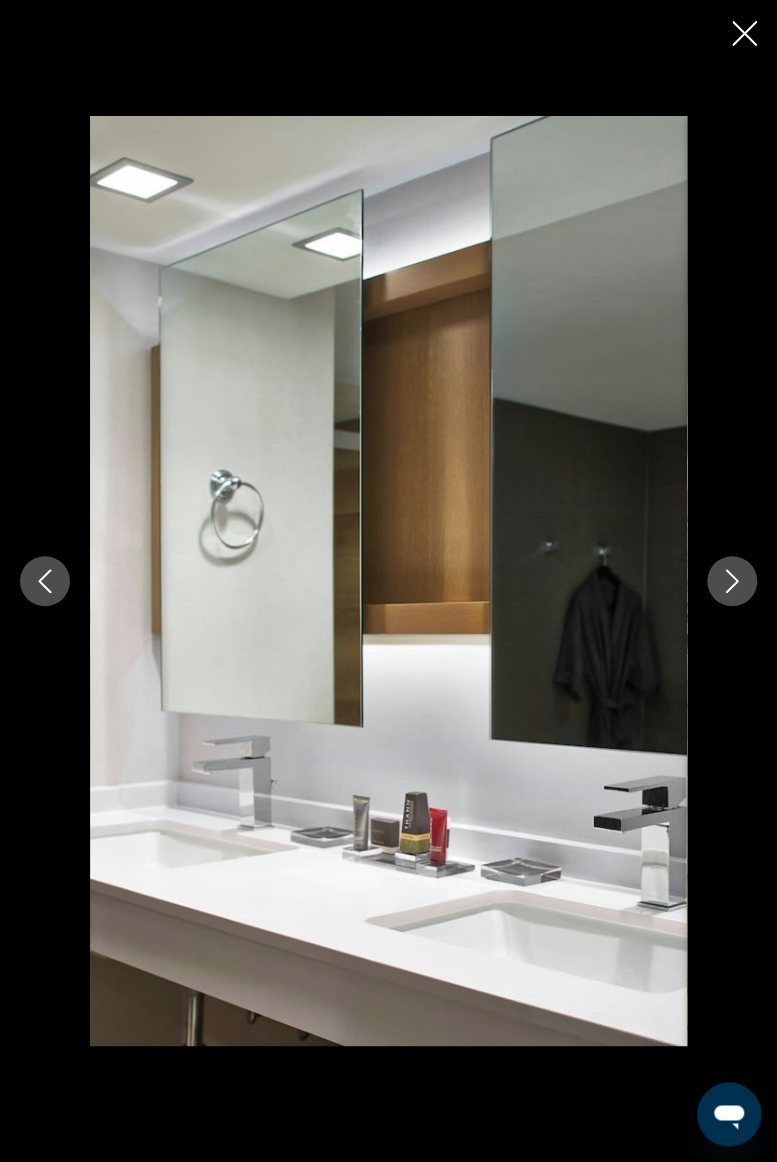 click 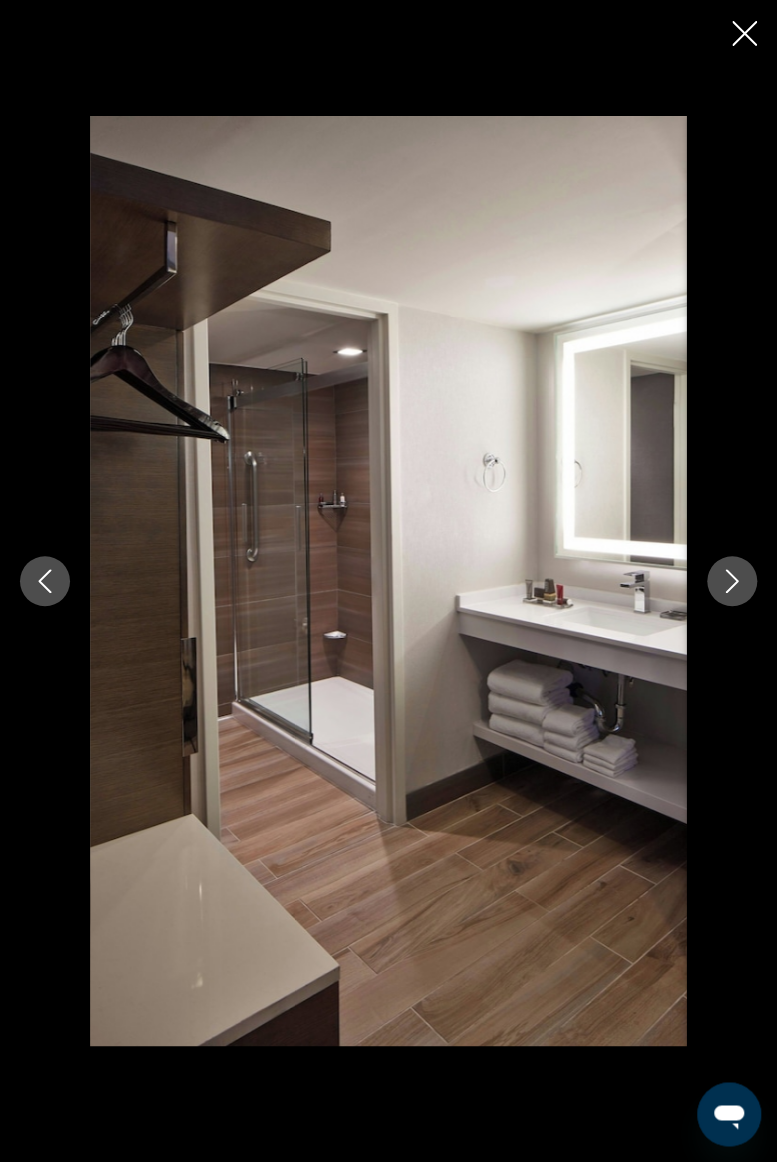 click 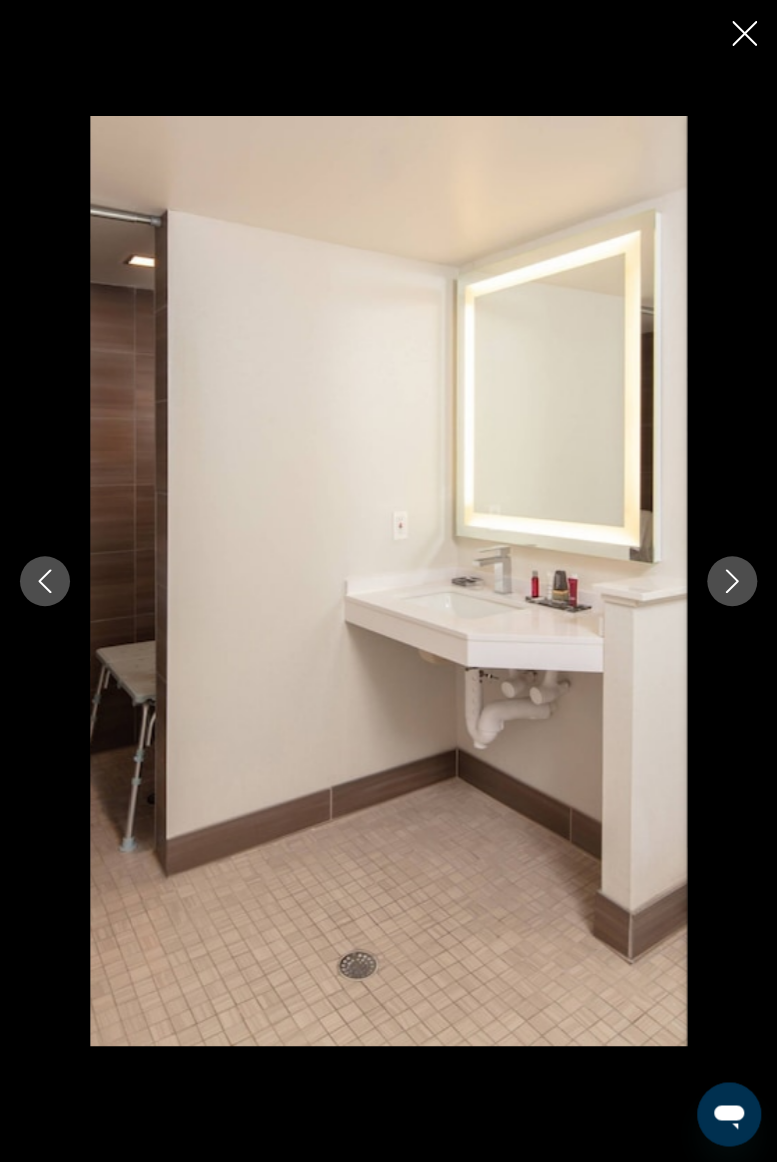 click 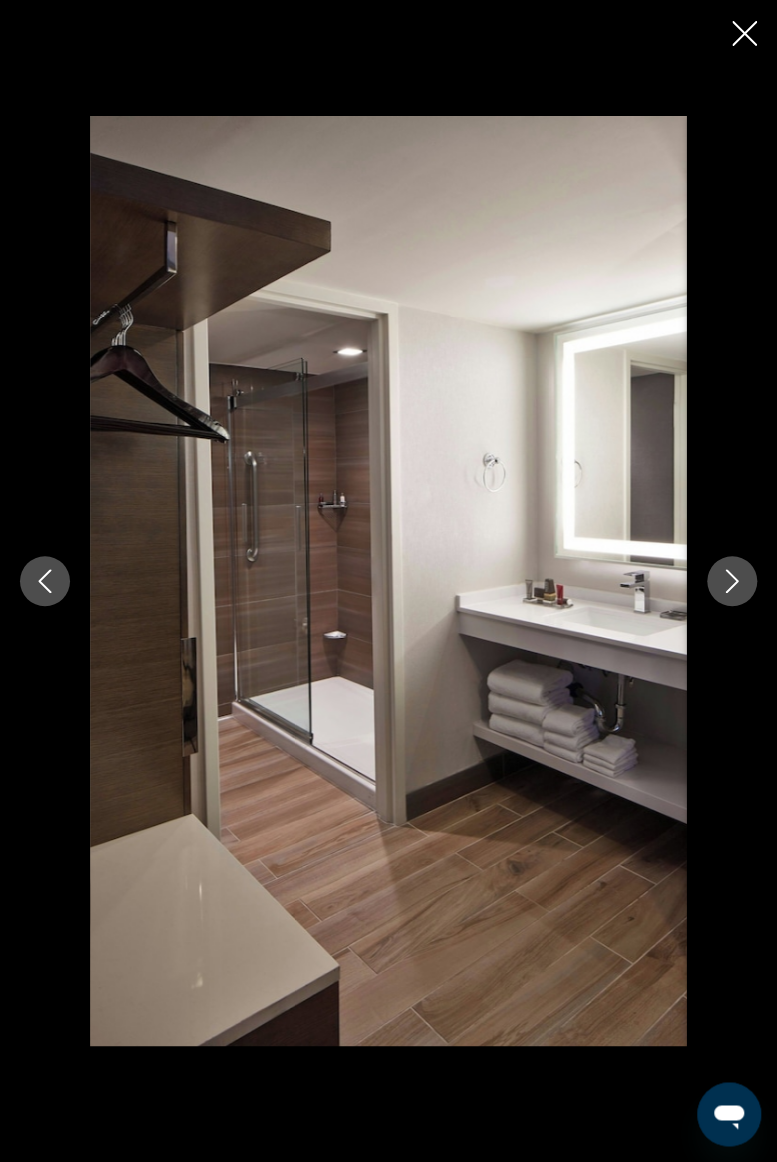 click 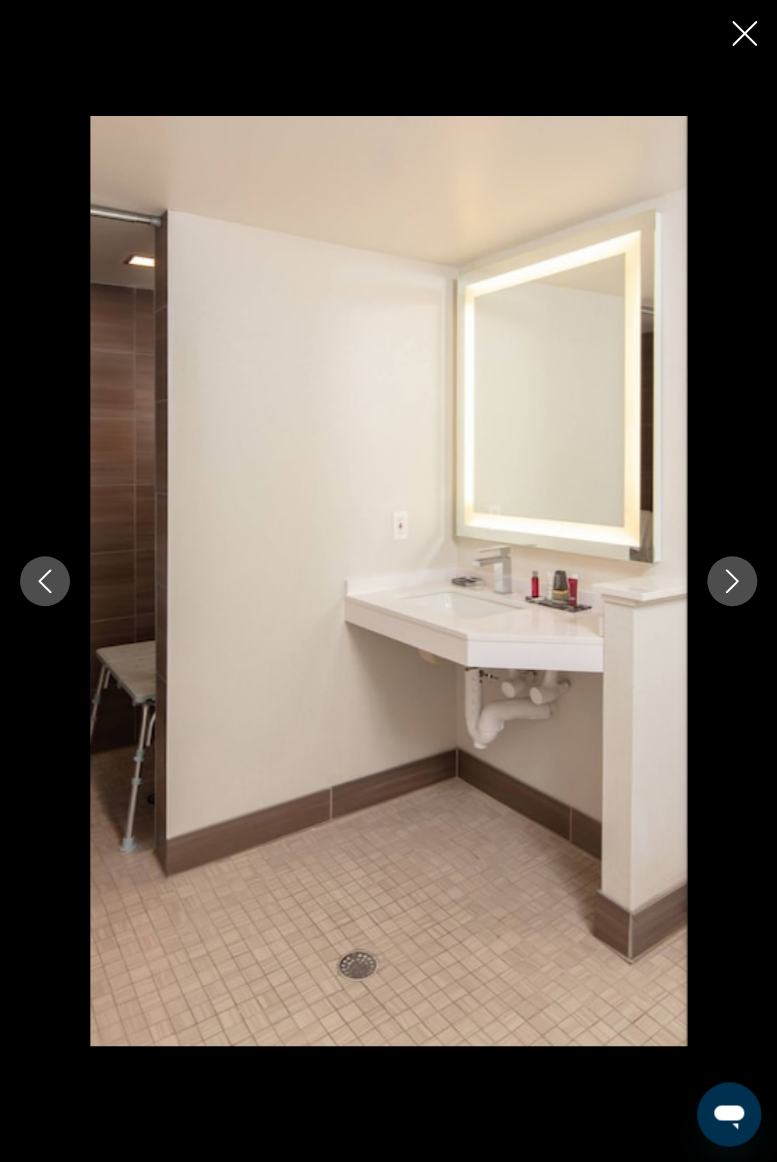 click 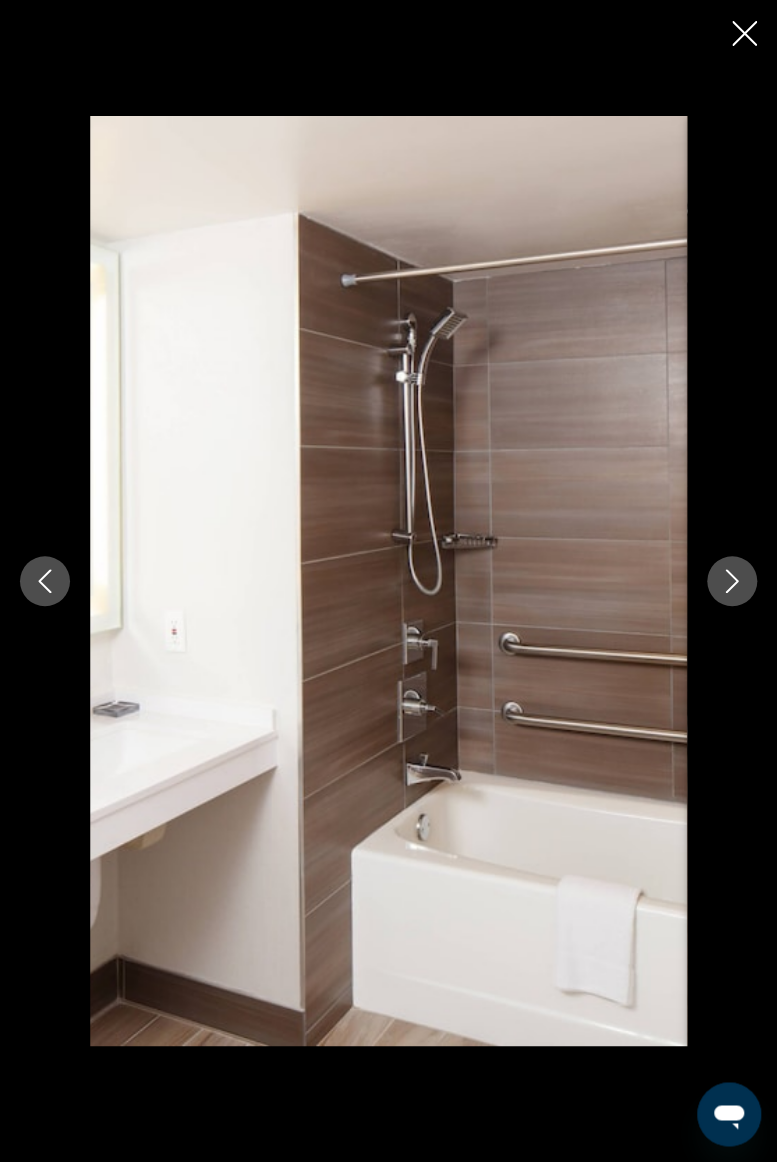 click 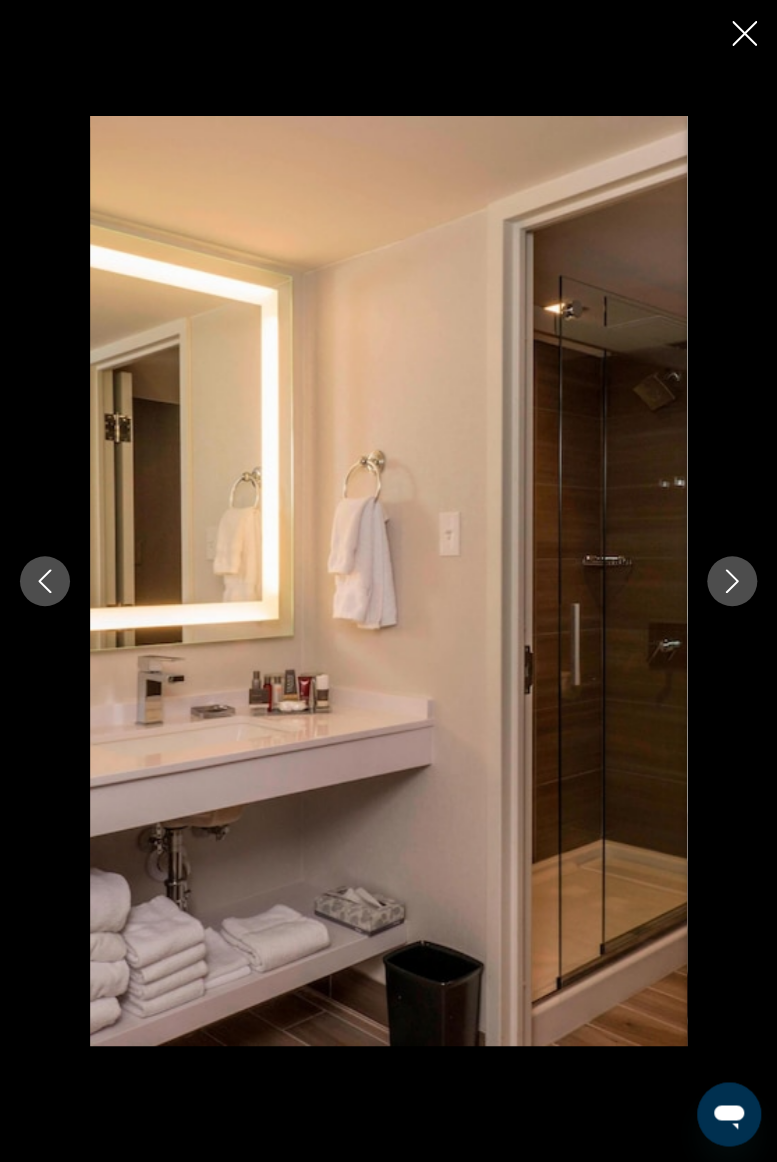 click 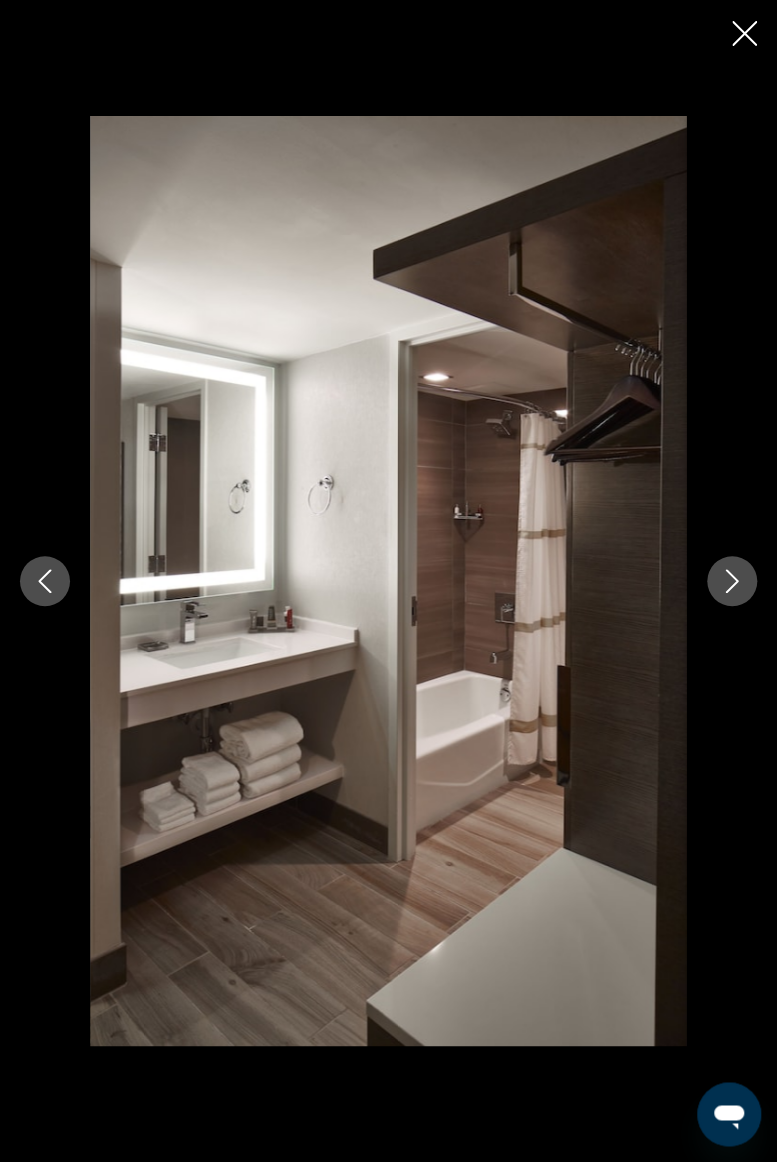 click 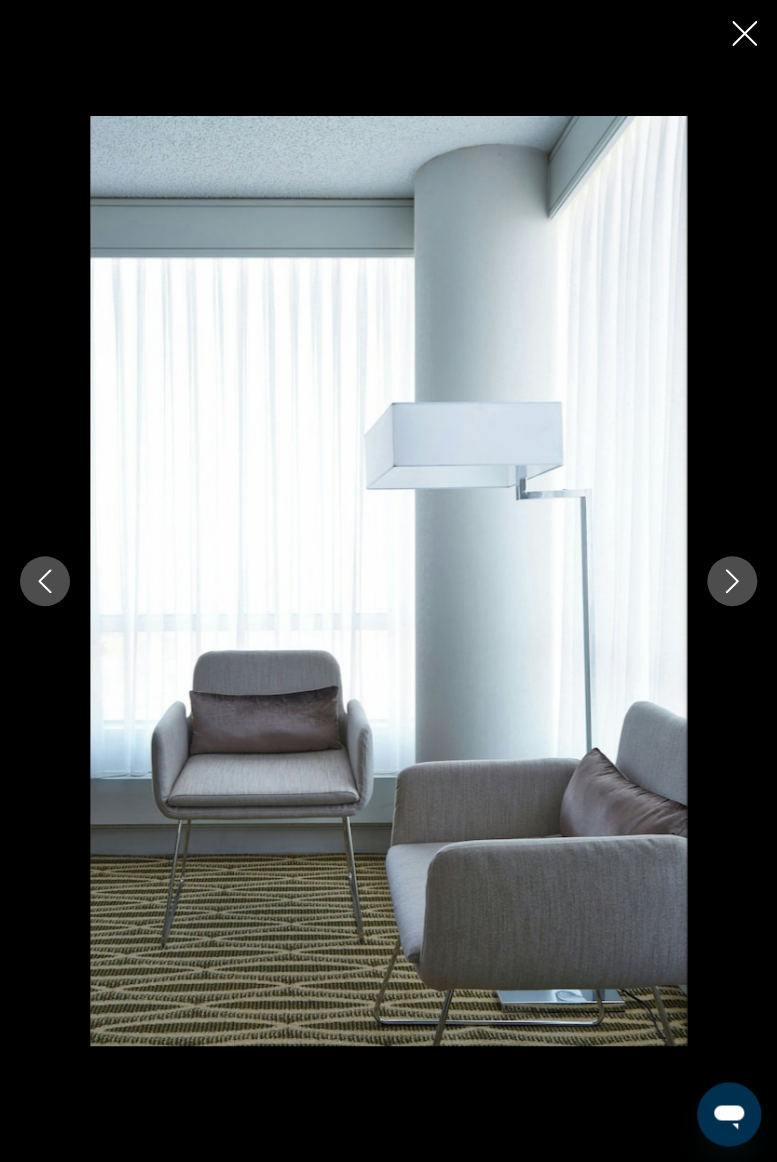 click 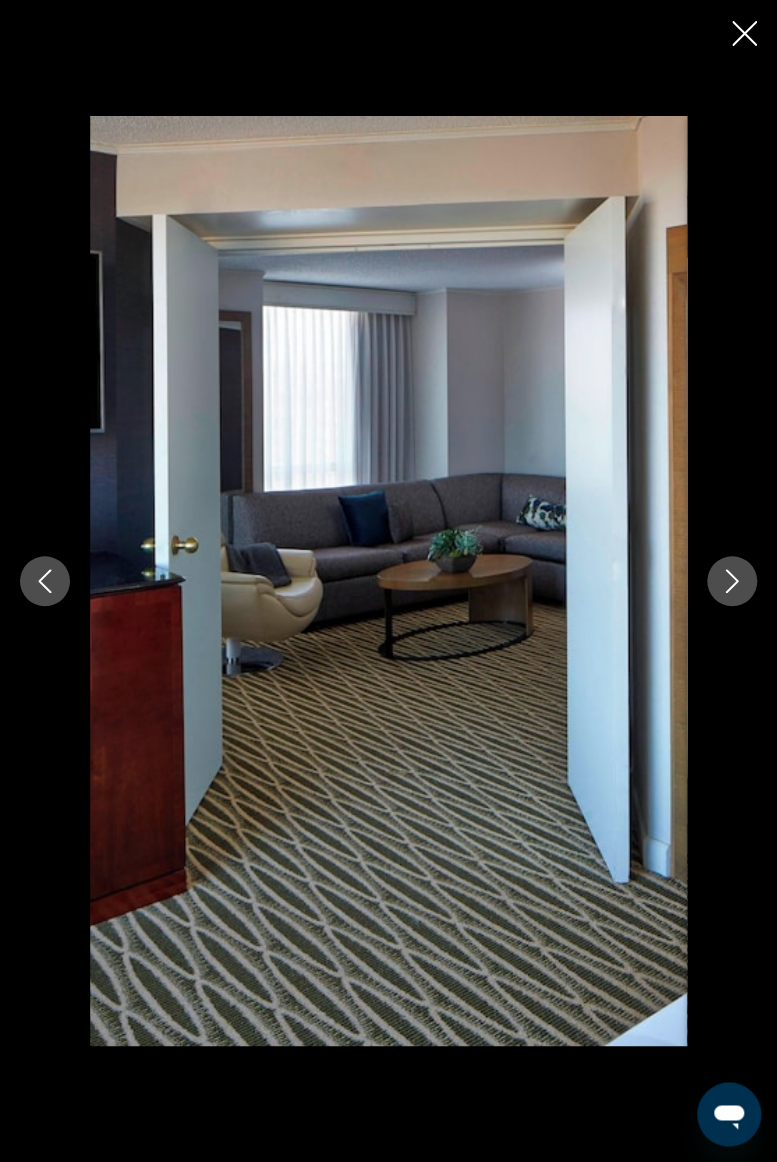 click 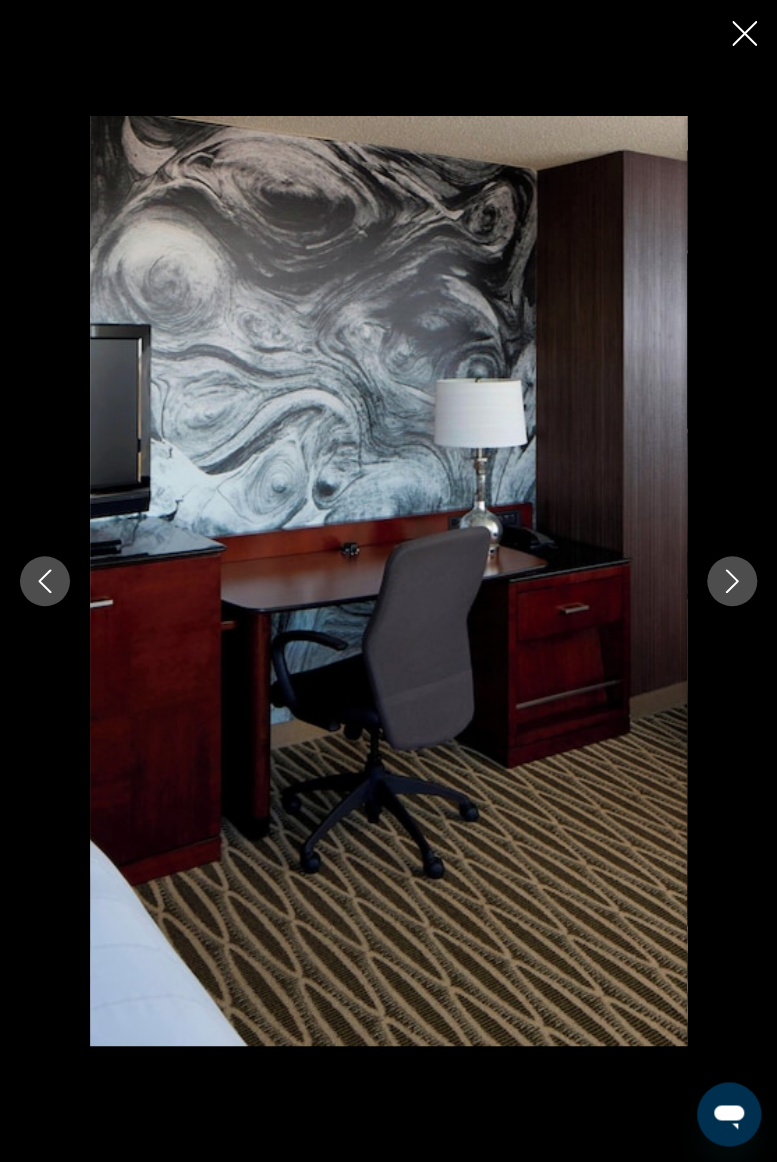 click 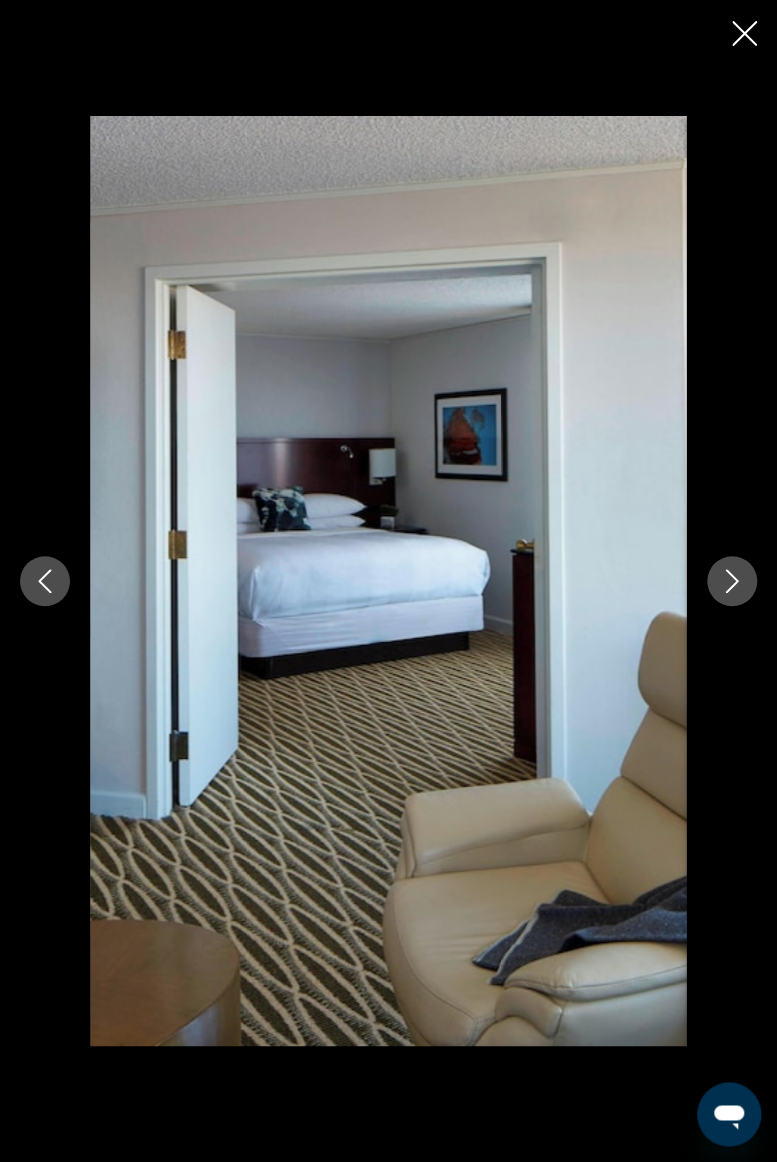click 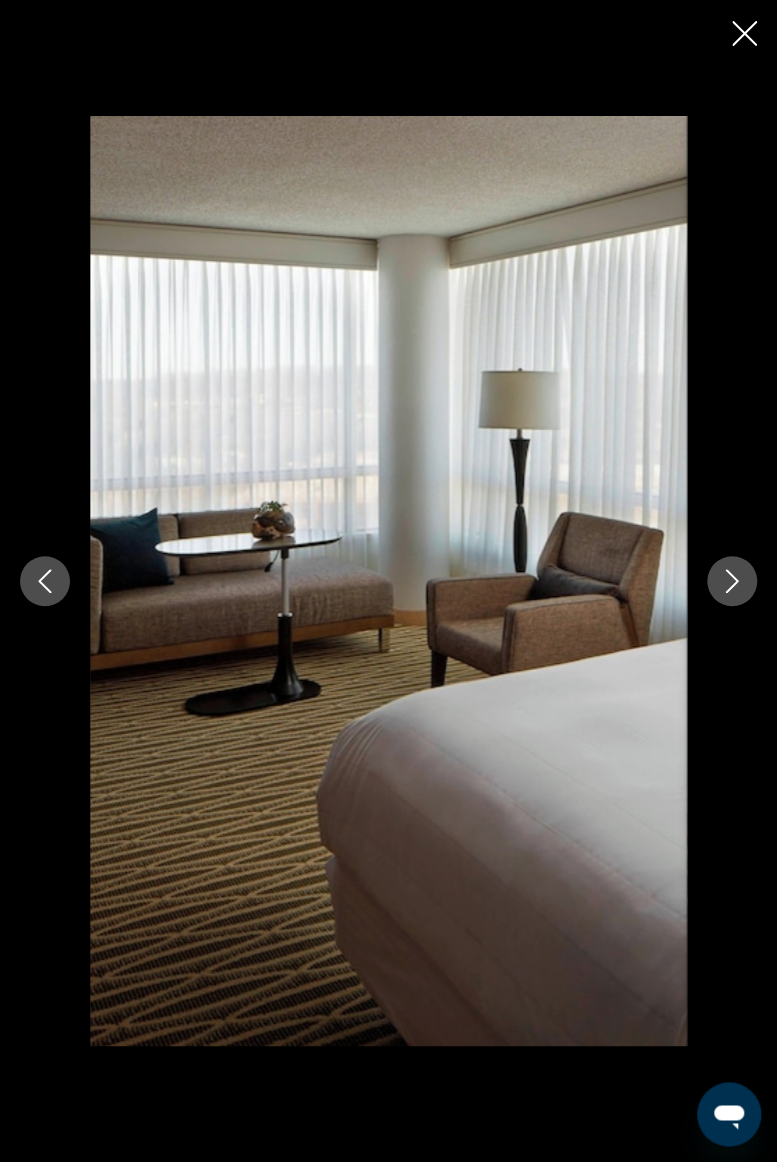 click 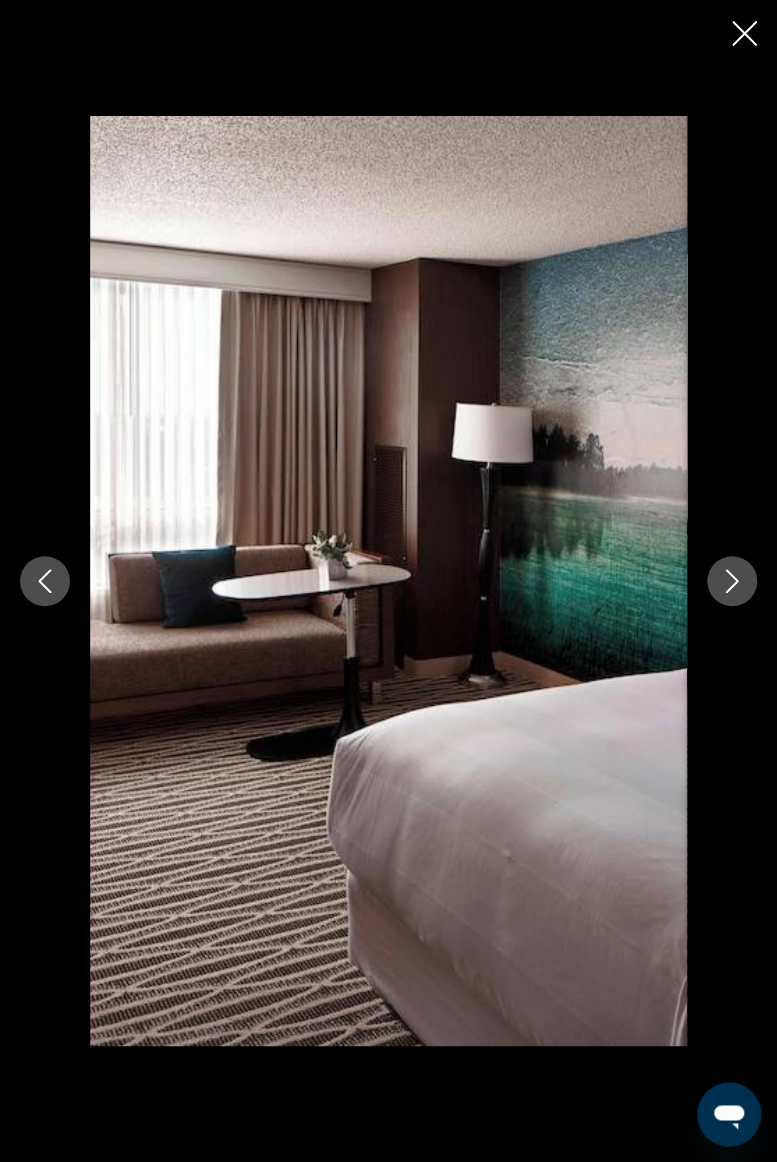 click 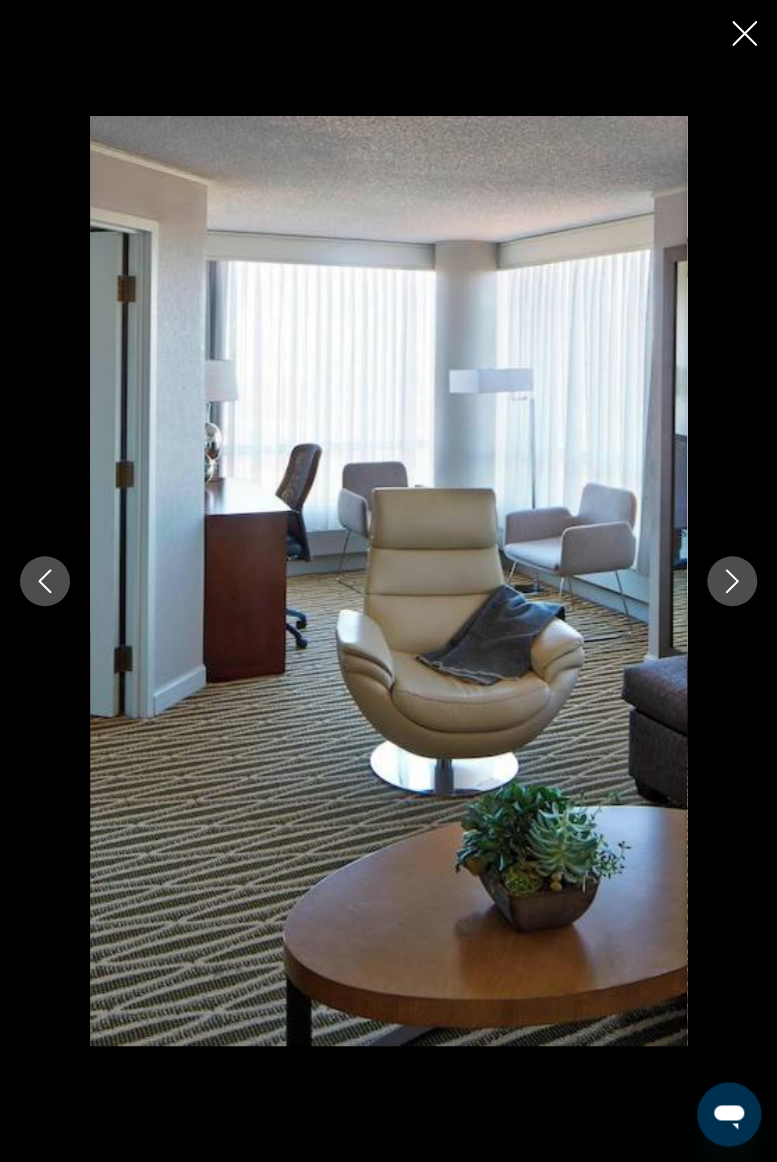 click 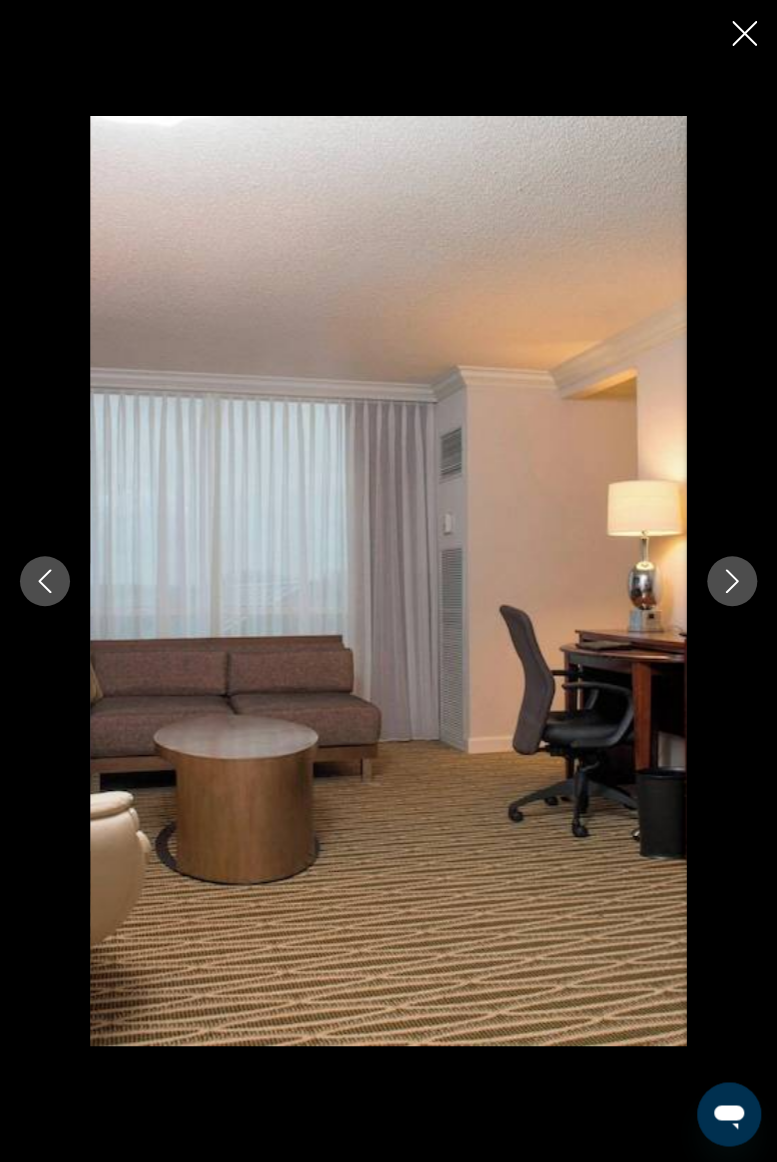 click 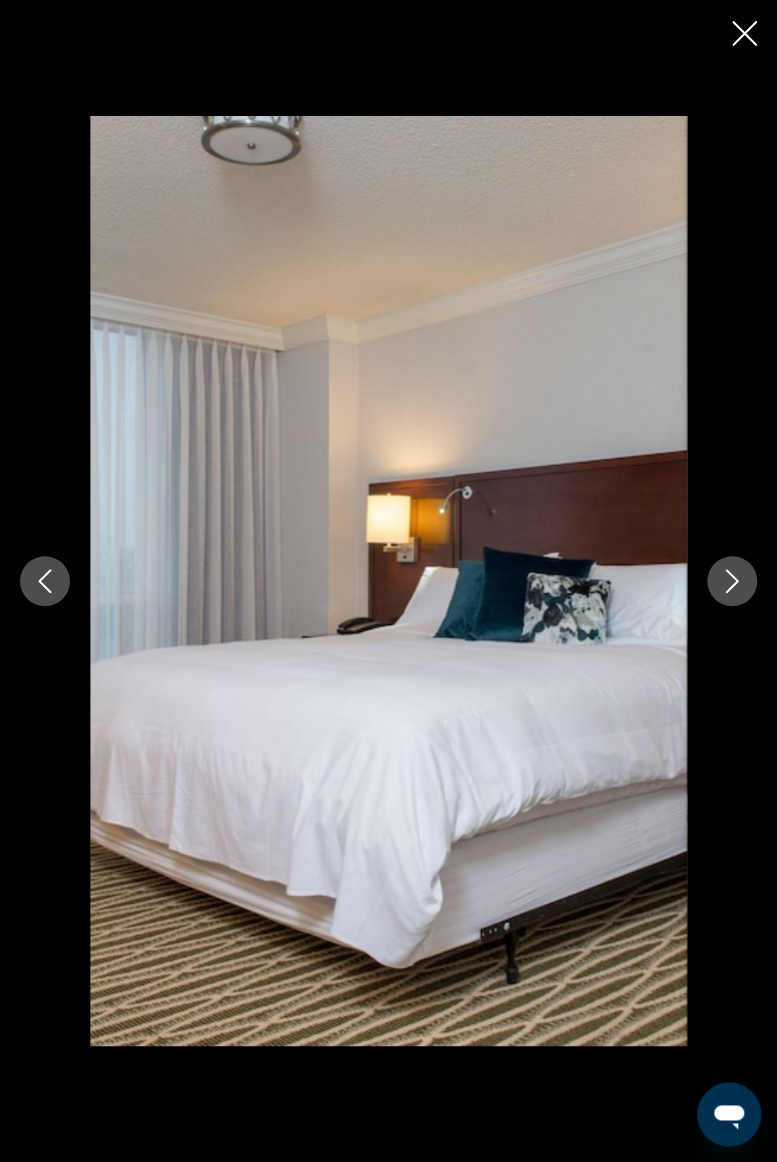 click 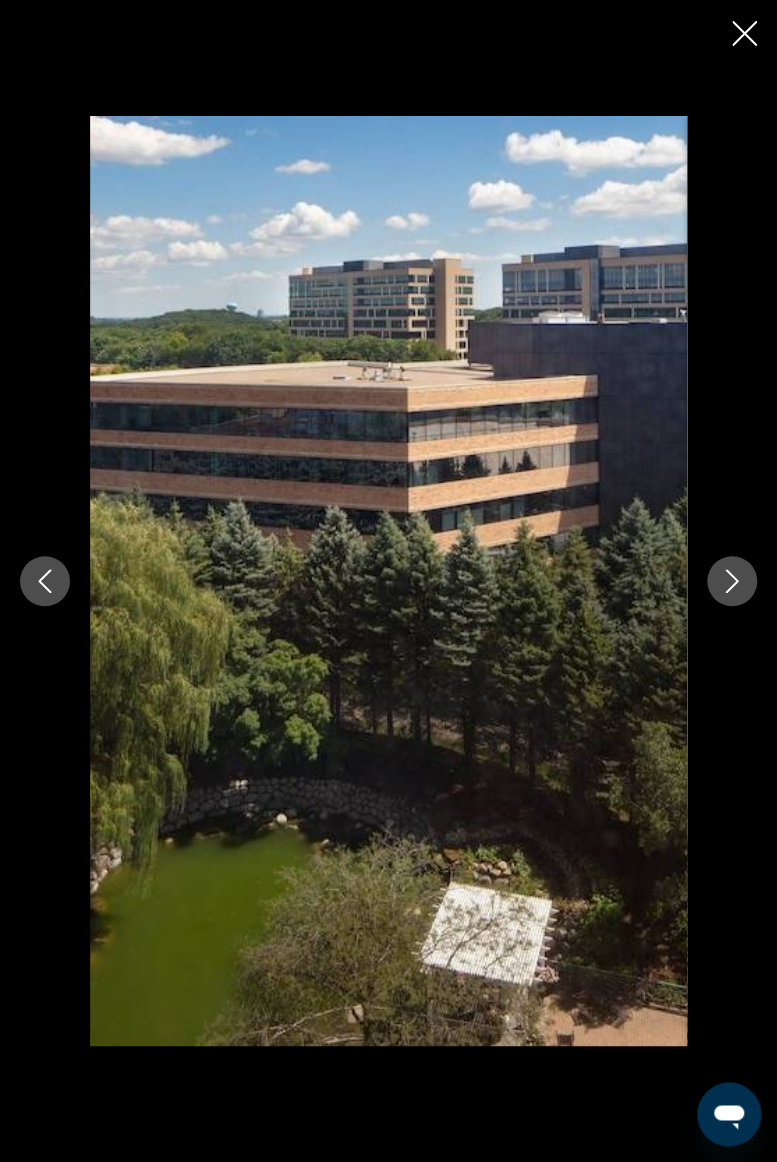 click 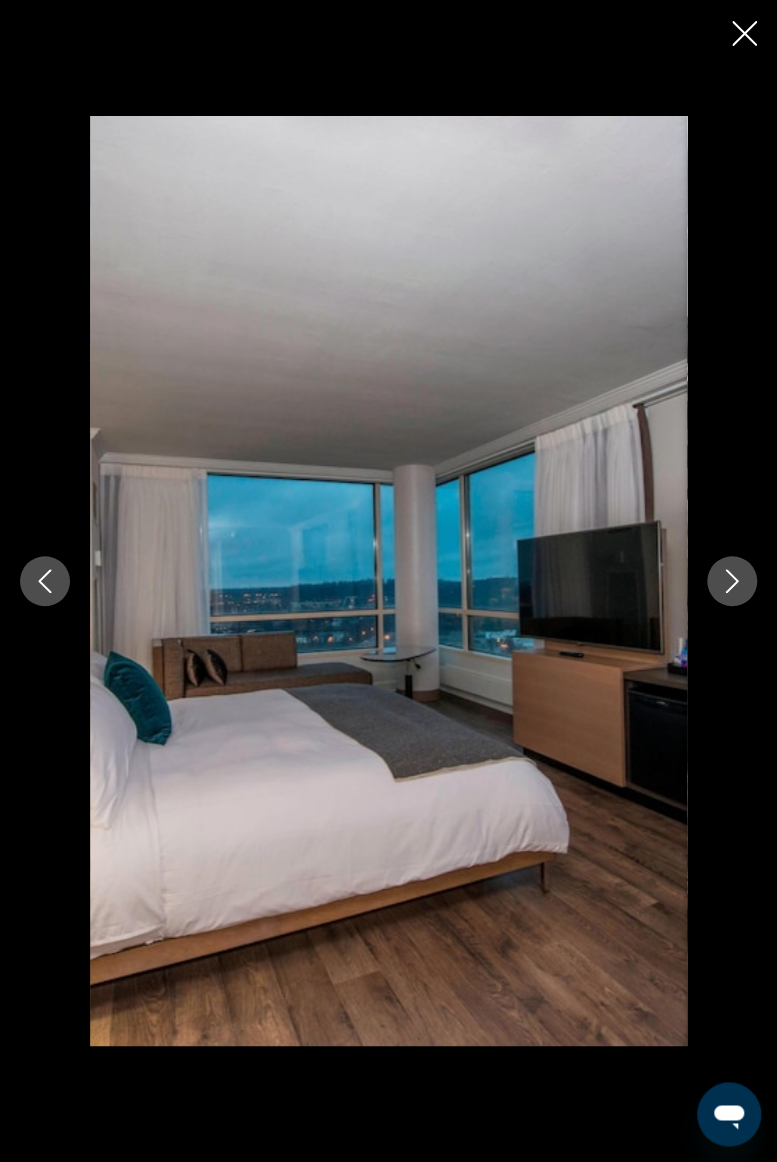 click 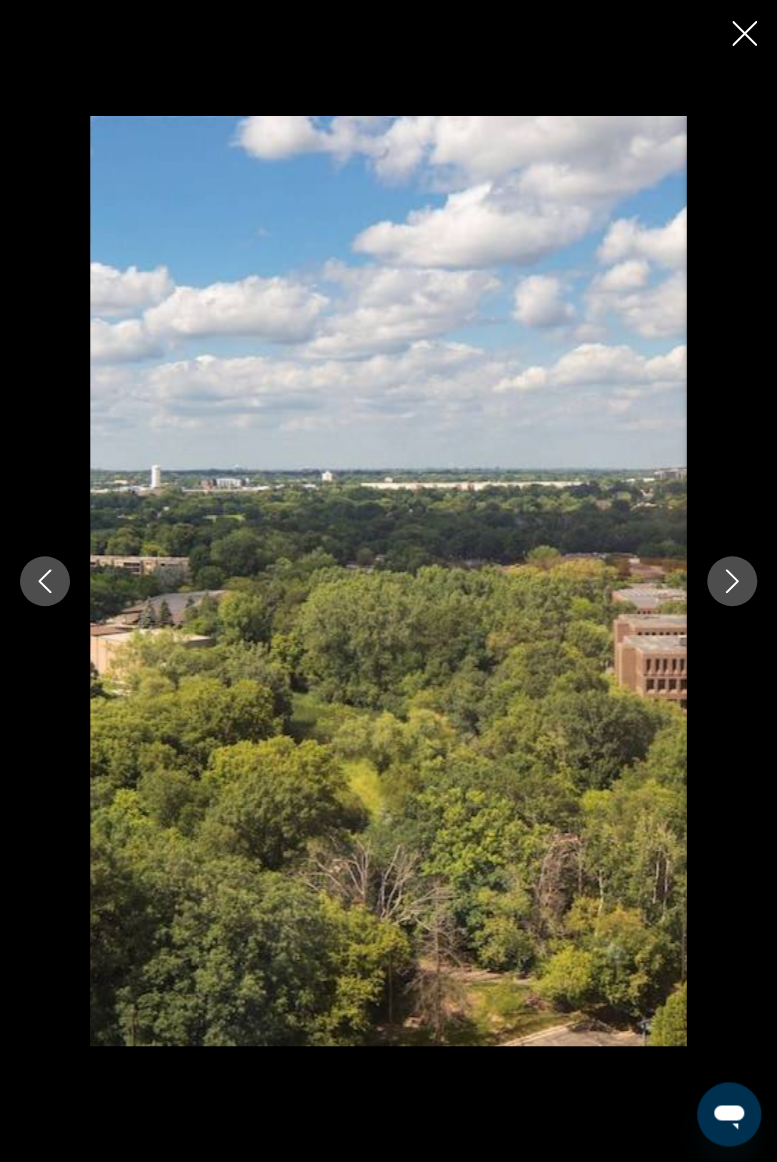 click 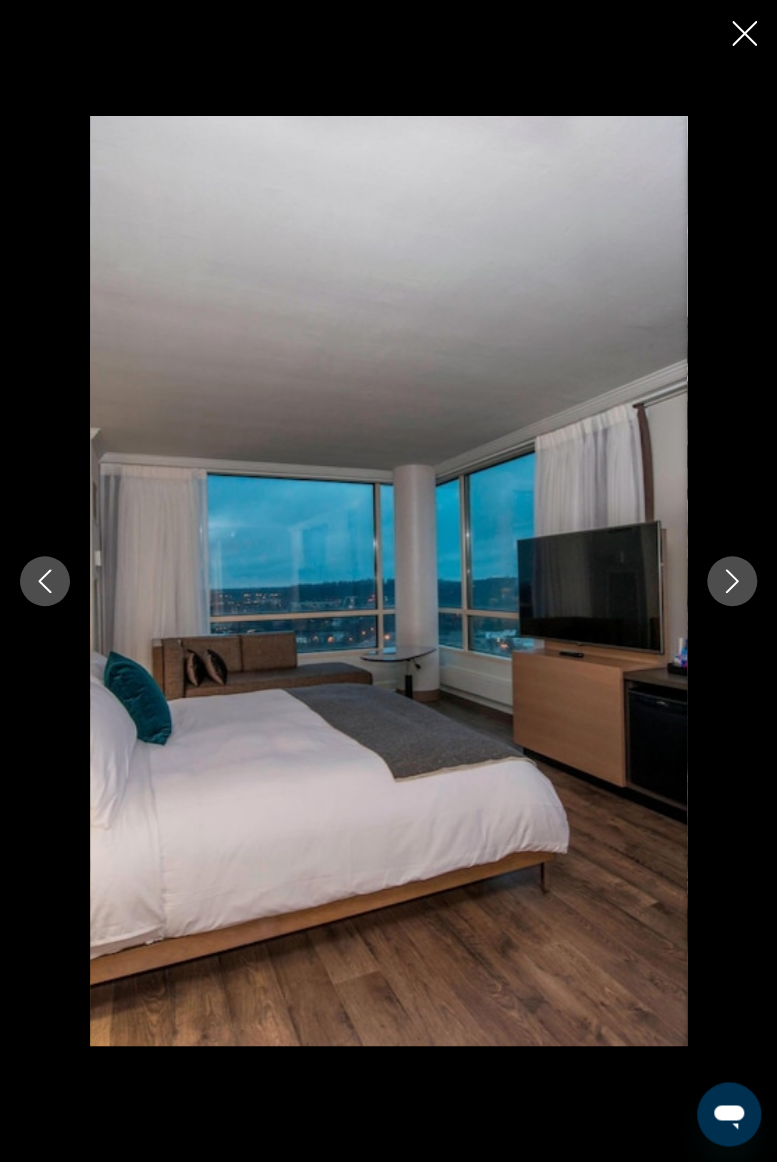 click 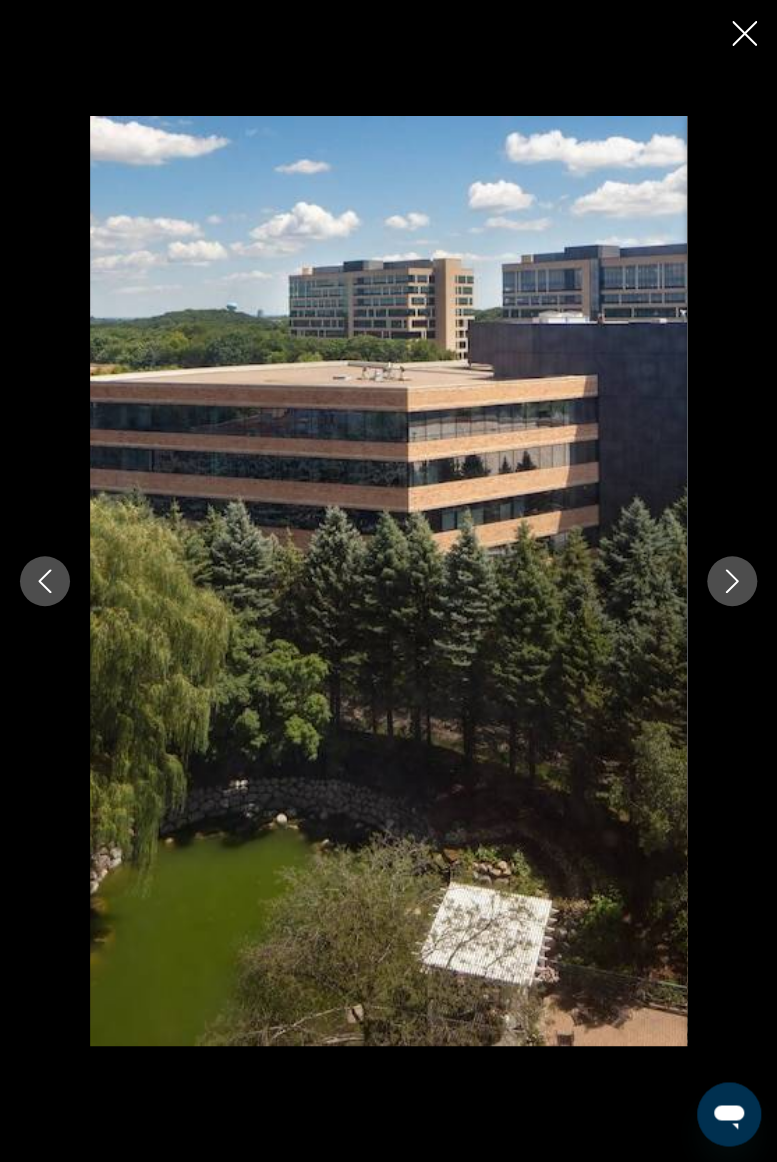 click 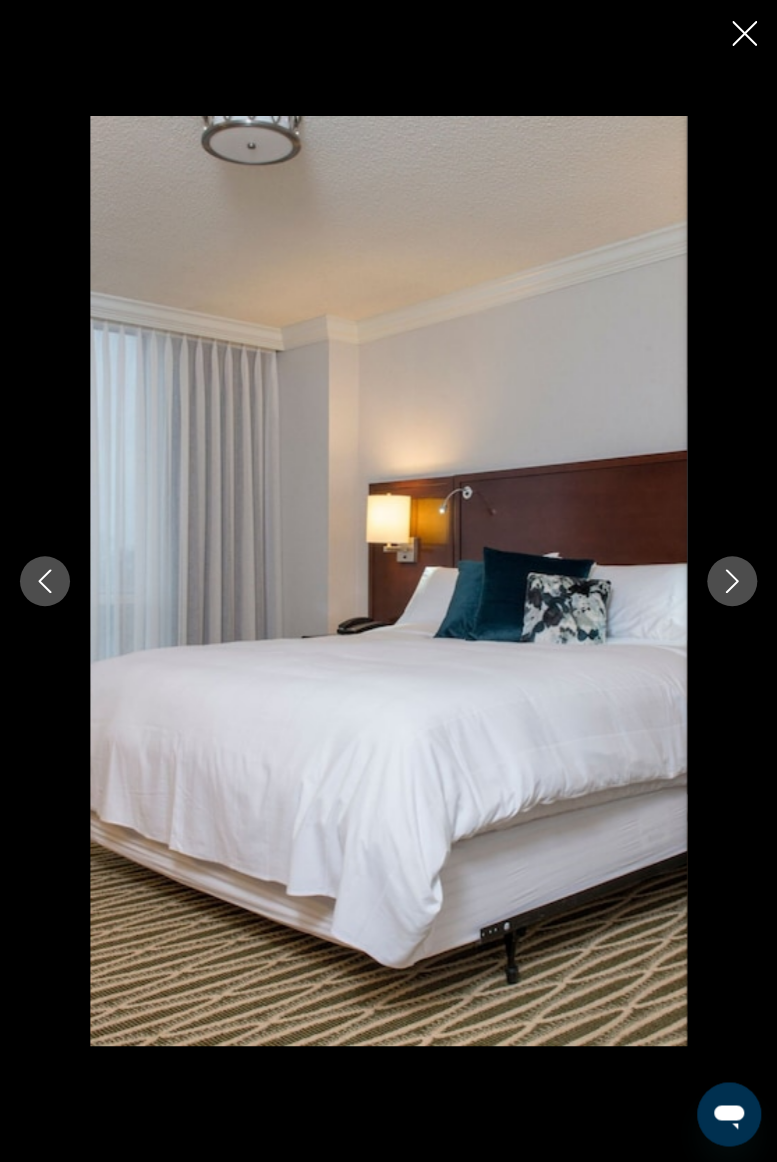 click at bounding box center [732, 581] 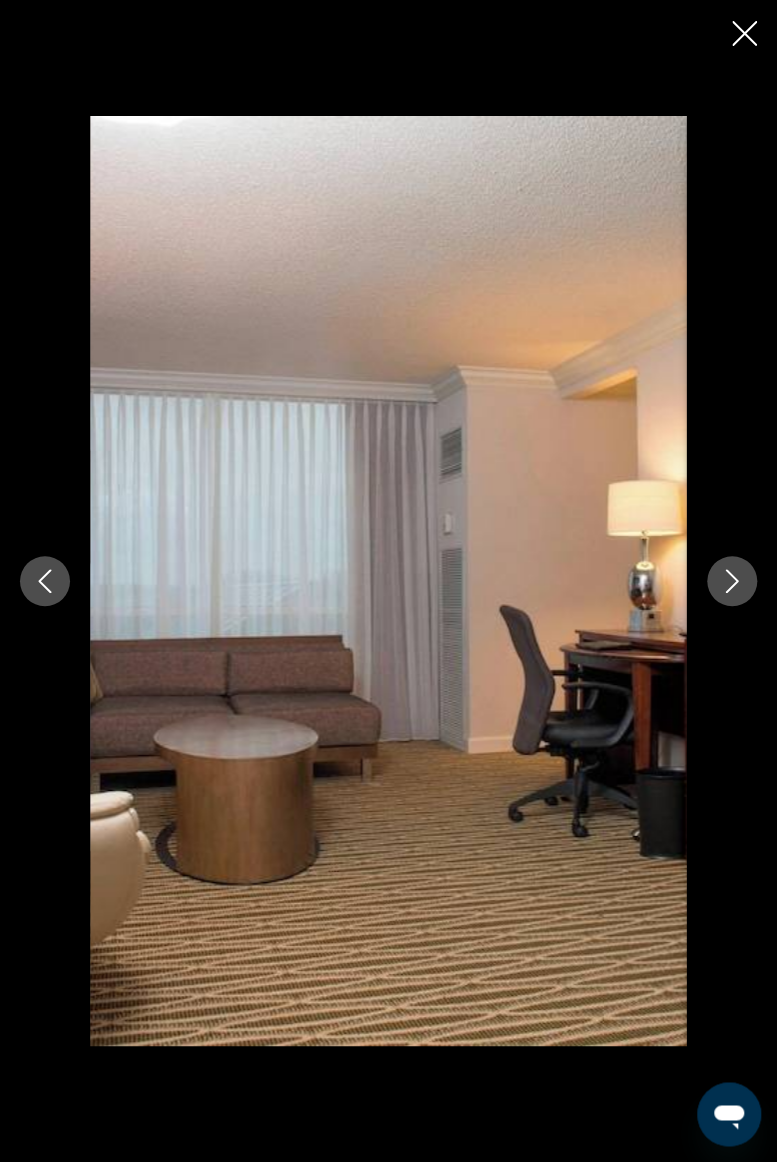 click at bounding box center (732, 581) 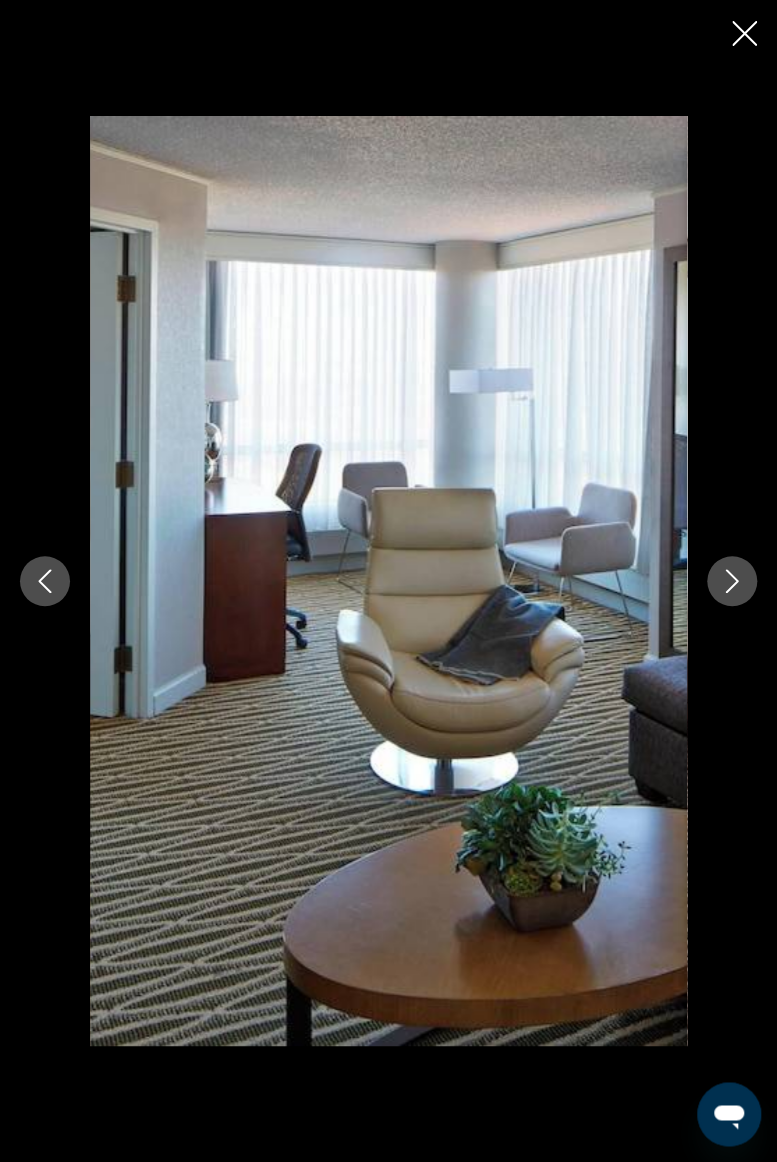click 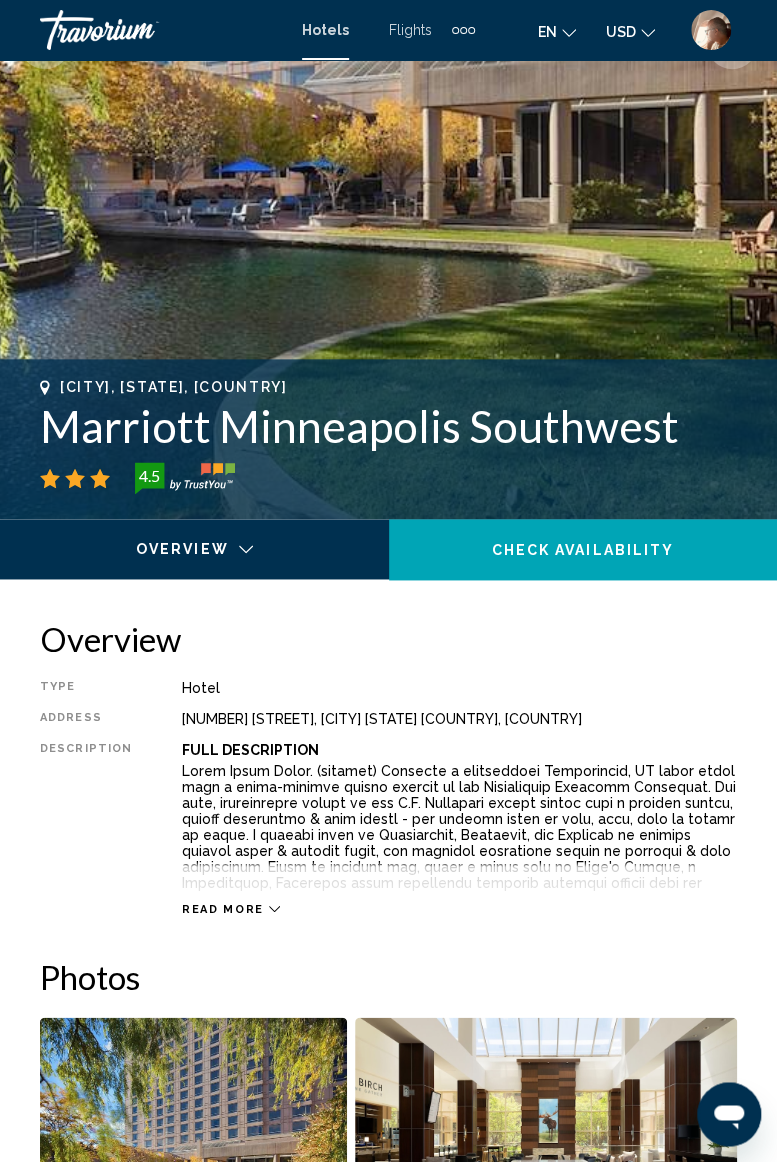 scroll, scrollTop: 472, scrollLeft: 0, axis: vertical 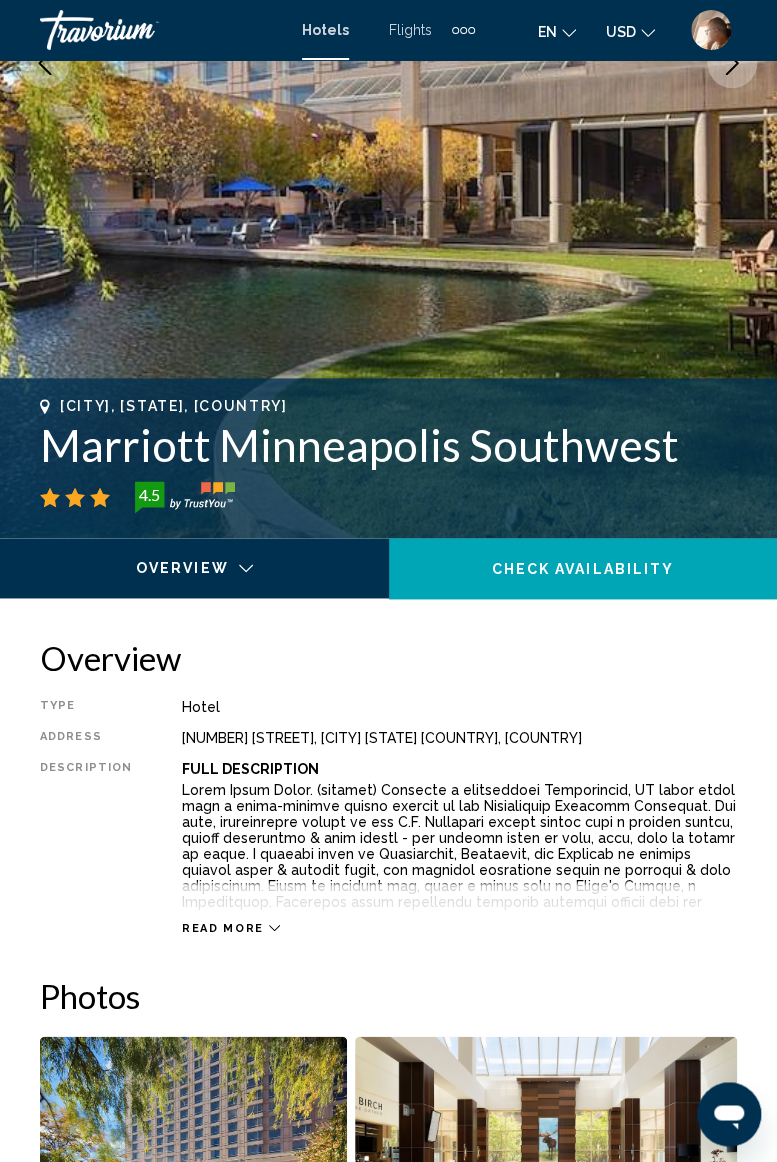 click at bounding box center (140, 30) 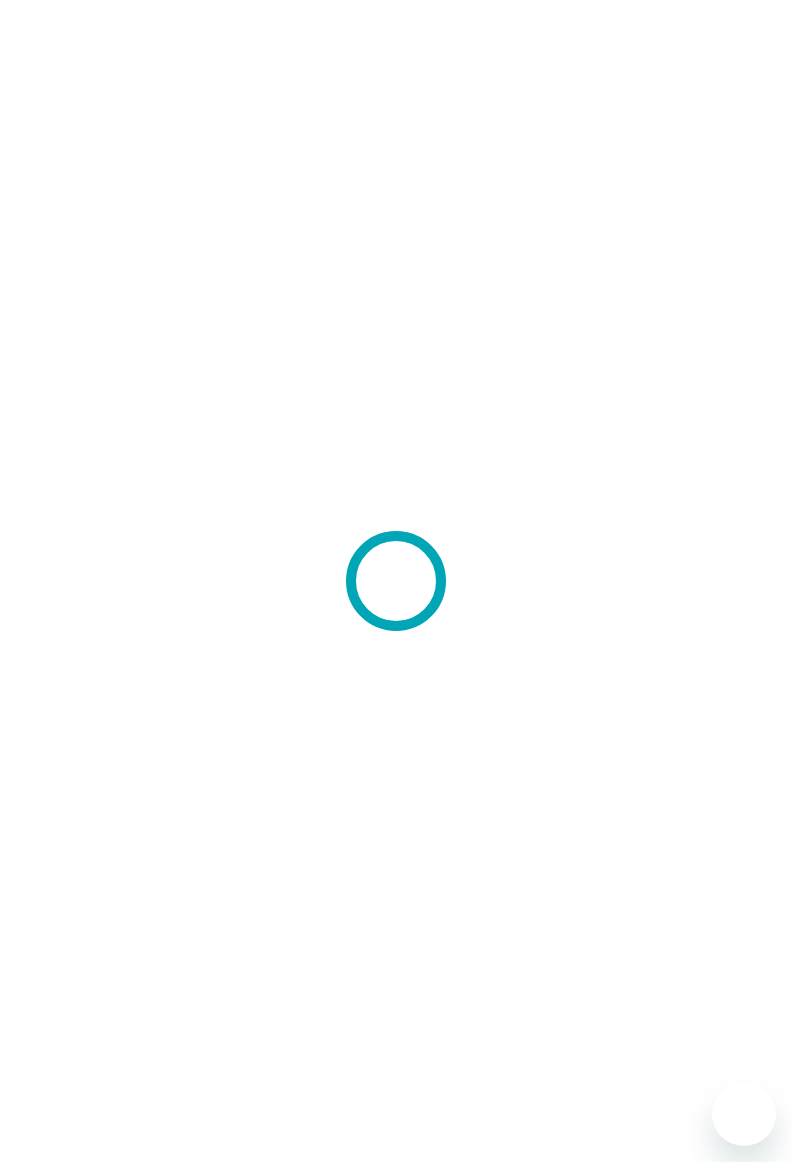 scroll, scrollTop: 0, scrollLeft: 0, axis: both 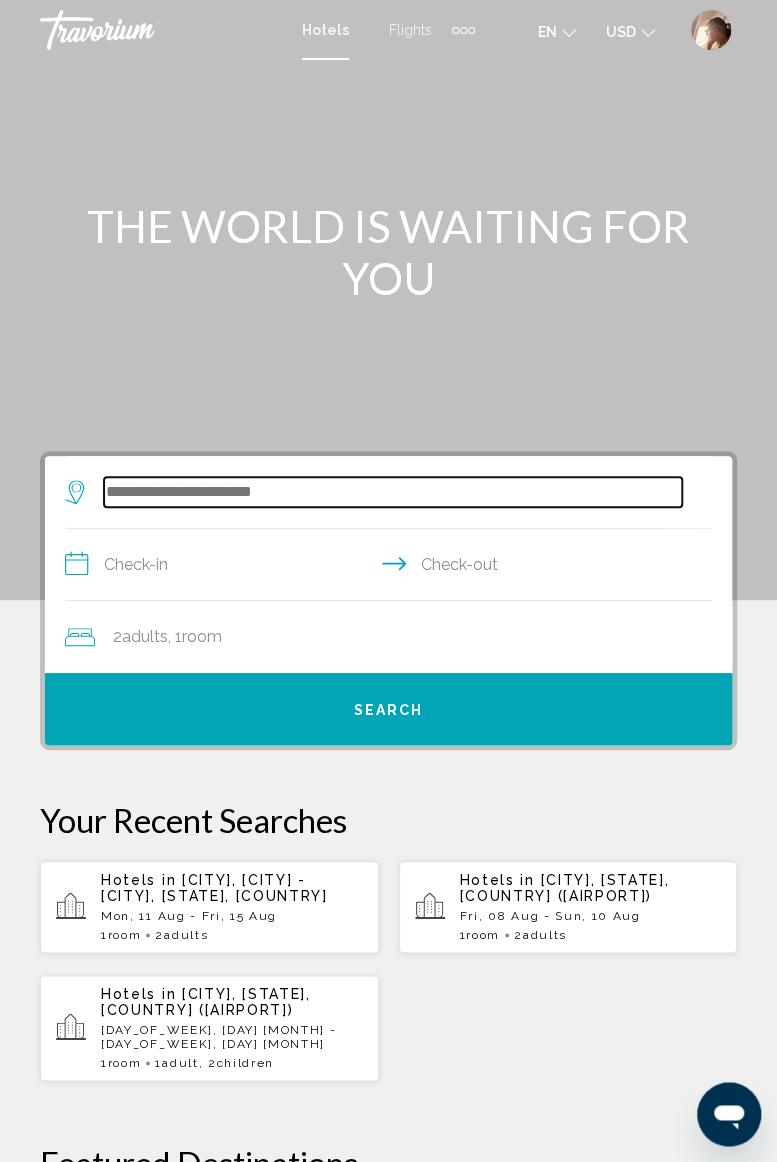 click at bounding box center (393, 492) 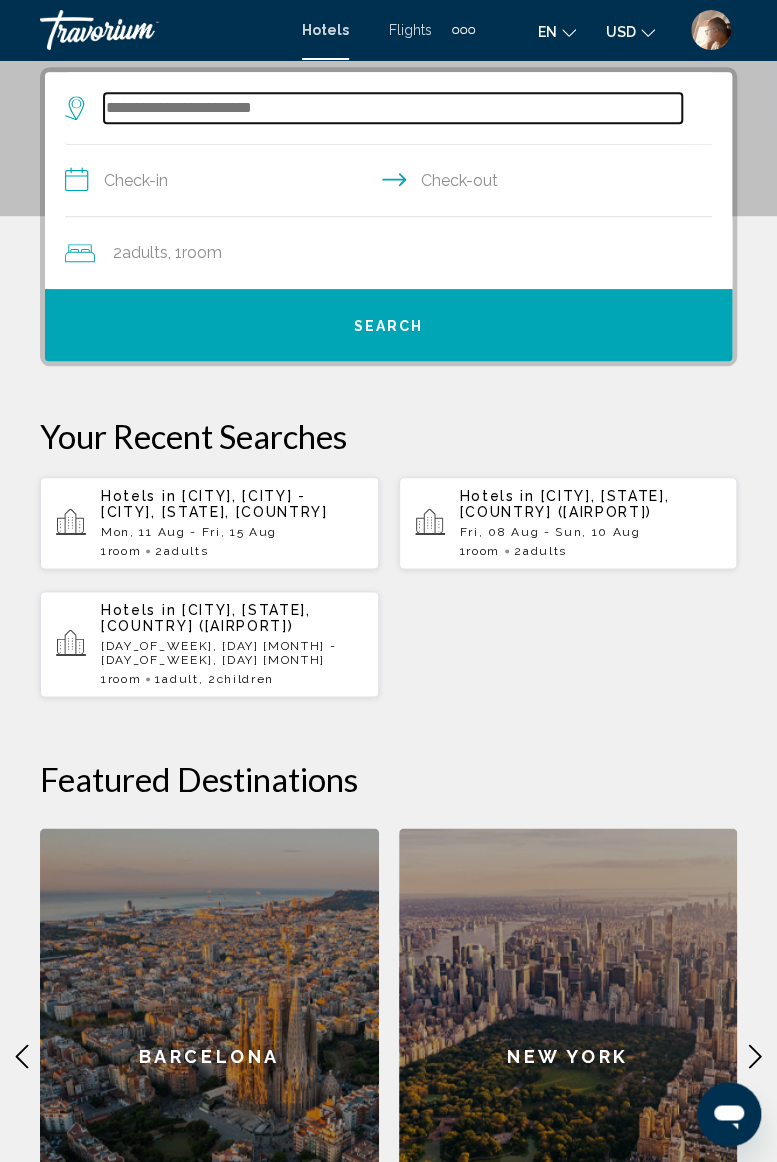 scroll, scrollTop: 386, scrollLeft: 0, axis: vertical 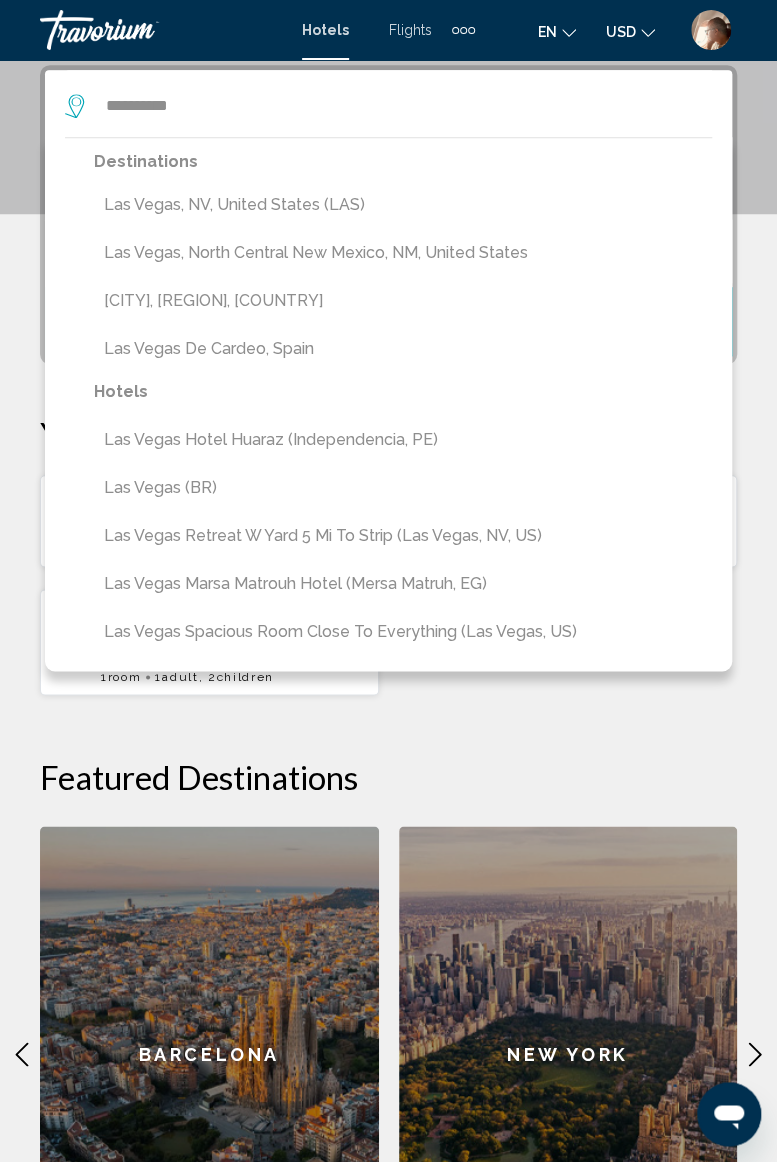 click on "Las Vegas, NV, United States (LAS)" at bounding box center [403, 205] 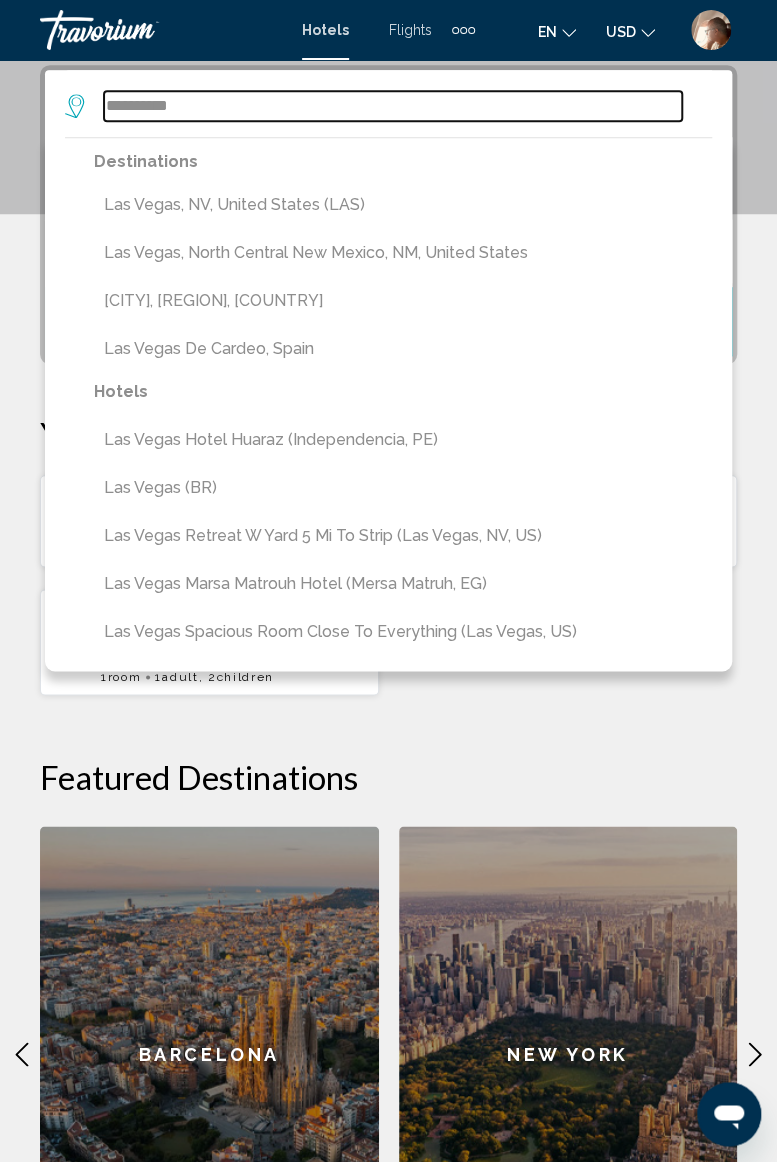 type on "**********" 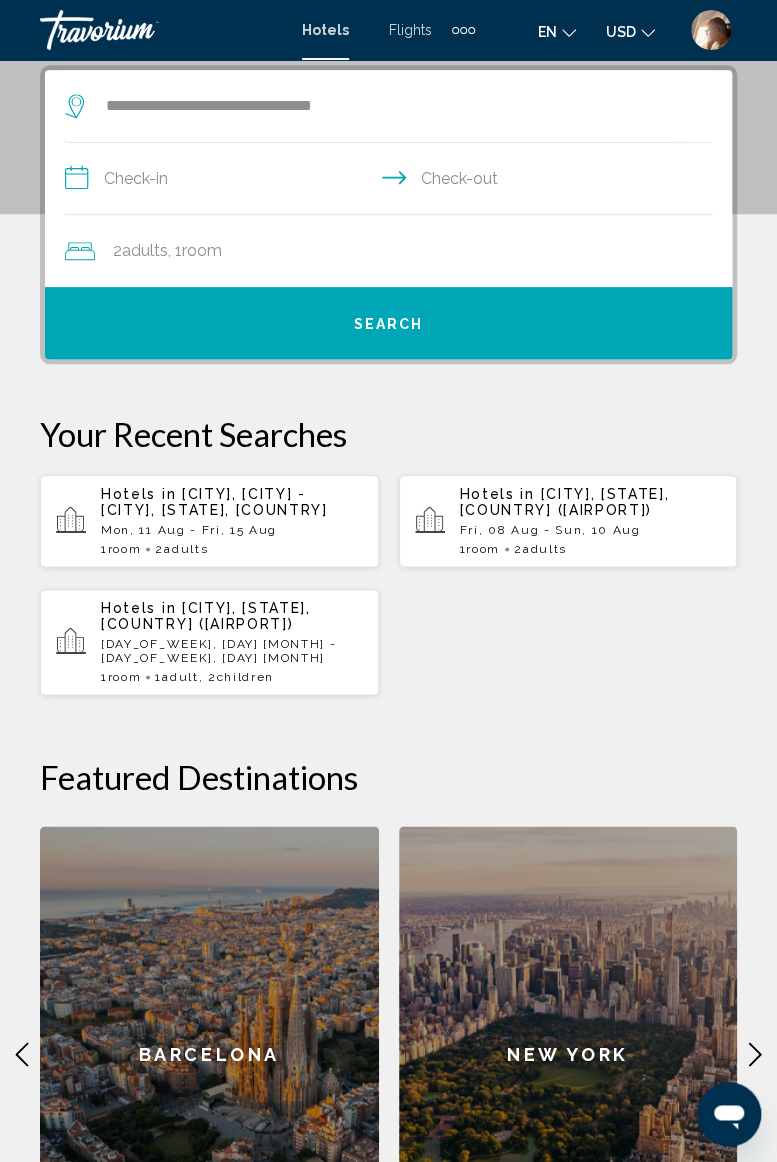 click on "**********" at bounding box center [392, 181] 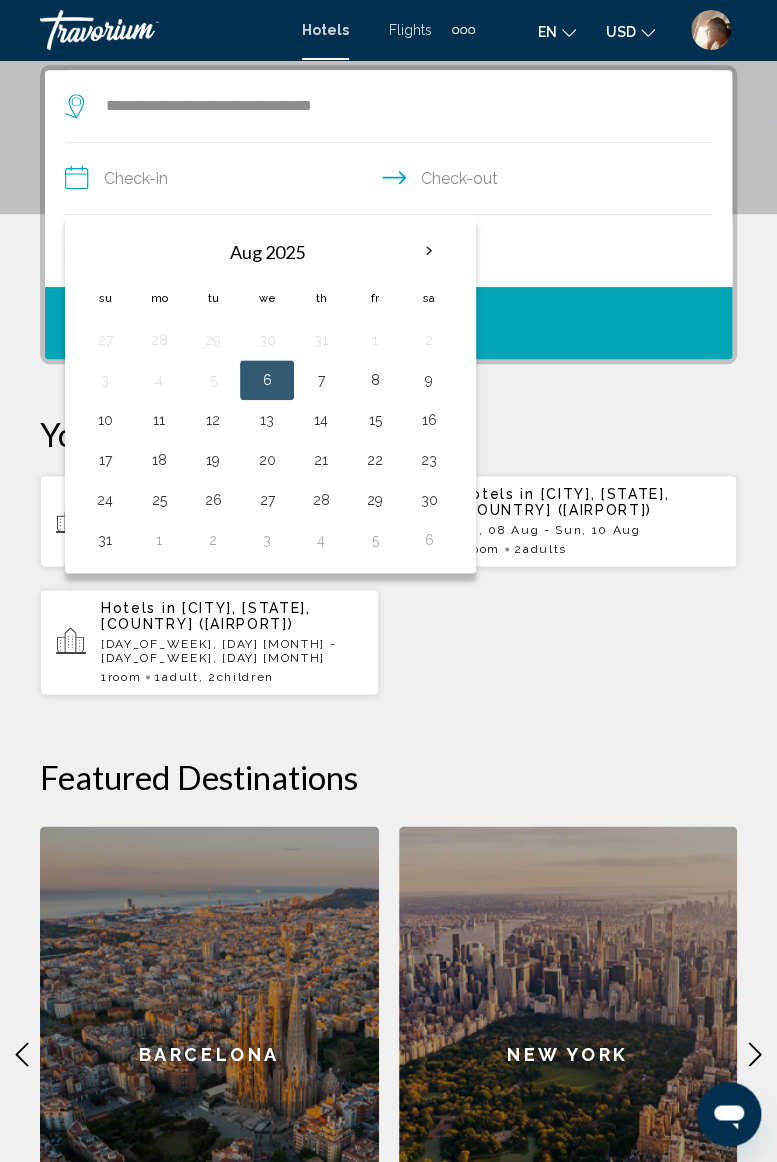 click at bounding box center (429, 251) 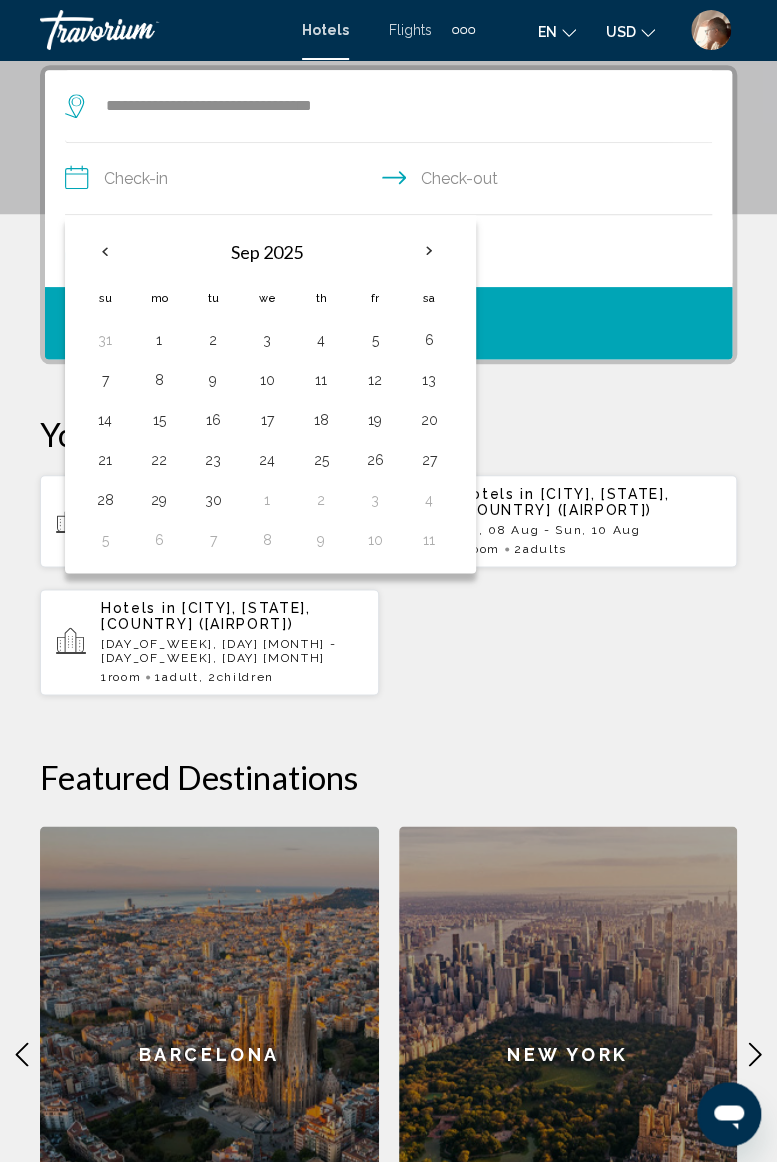 click on "14" at bounding box center [105, 420] 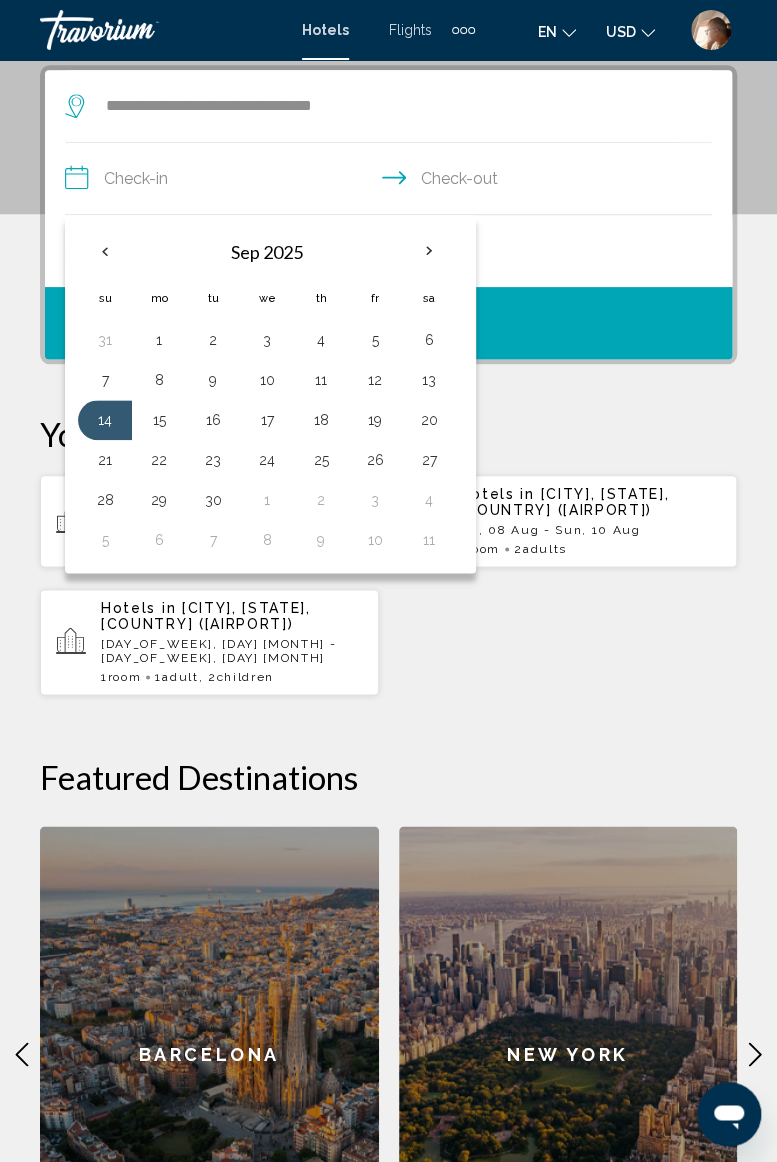 click on "17" at bounding box center [267, 420] 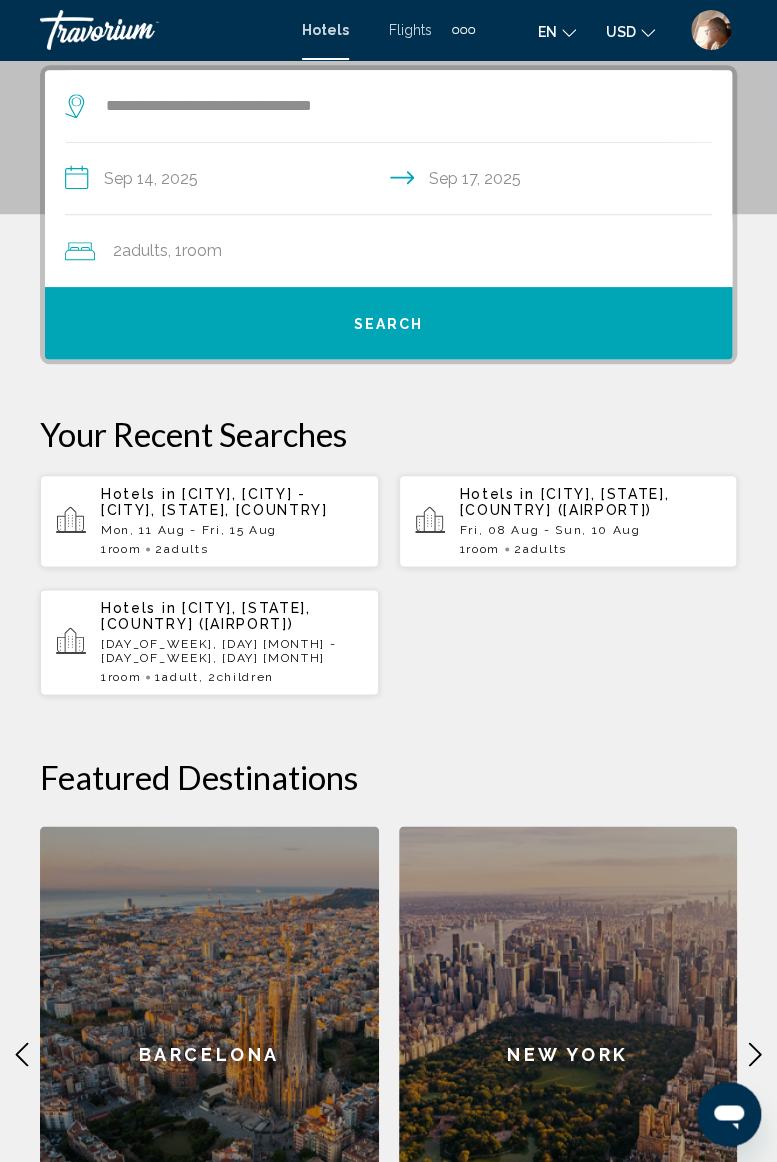 click on "Search" at bounding box center [389, 324] 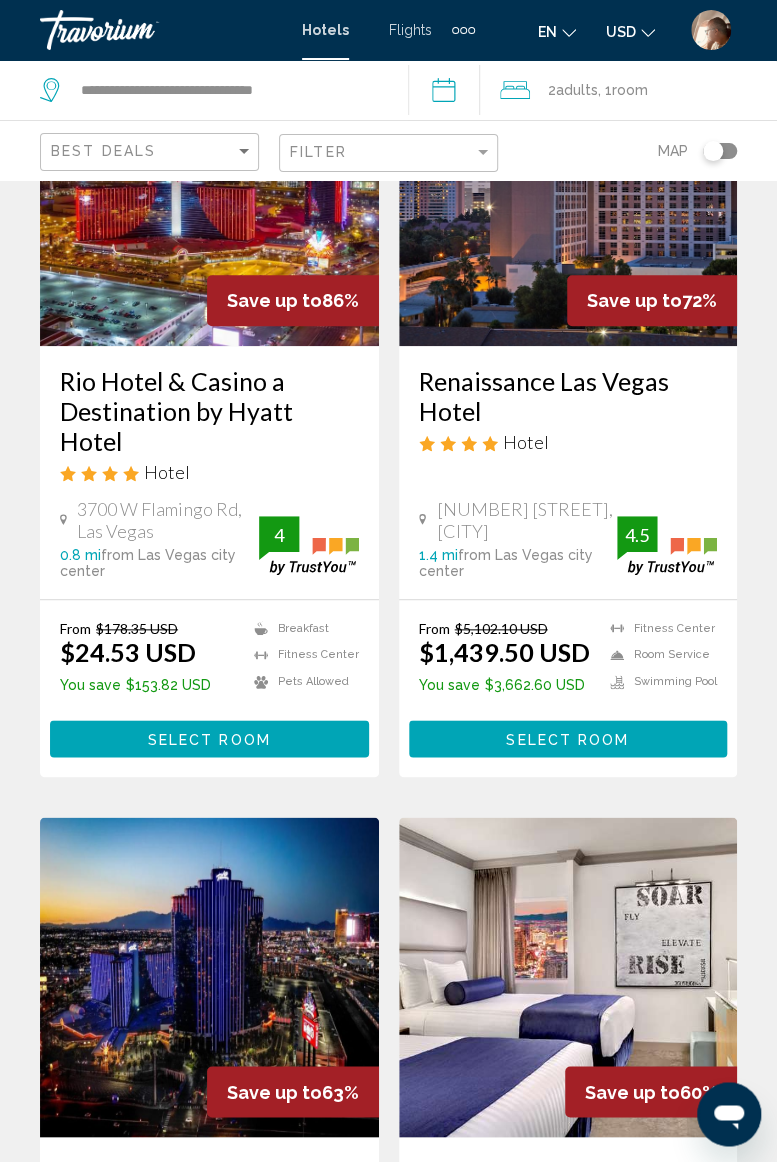scroll, scrollTop: 0, scrollLeft: 0, axis: both 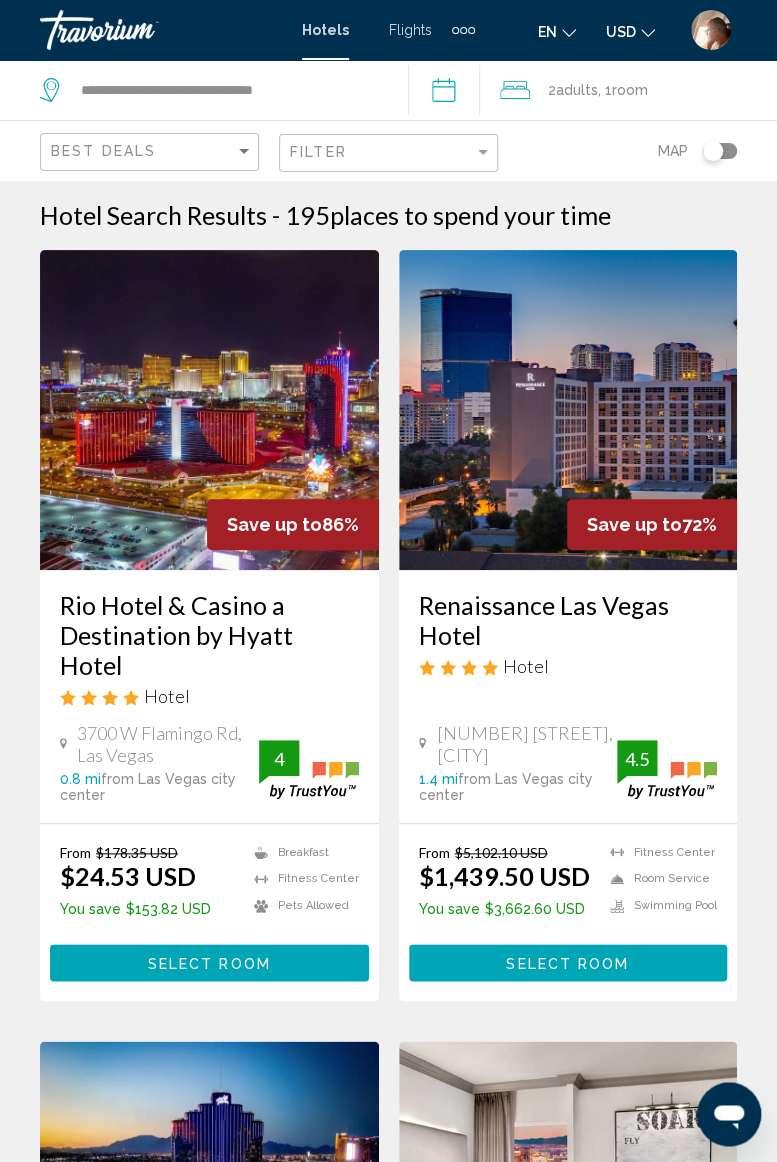 click on "**********" at bounding box center [448, 93] 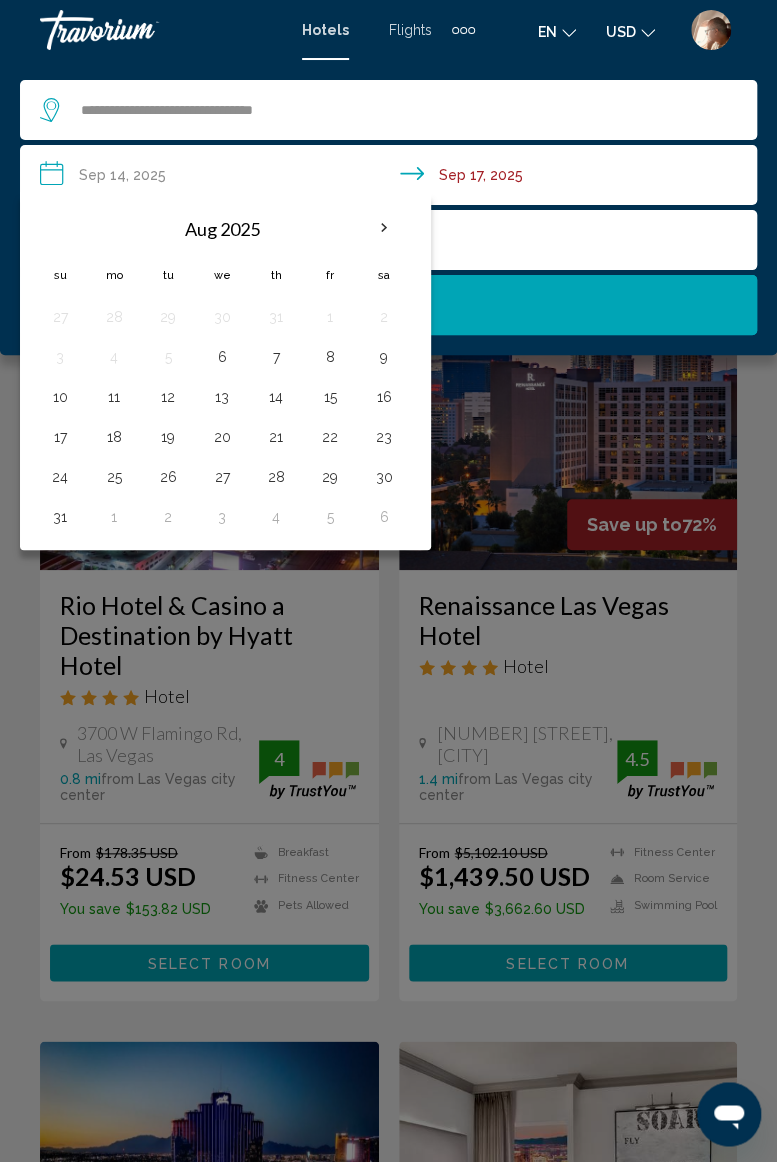 click at bounding box center (384, 228) 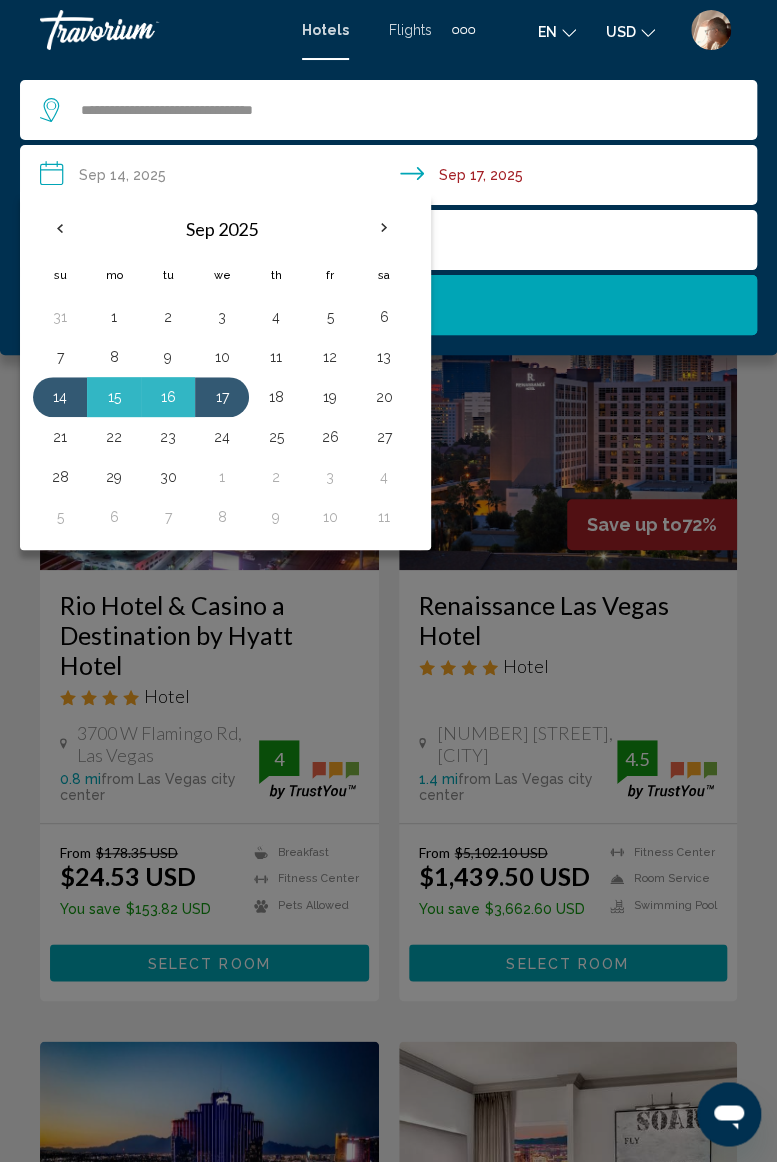click at bounding box center (384, 228) 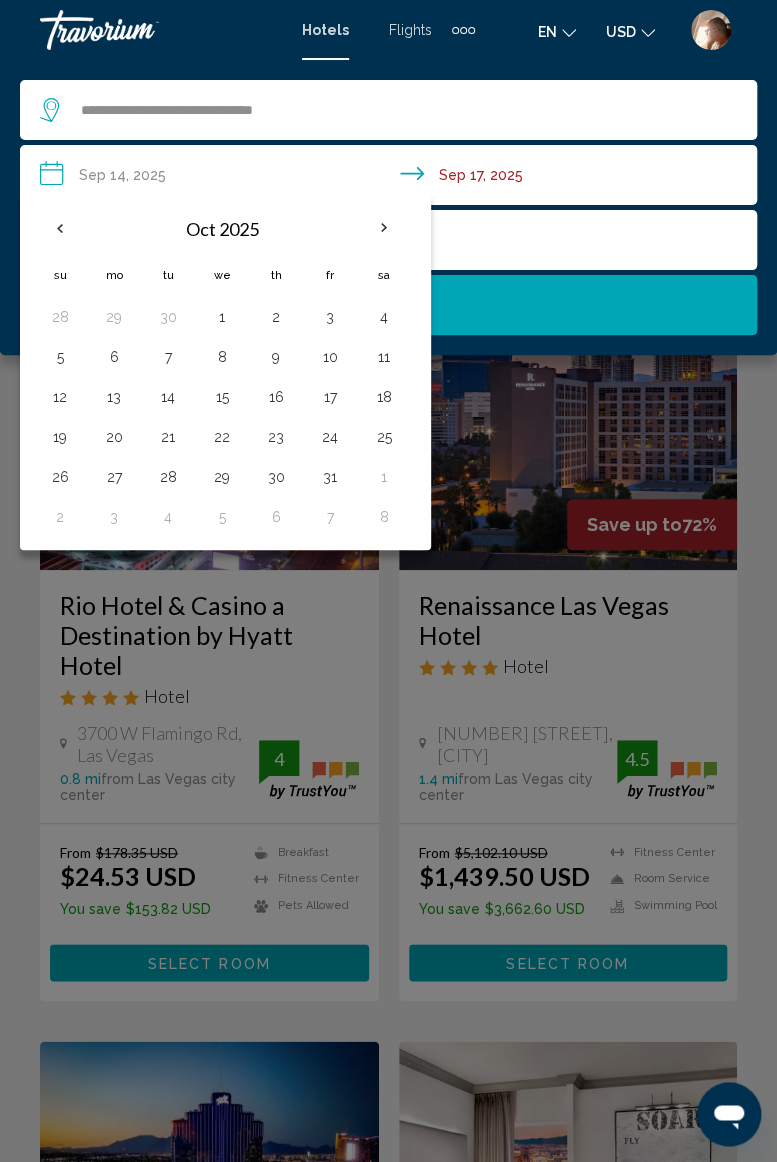 click at bounding box center [384, 228] 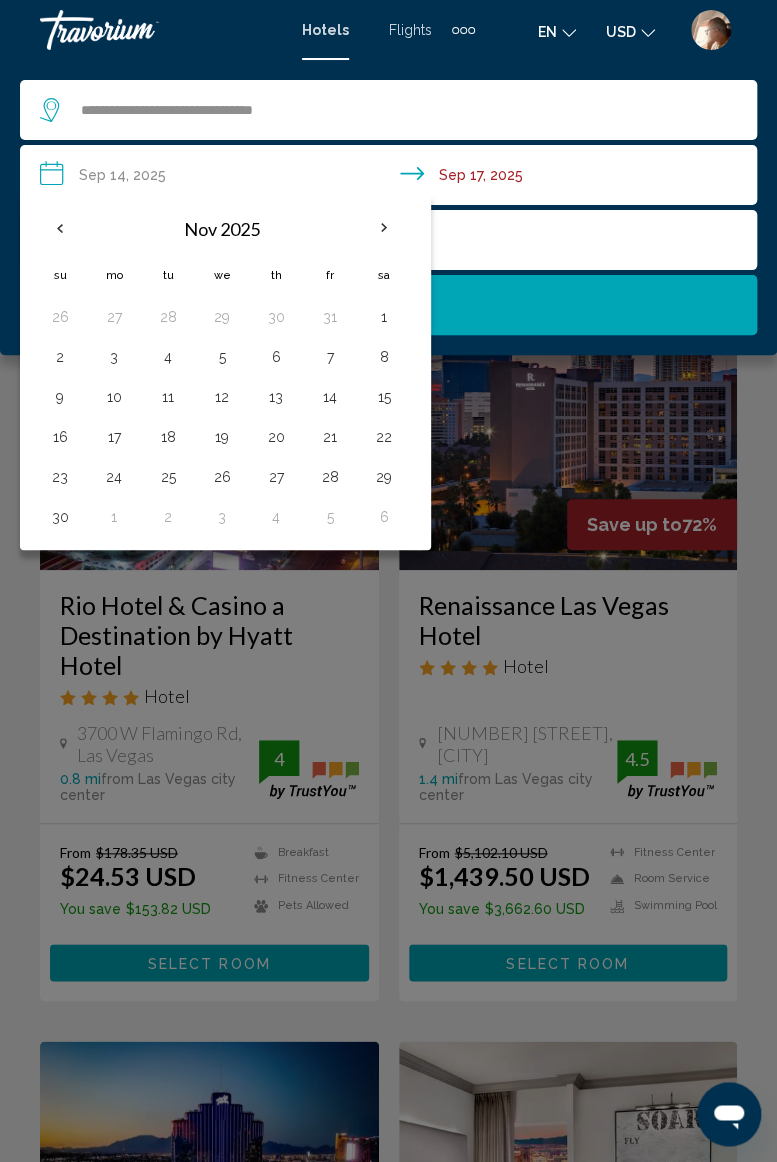 click at bounding box center [384, 228] 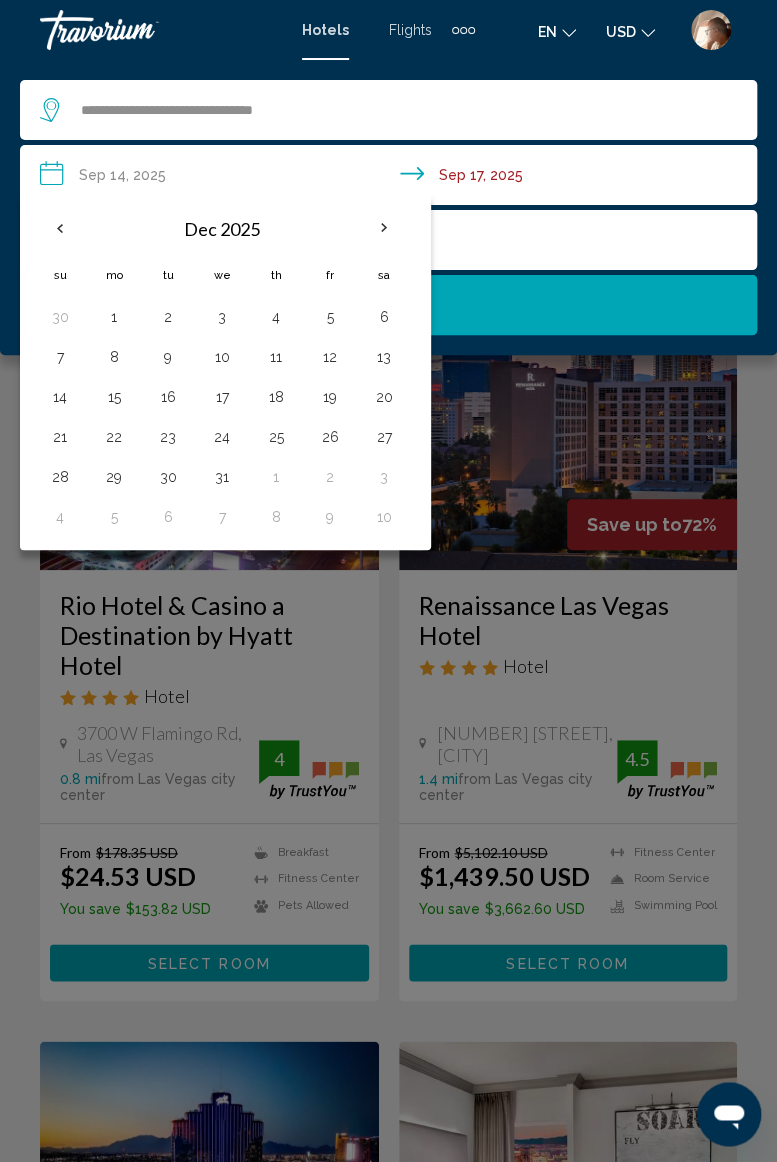 click on "30" at bounding box center [168, 477] 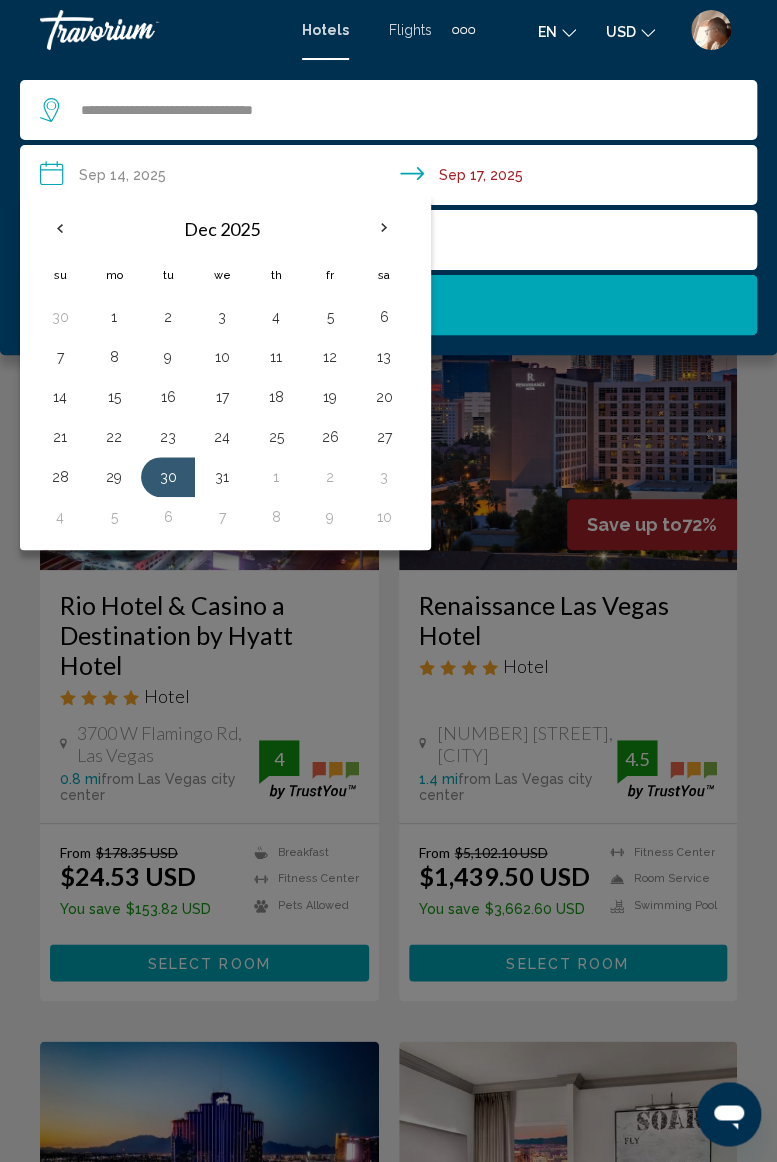 click on "3" at bounding box center (384, 477) 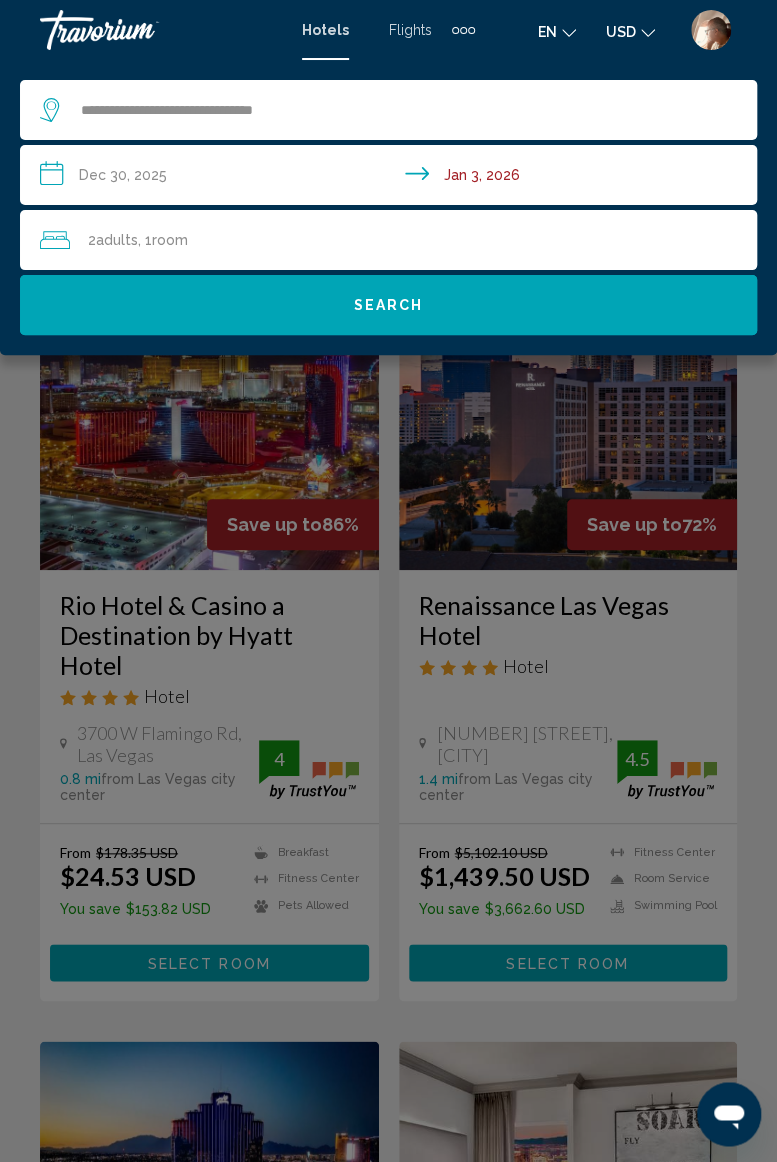 click on "Search" 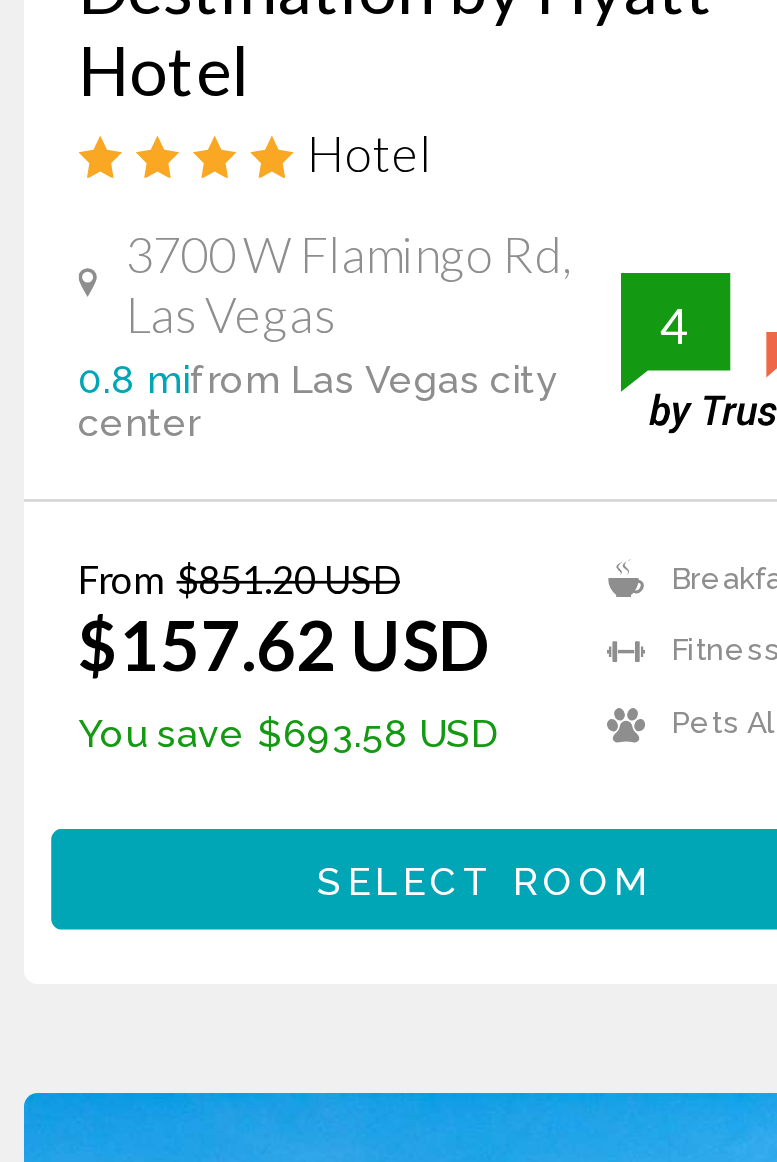 scroll, scrollTop: 15, scrollLeft: 0, axis: vertical 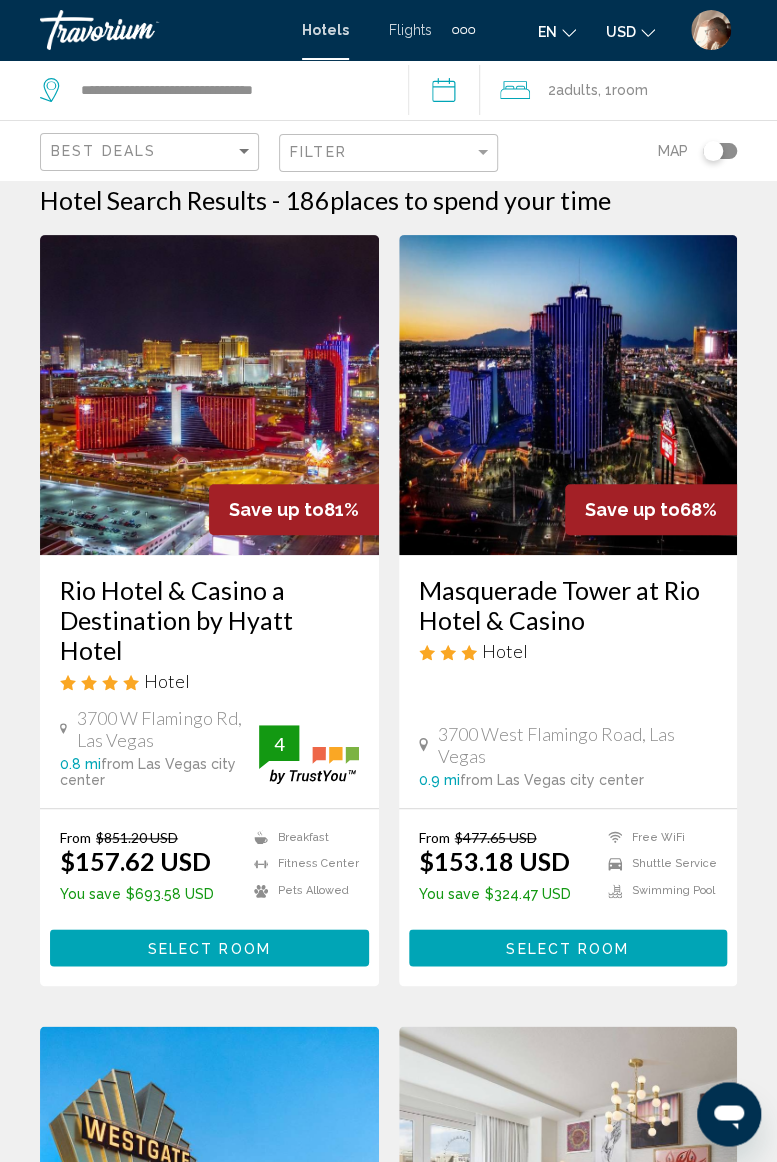 click on "**********" at bounding box center [448, 93] 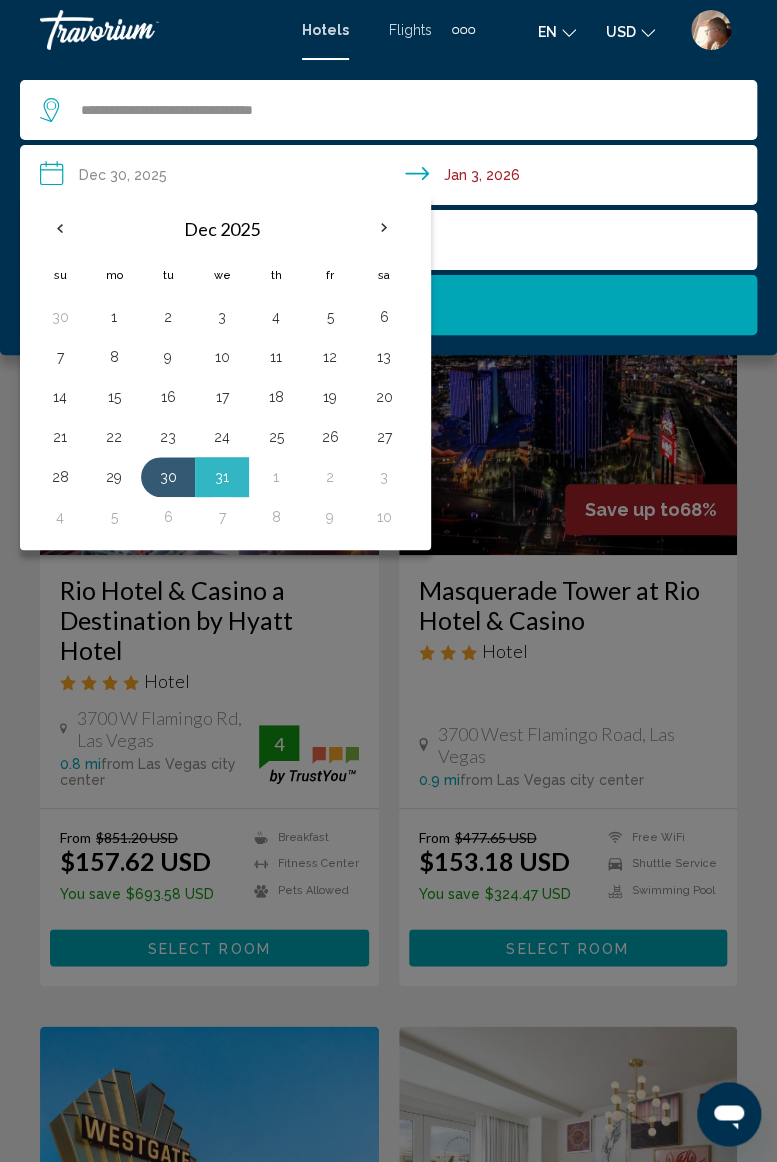 click 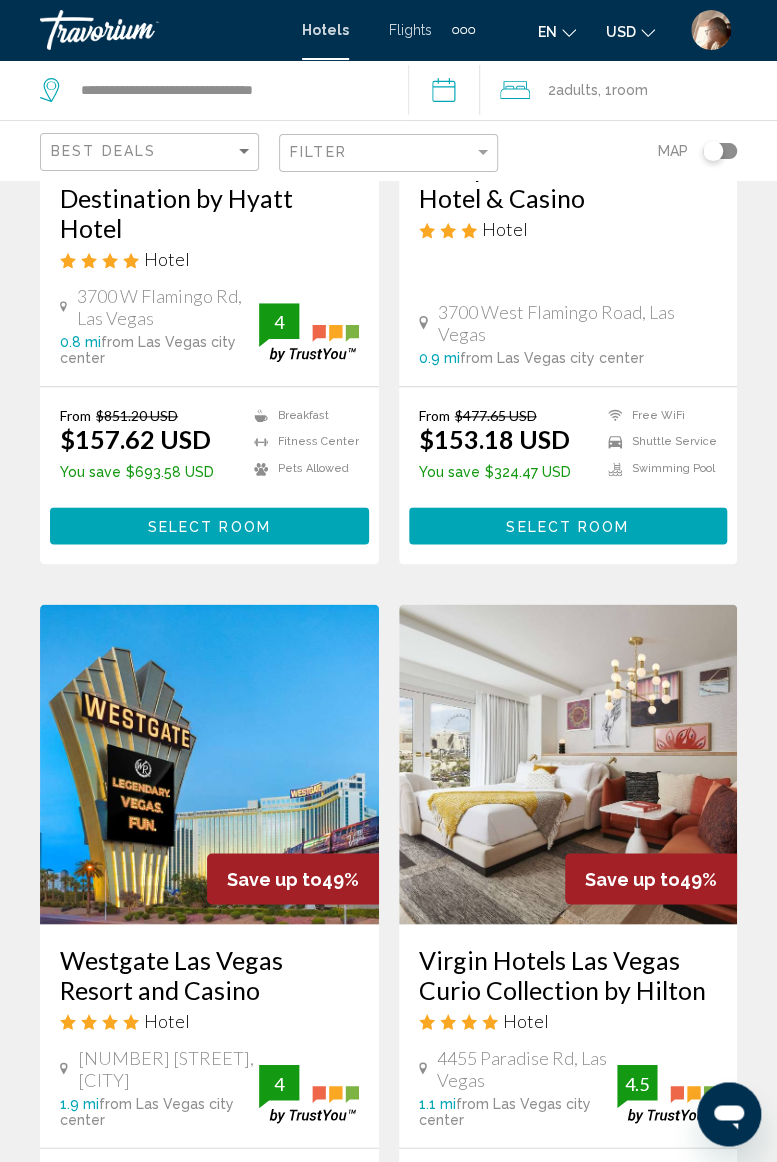 scroll, scrollTop: 0, scrollLeft: 0, axis: both 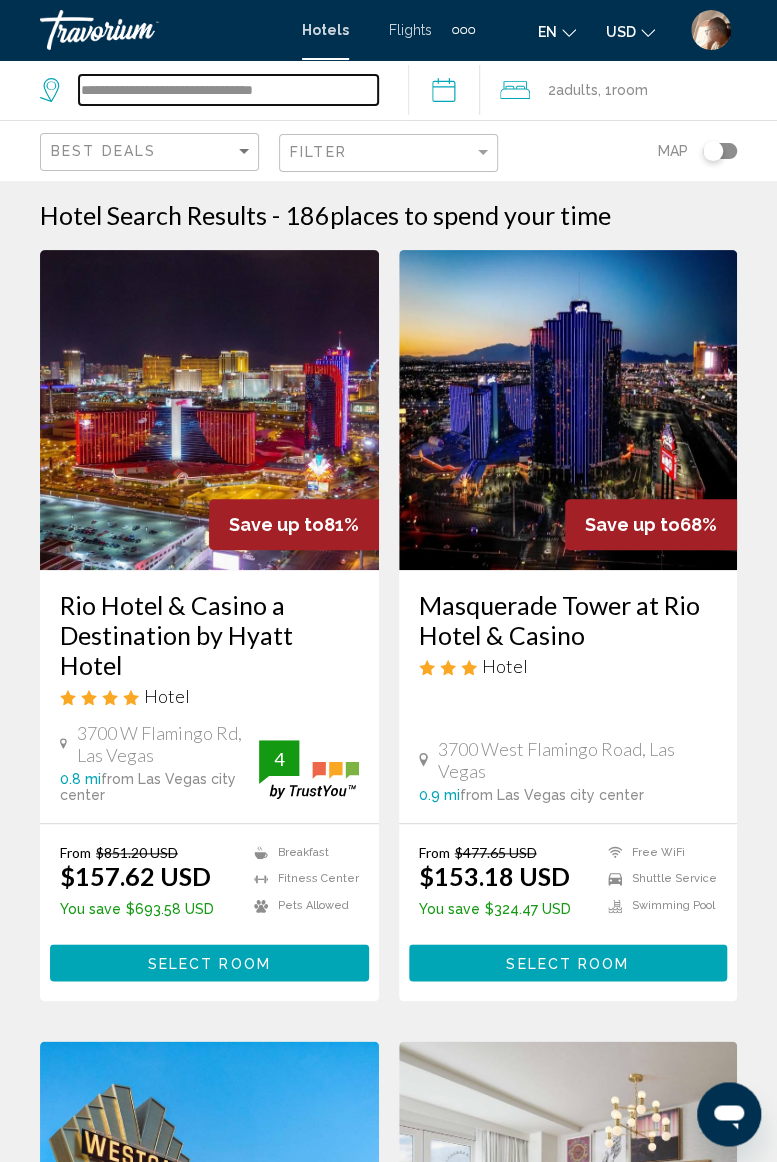 click on "**********" at bounding box center (228, 90) 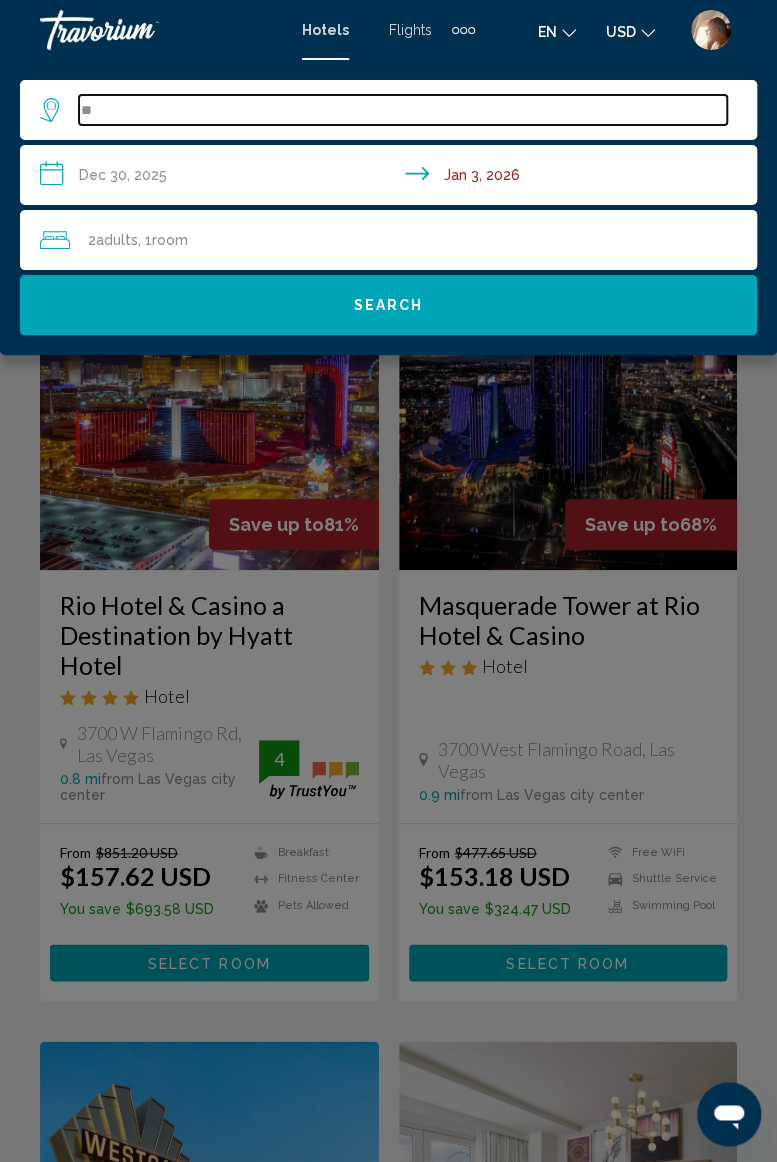 type on "*" 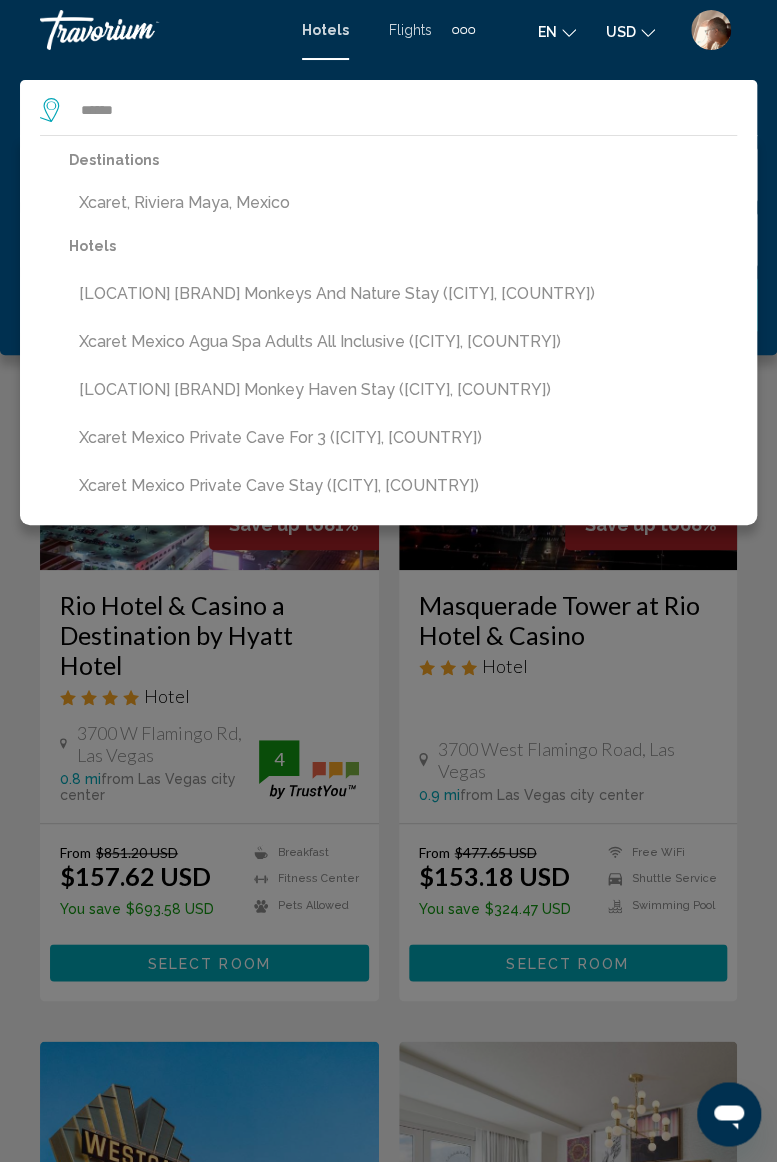 click on "Xcaret, Riviera Maya, Mexico" at bounding box center [403, 203] 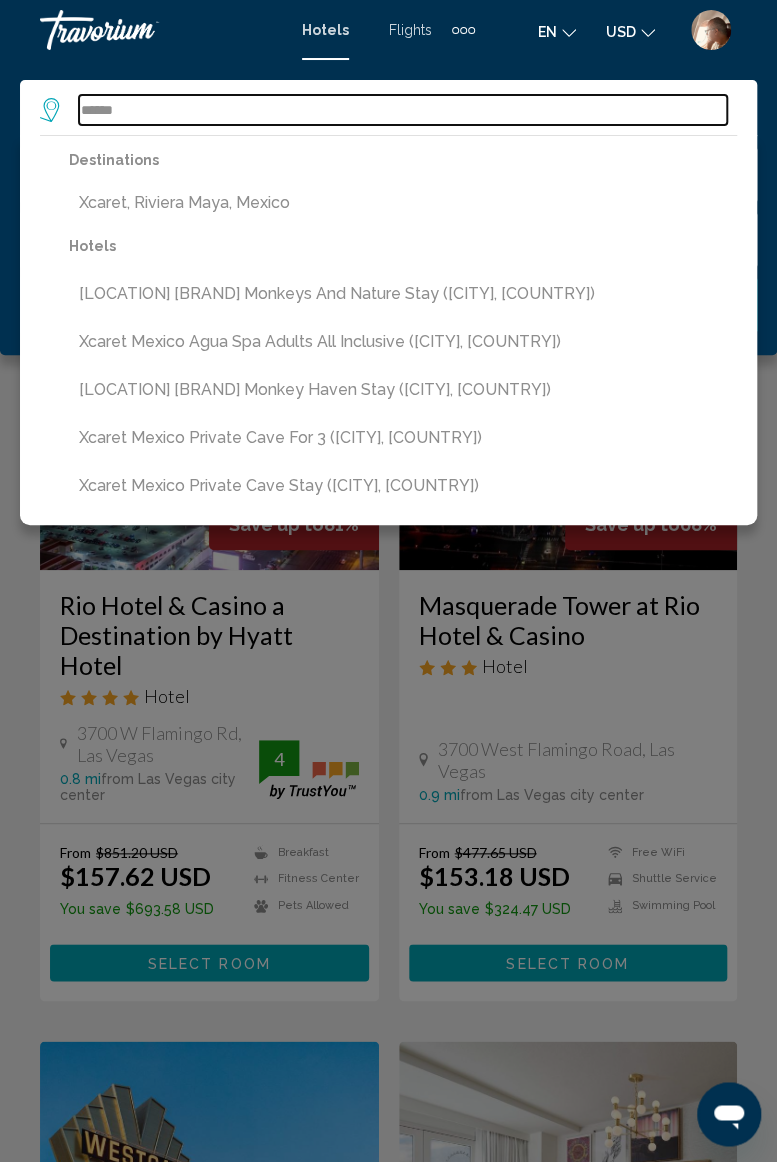 type on "**********" 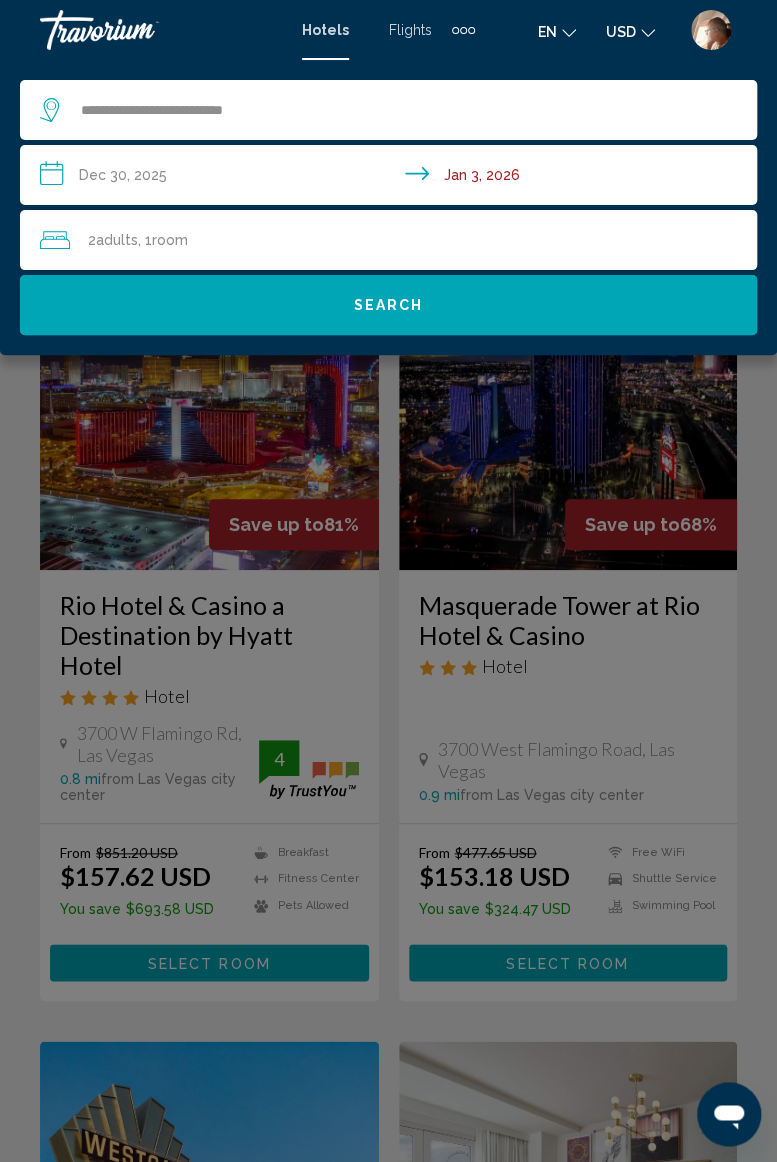click on "Search" 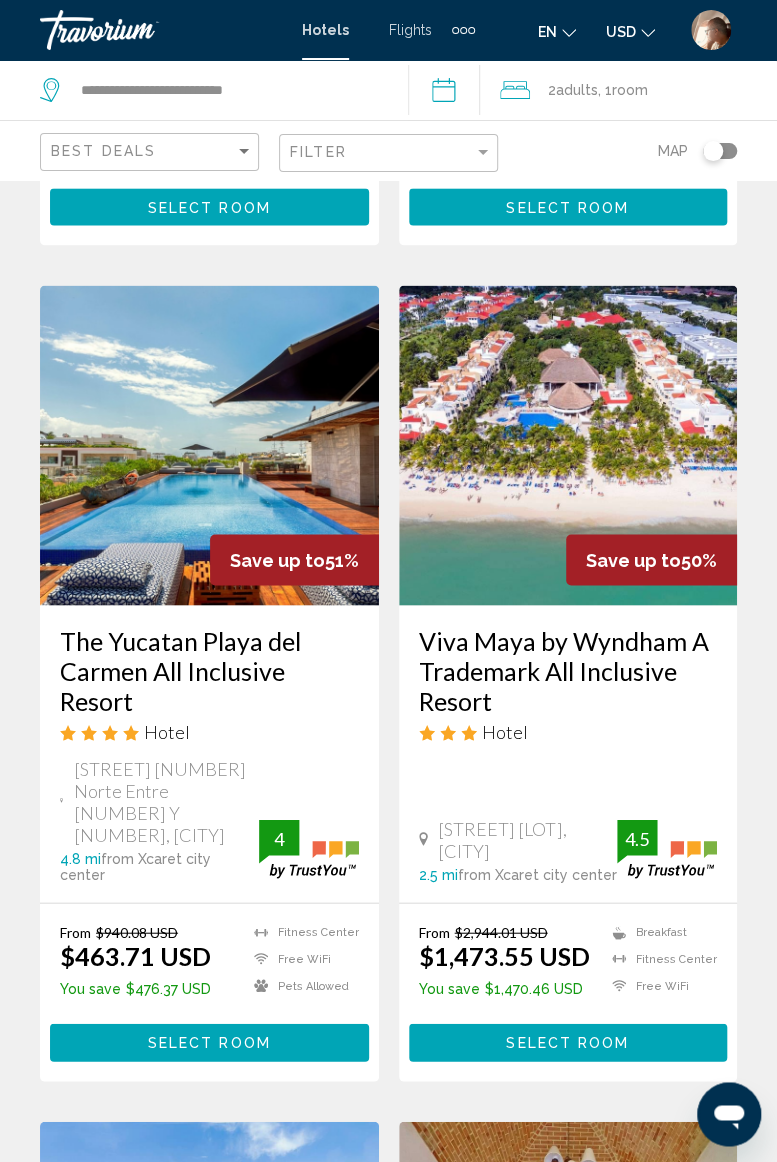 scroll, scrollTop: 3044, scrollLeft: 0, axis: vertical 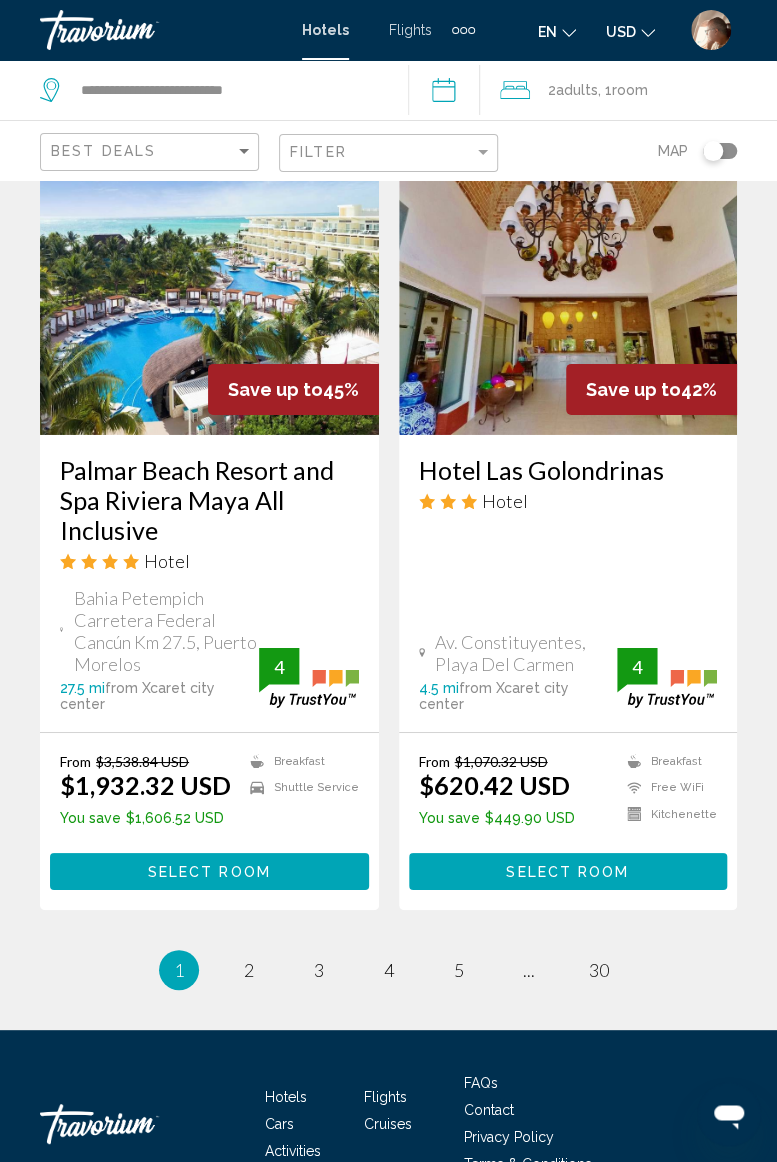 click on "2" at bounding box center (249, 970) 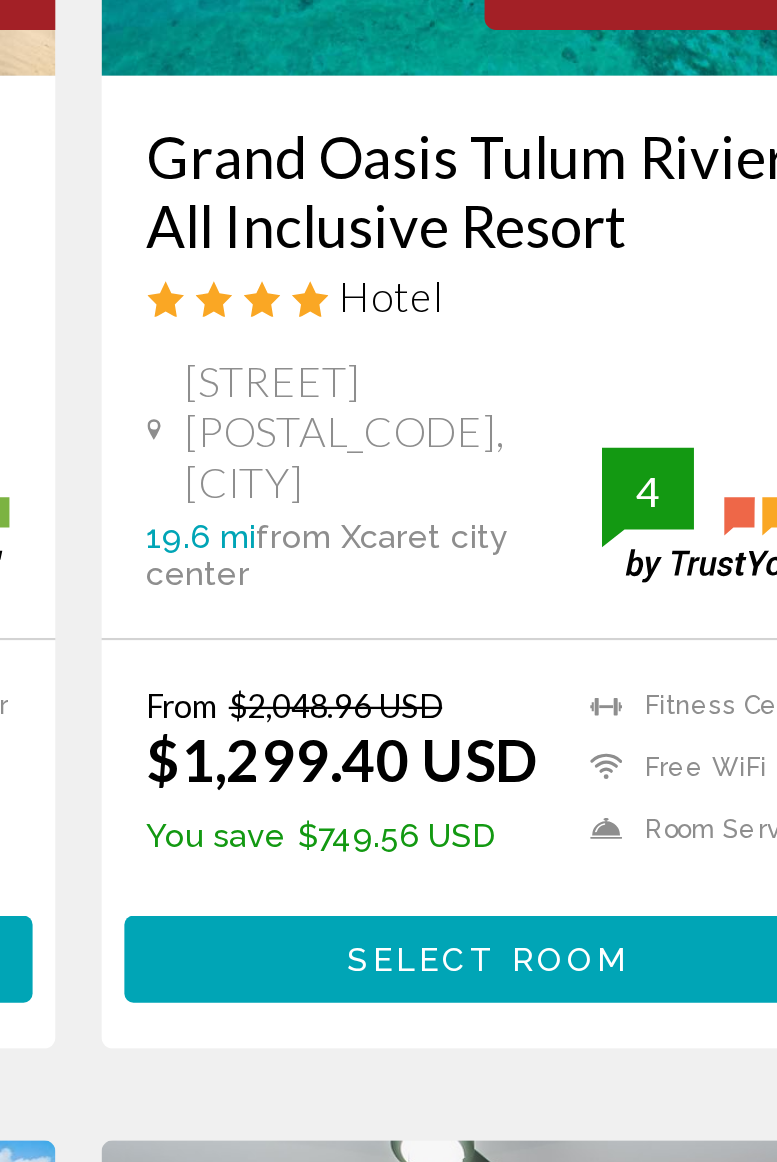 scroll, scrollTop: 3302, scrollLeft: 0, axis: vertical 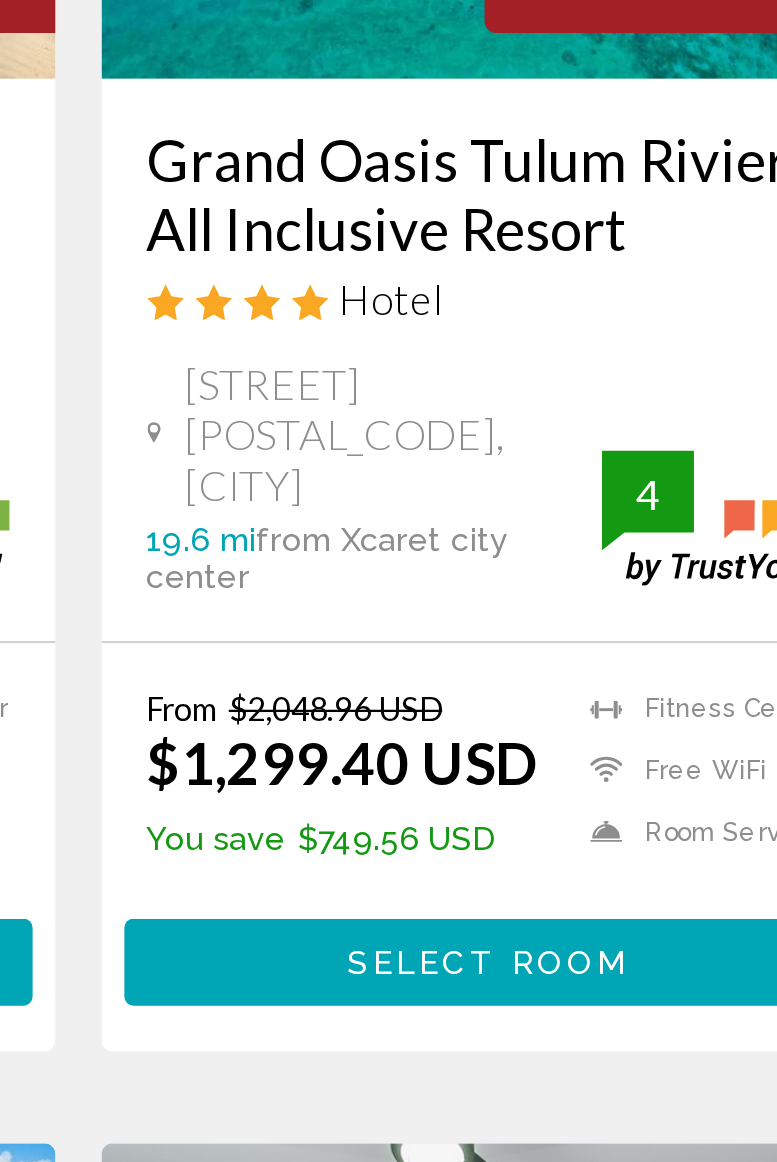 click on "$1,299.40 USD" at bounding box center [504, 801] 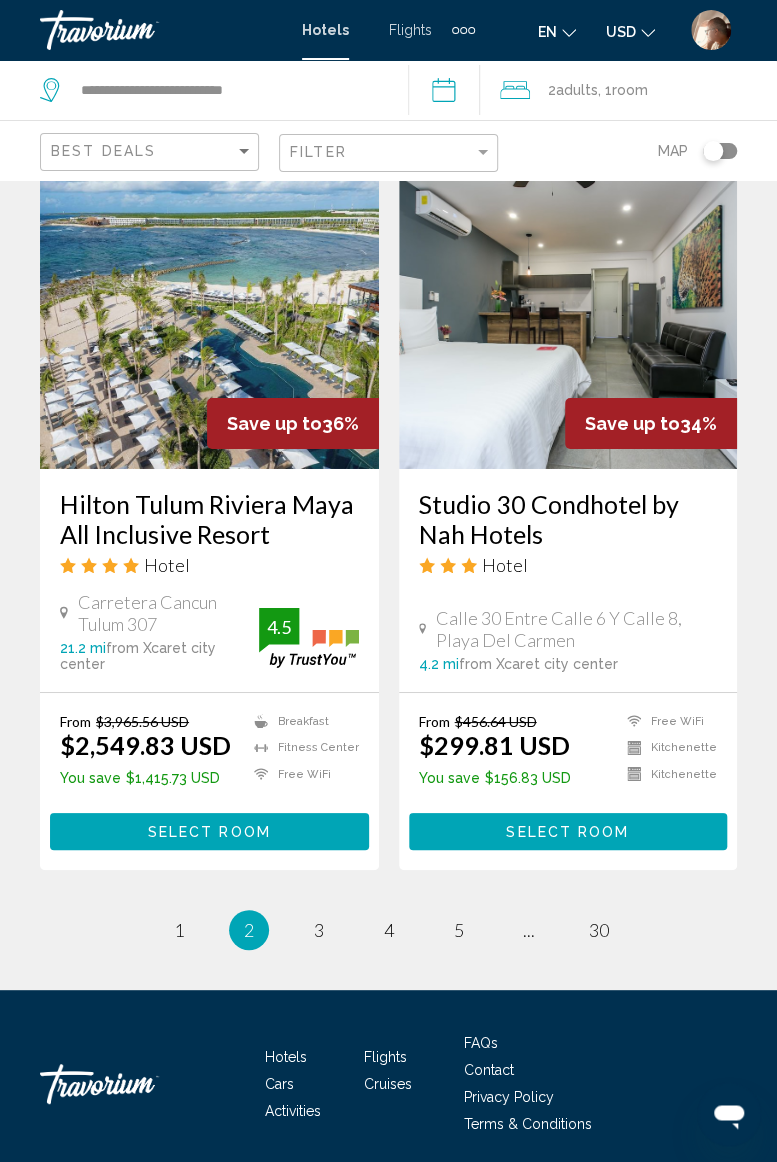 scroll, scrollTop: 4150, scrollLeft: 0, axis: vertical 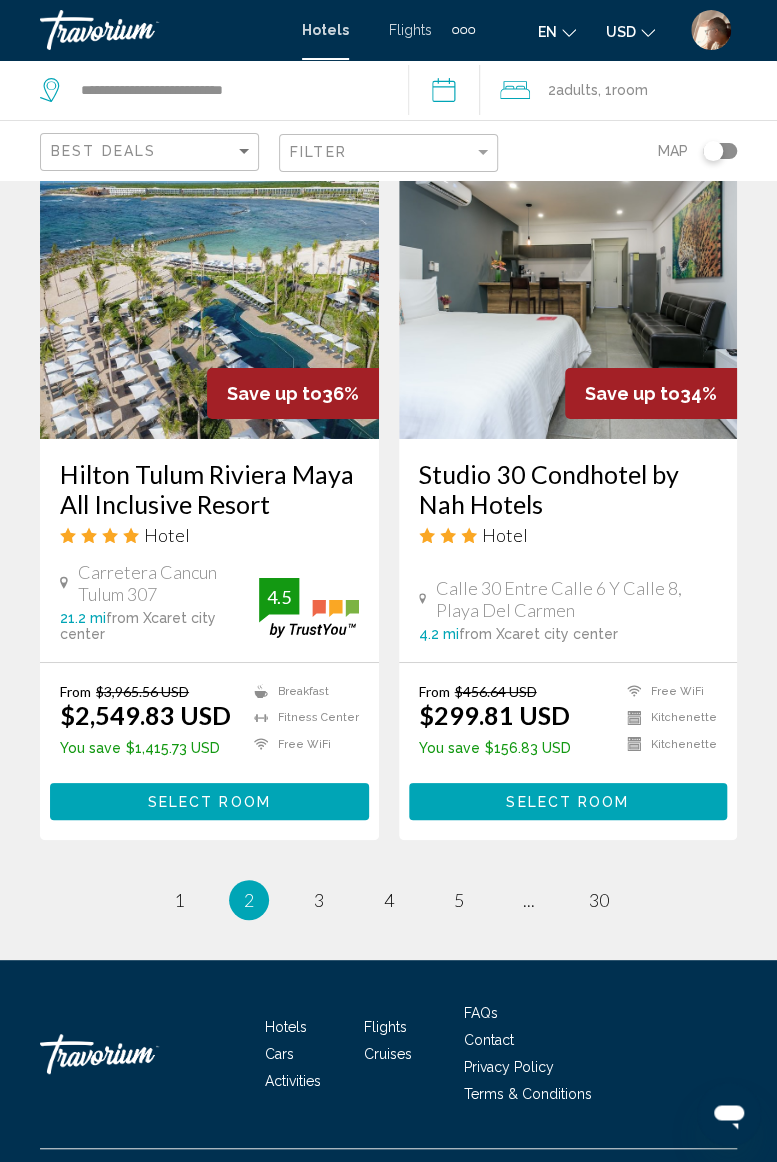 click on "3" at bounding box center (319, 900) 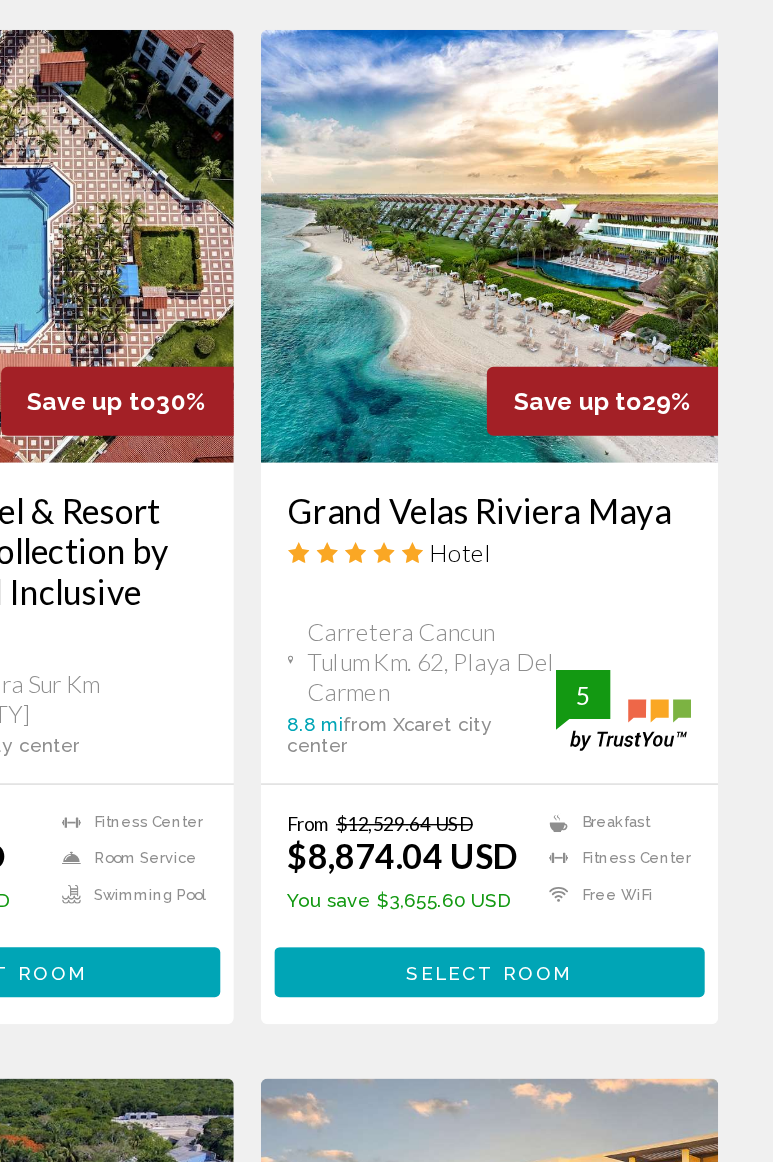 scroll, scrollTop: 2415, scrollLeft: 0, axis: vertical 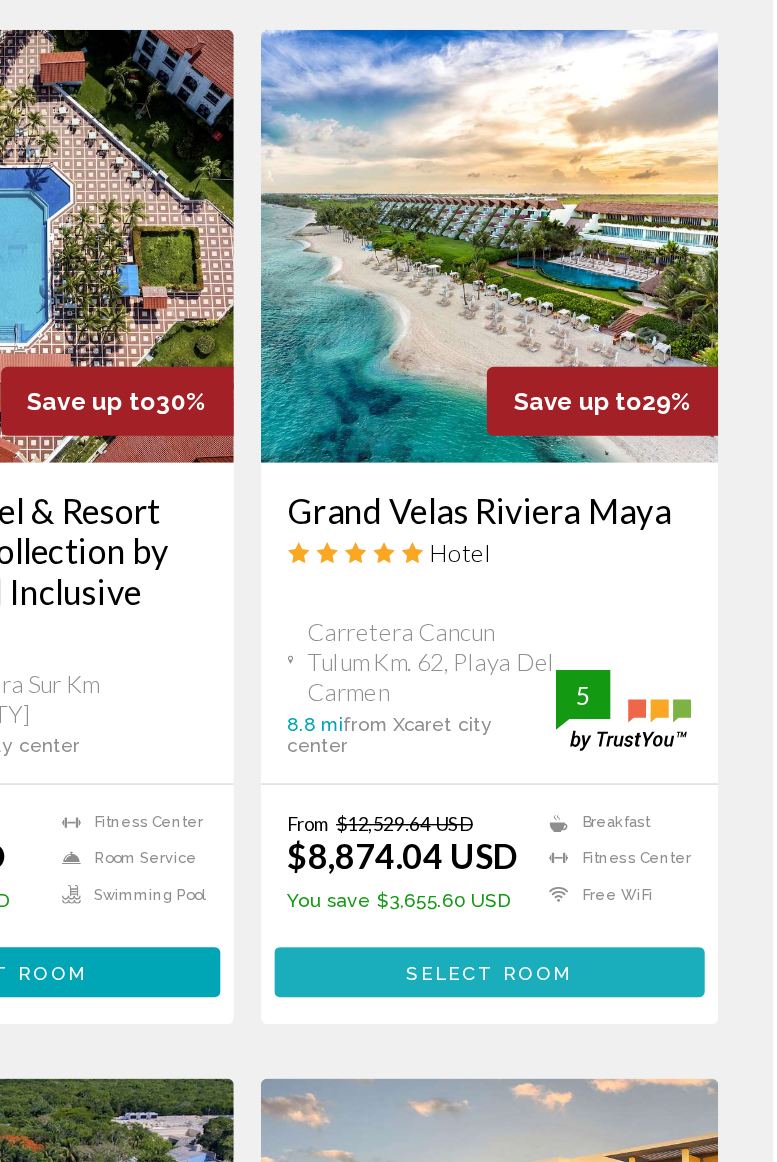 click on "Select Room" at bounding box center (567, 900) 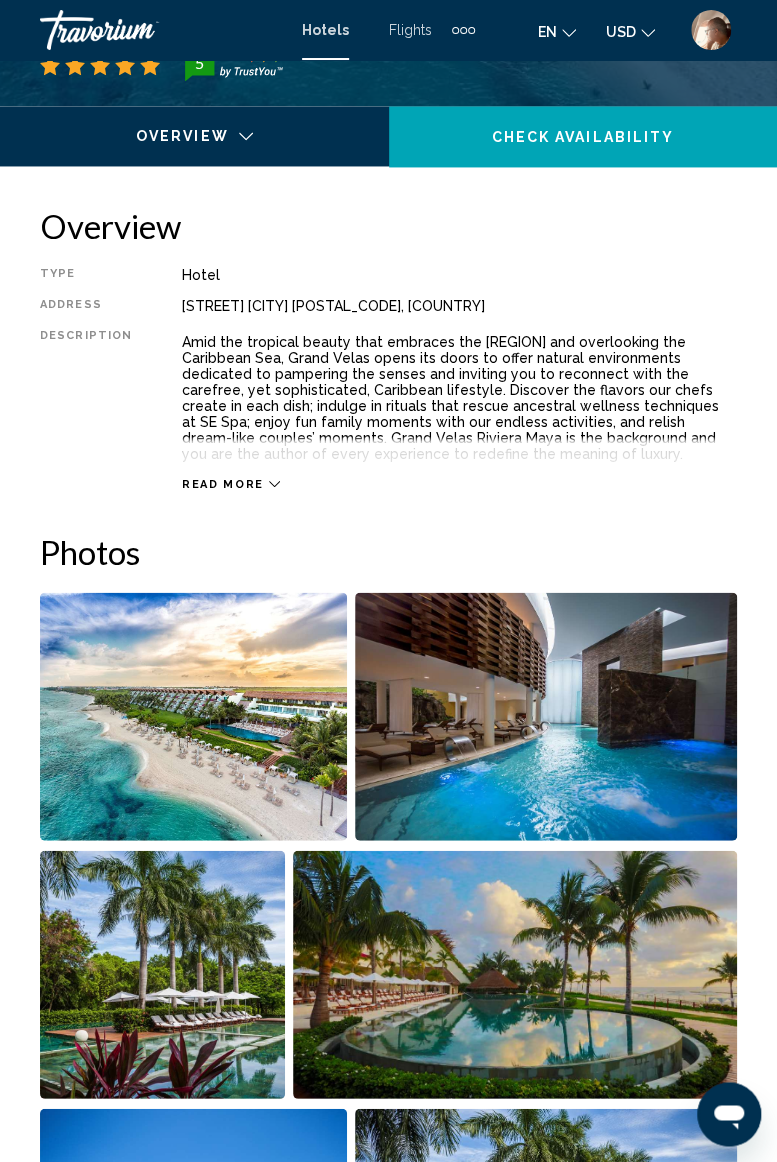 scroll, scrollTop: 907, scrollLeft: 0, axis: vertical 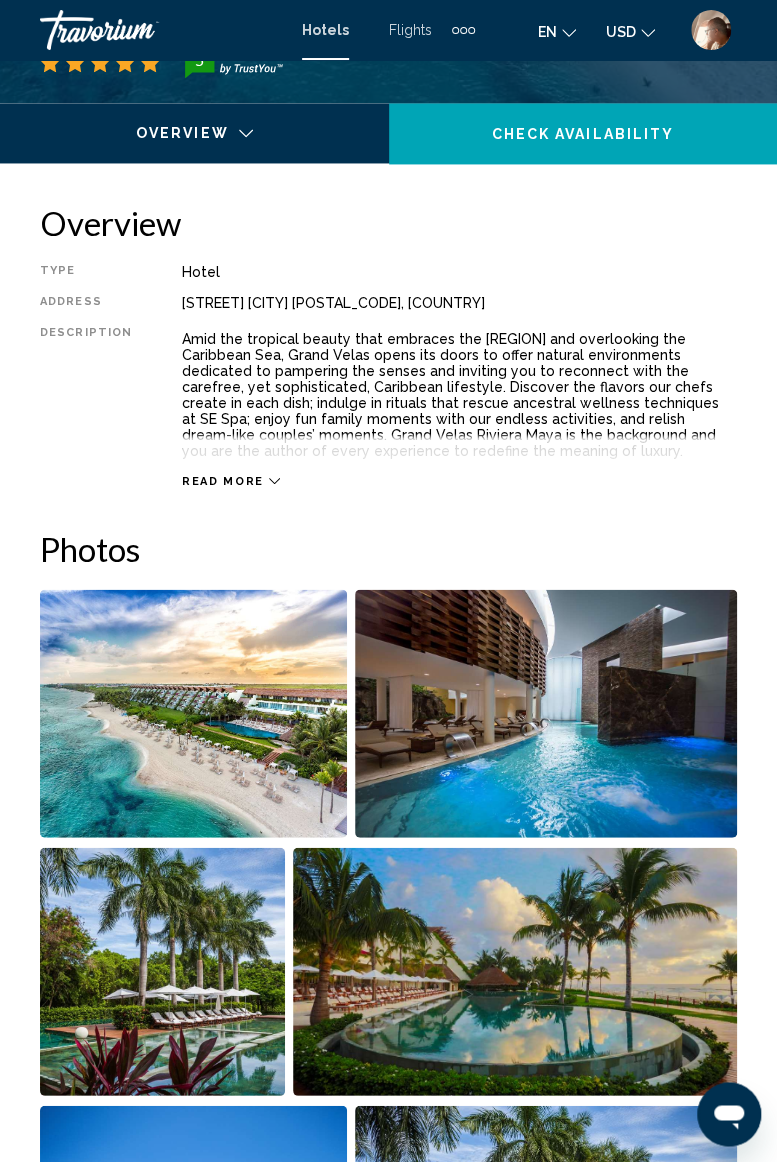 click at bounding box center [193, 713] 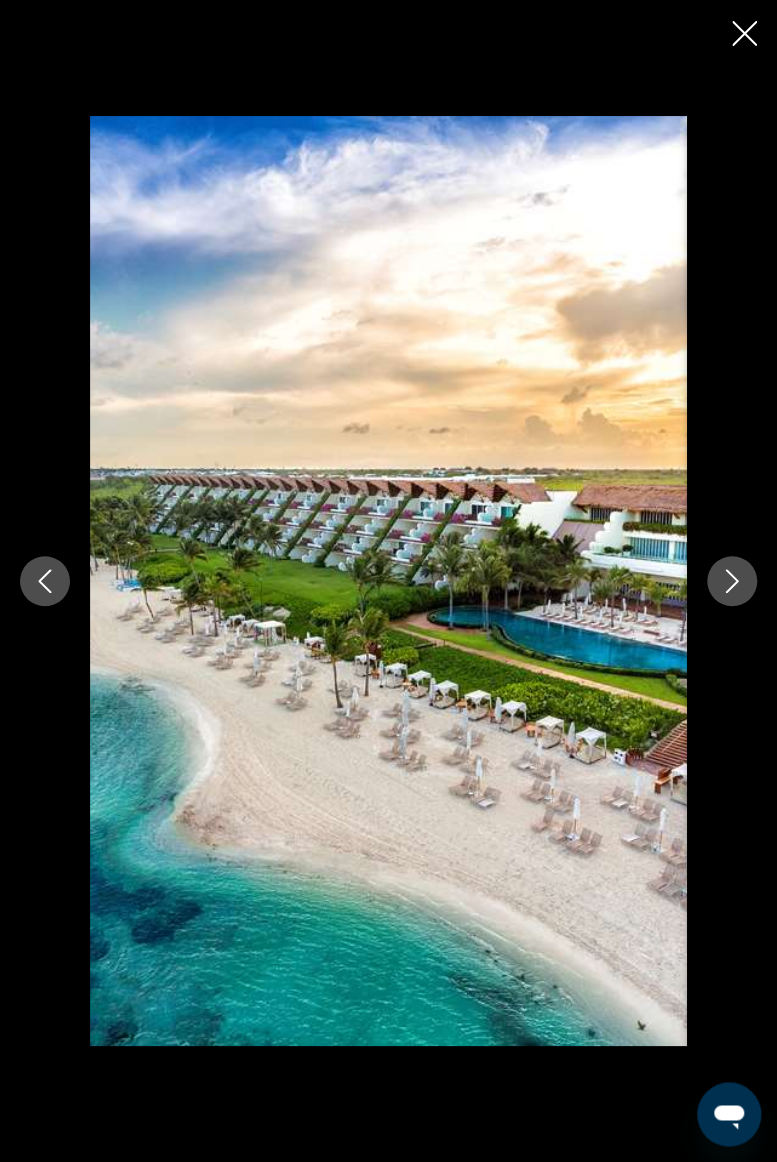 click 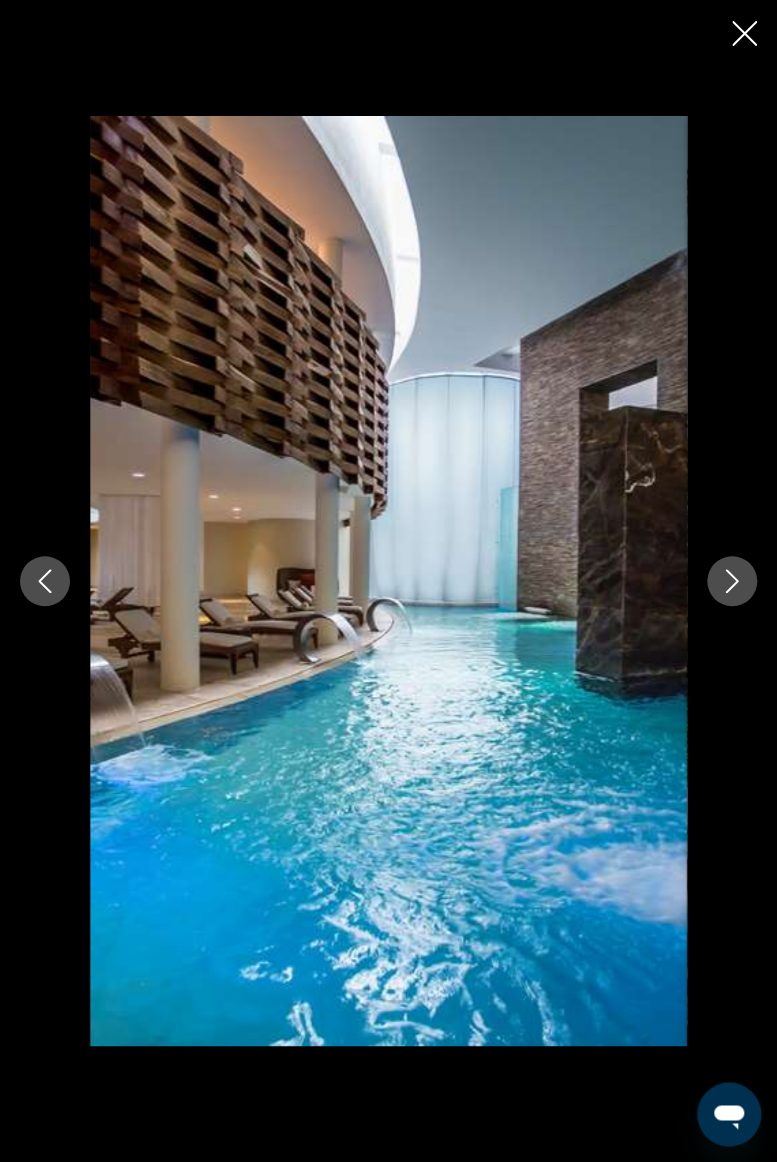 click at bounding box center (732, 581) 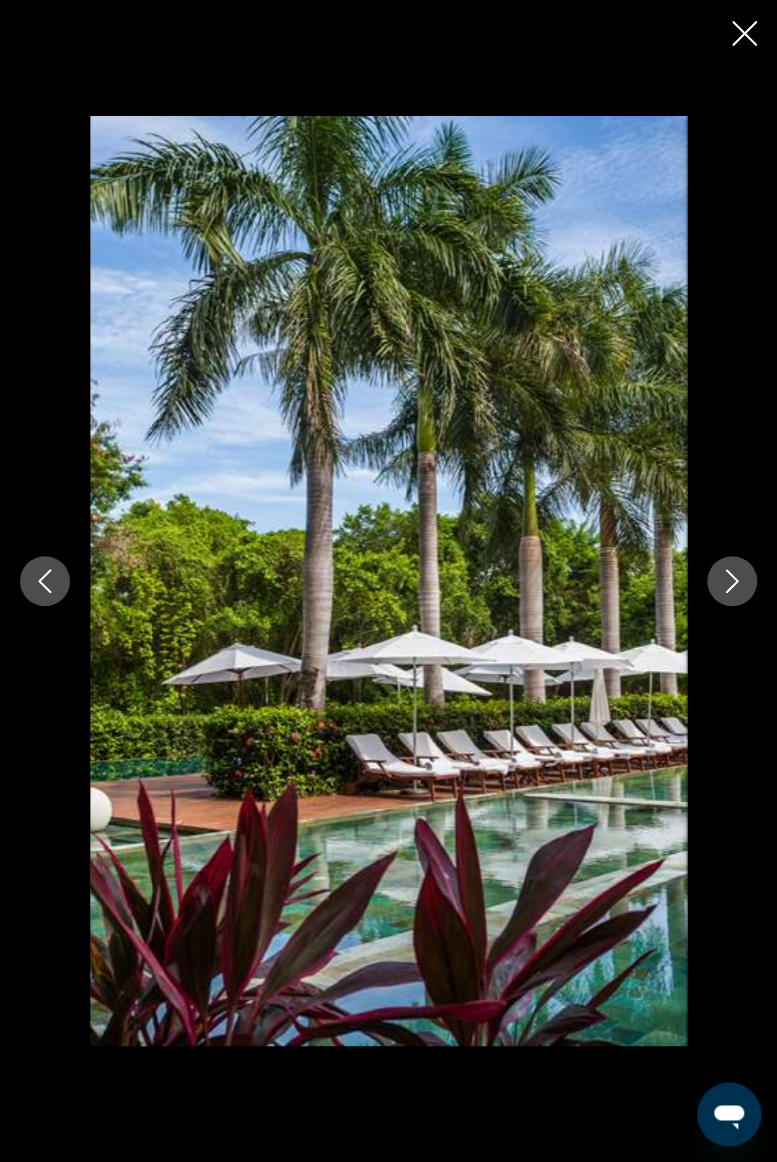 click at bounding box center (732, 581) 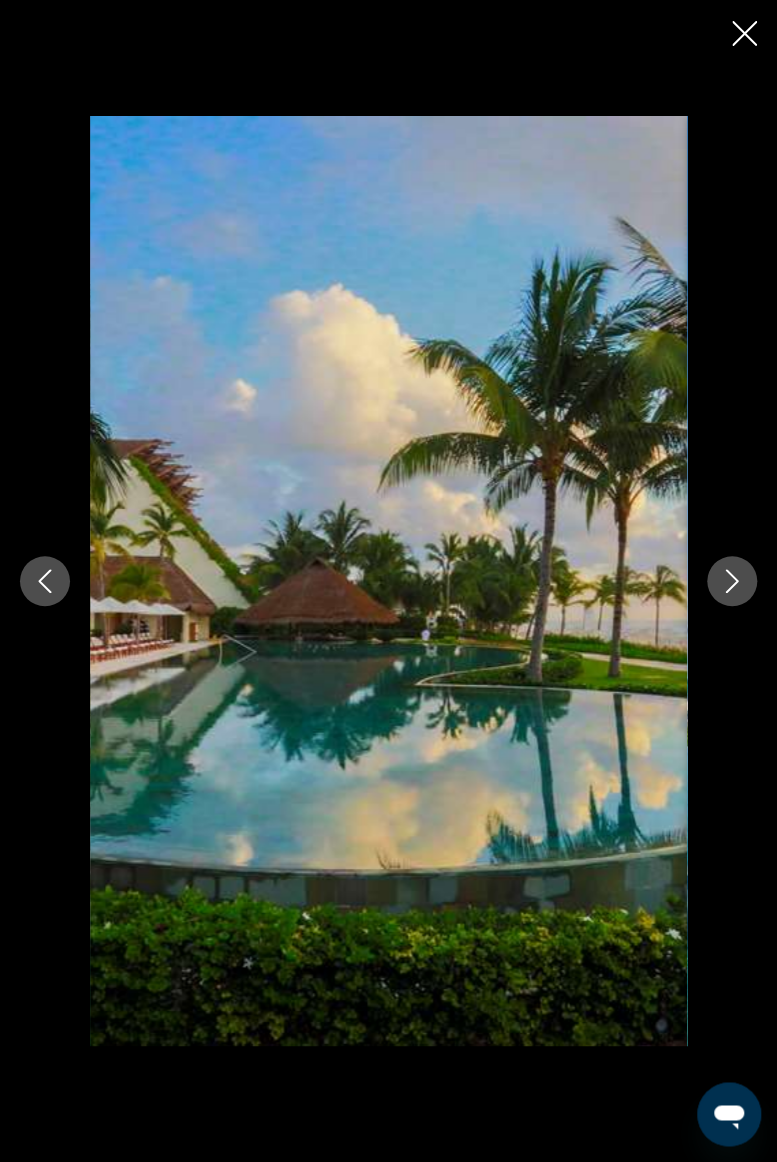 click at bounding box center (732, 581) 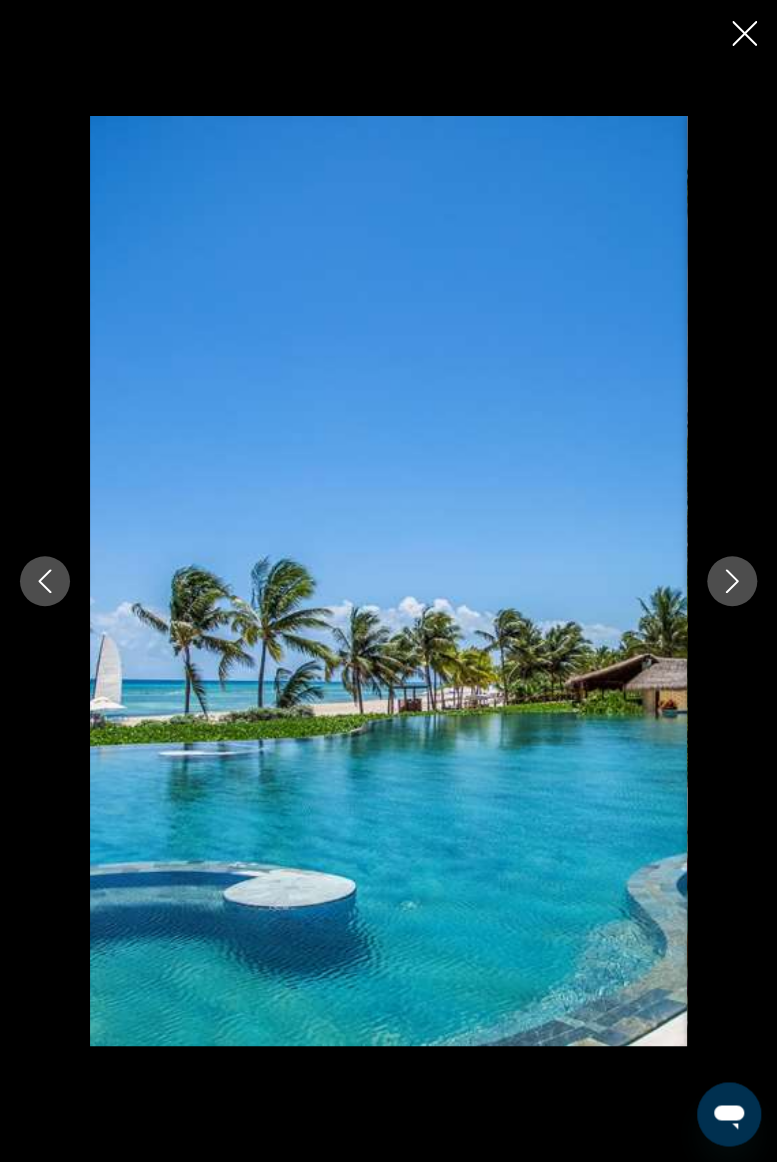 click at bounding box center (732, 581) 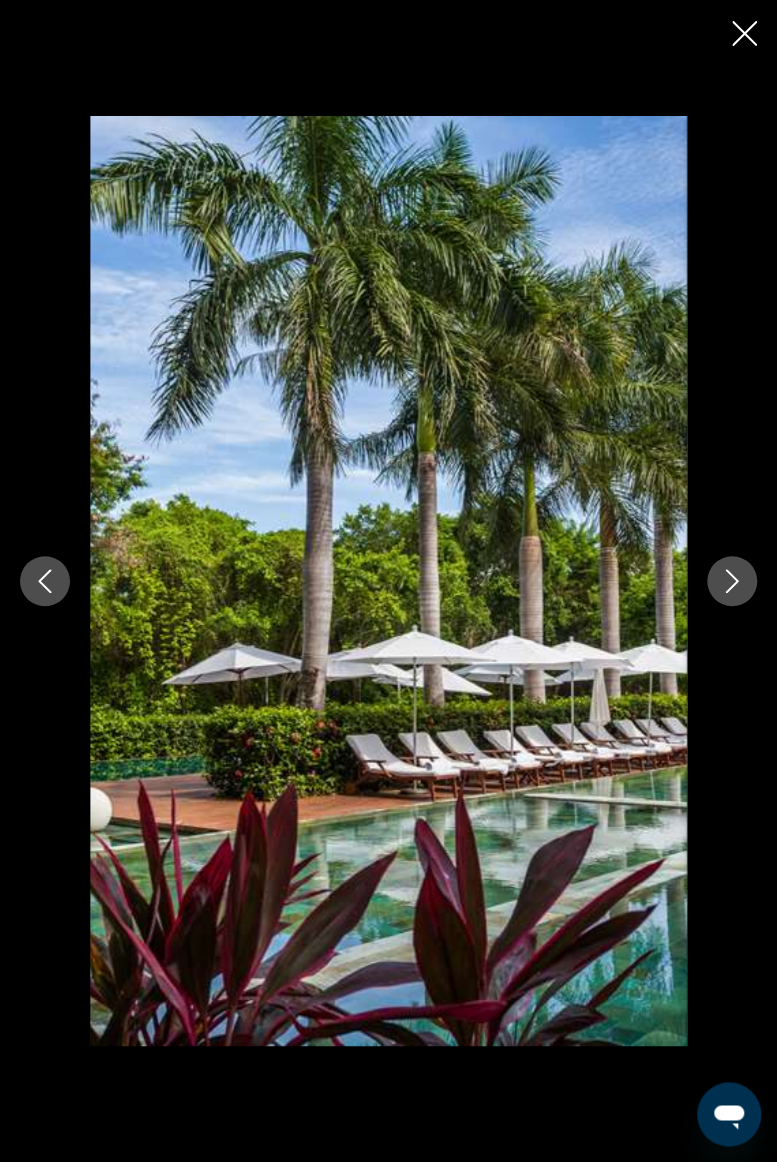 click at bounding box center [732, 581] 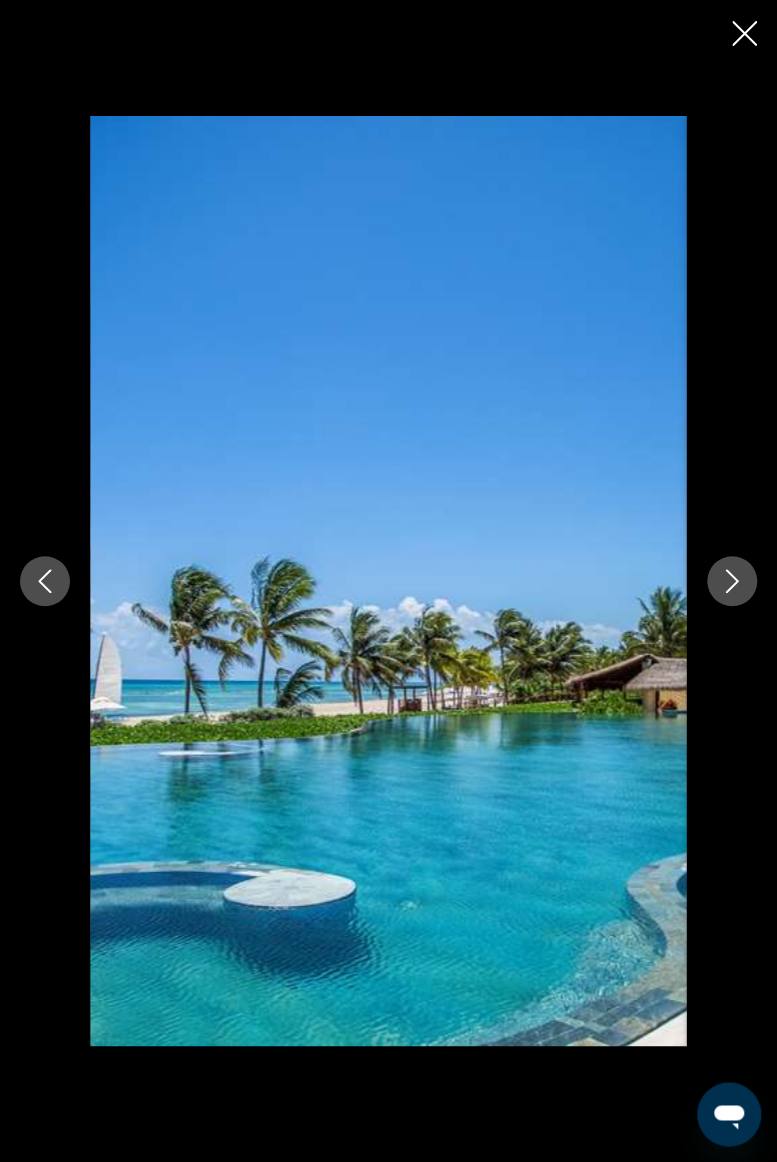 click at bounding box center [732, 581] 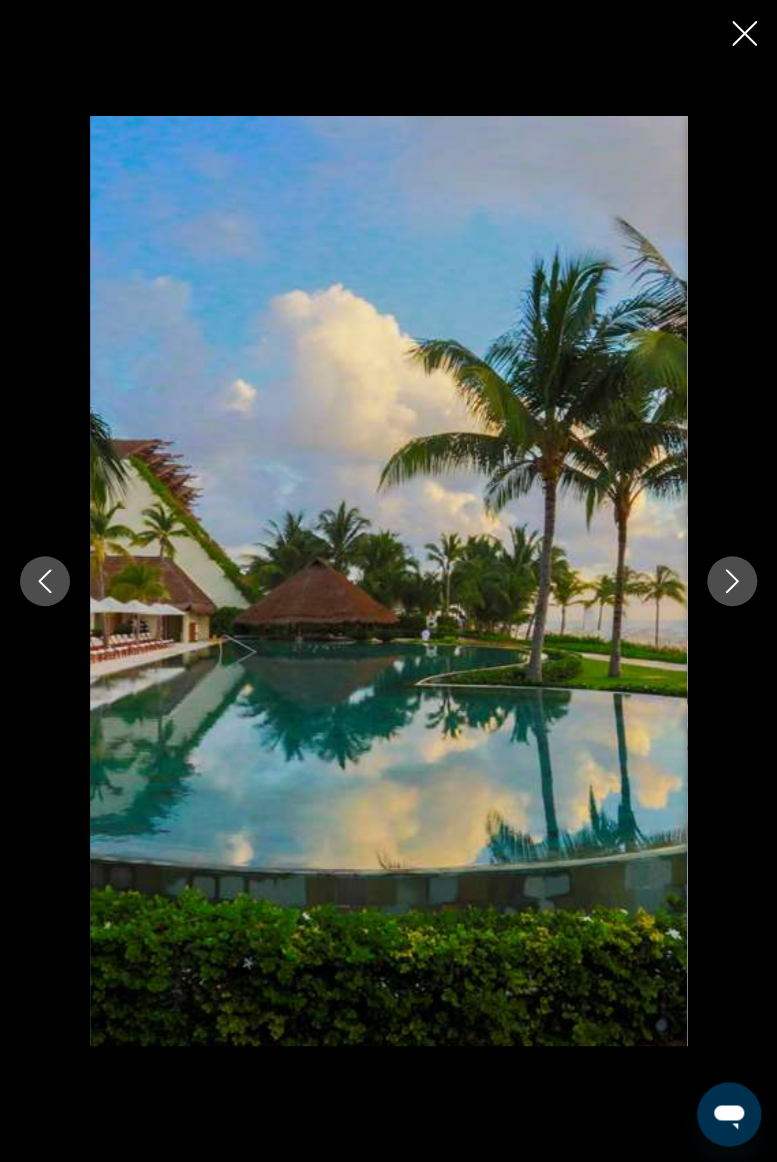 click at bounding box center (732, 581) 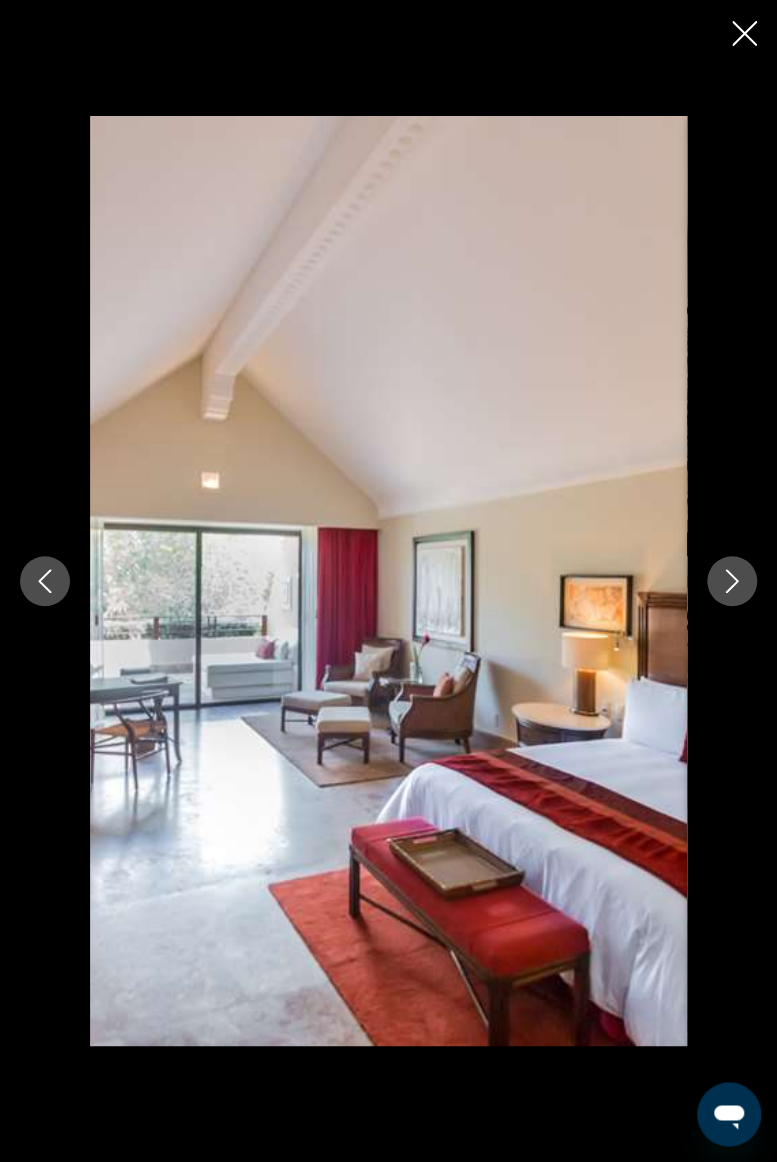 click at bounding box center [732, 581] 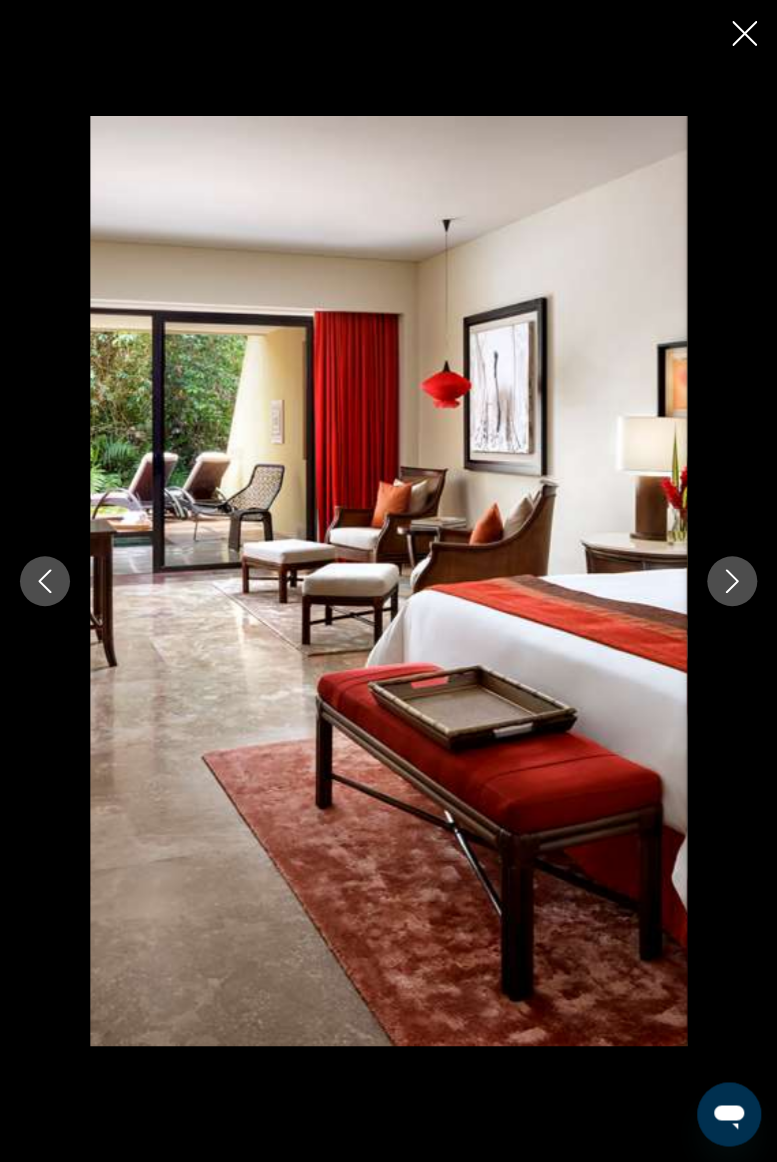 click at bounding box center (732, 581) 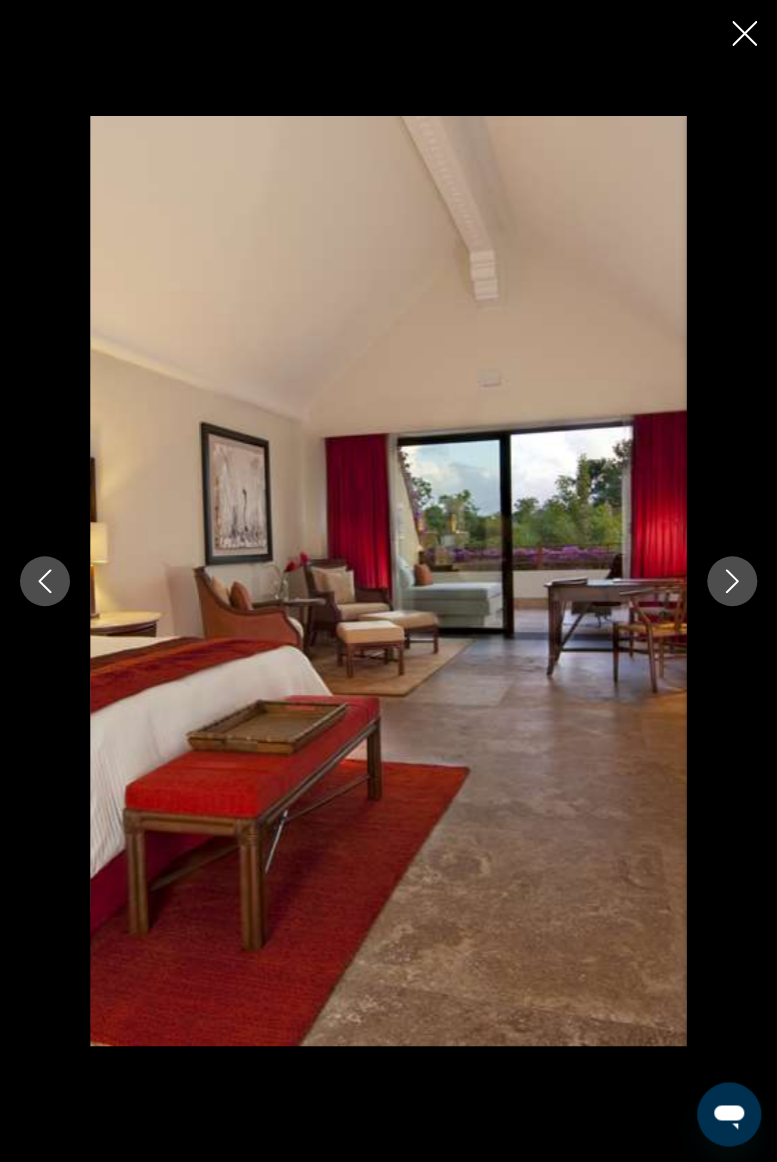 click at bounding box center [732, 581] 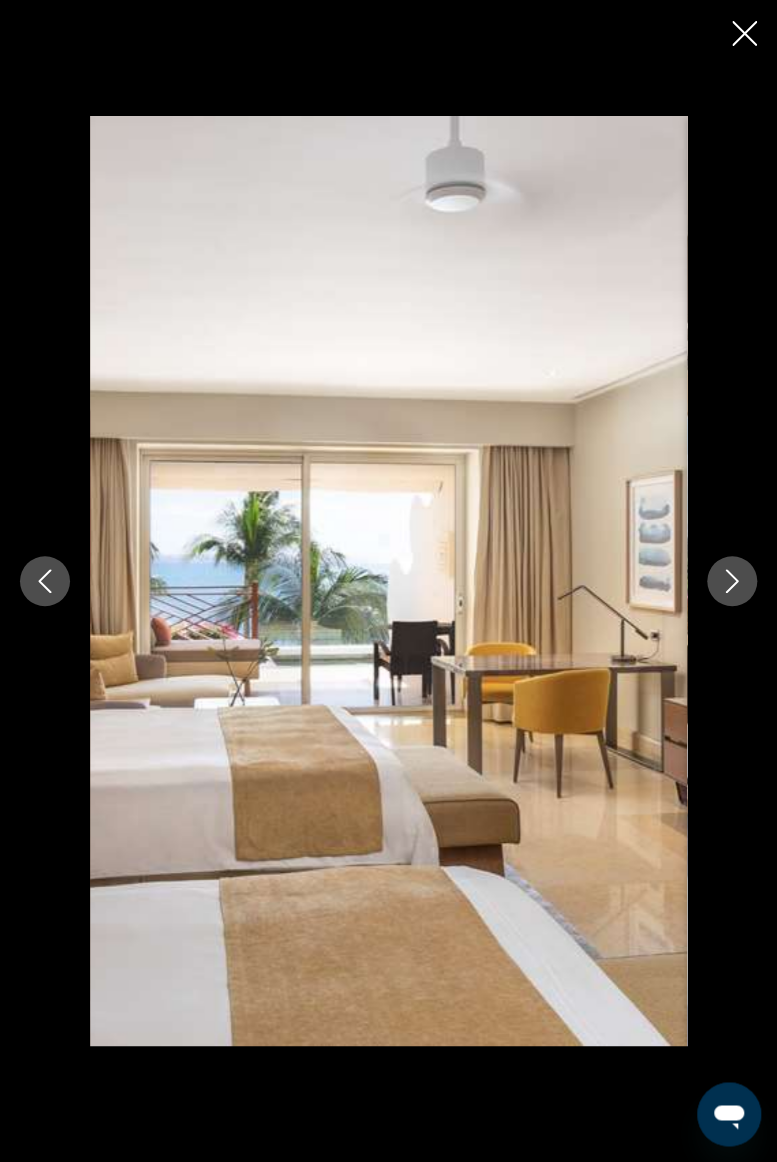 click 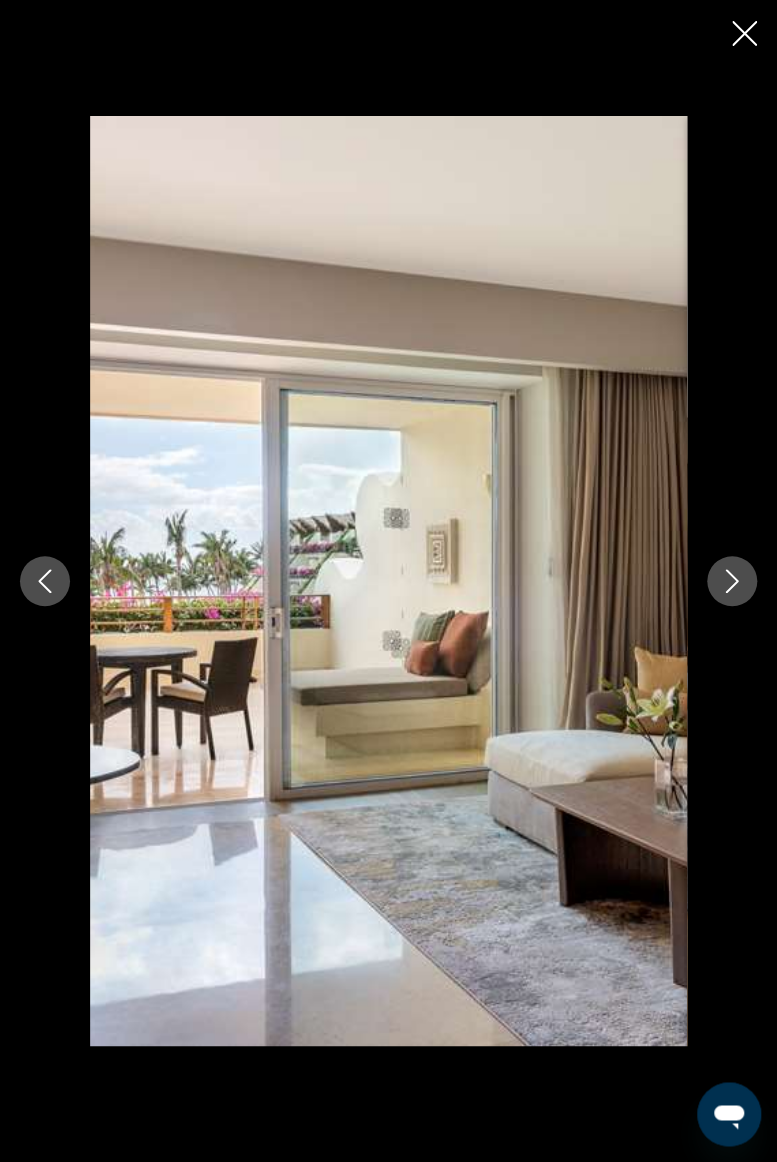 click 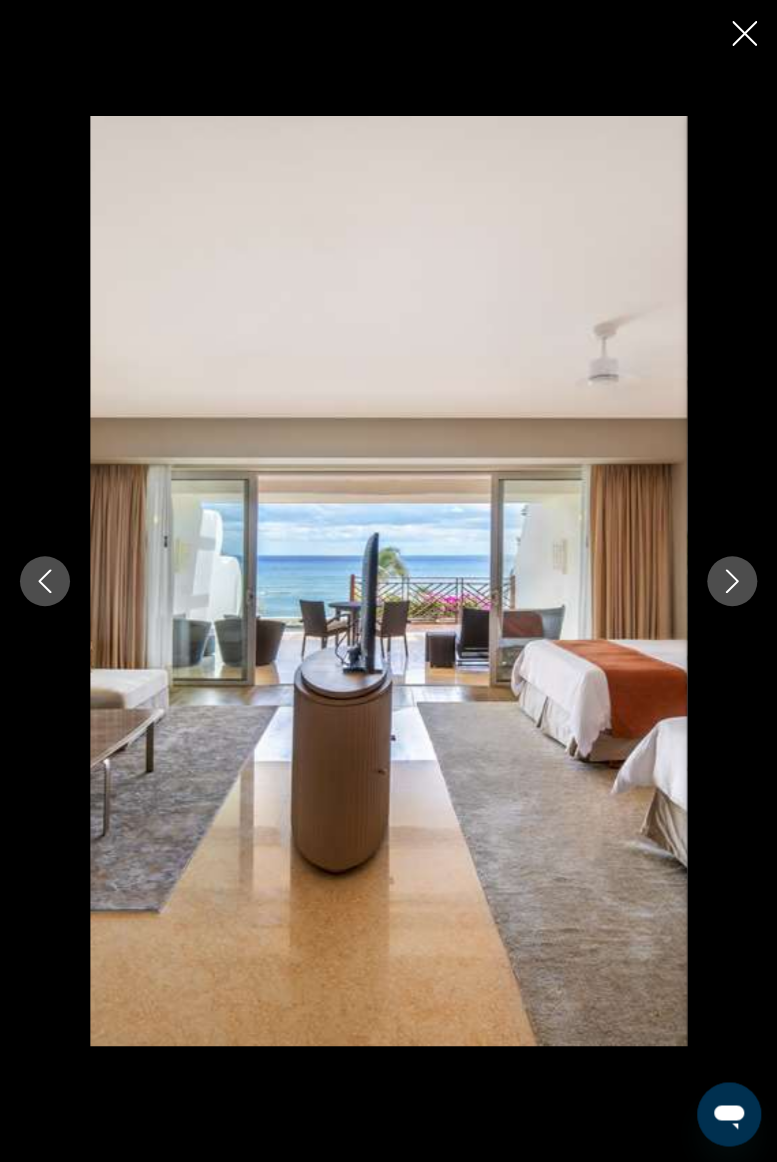 click 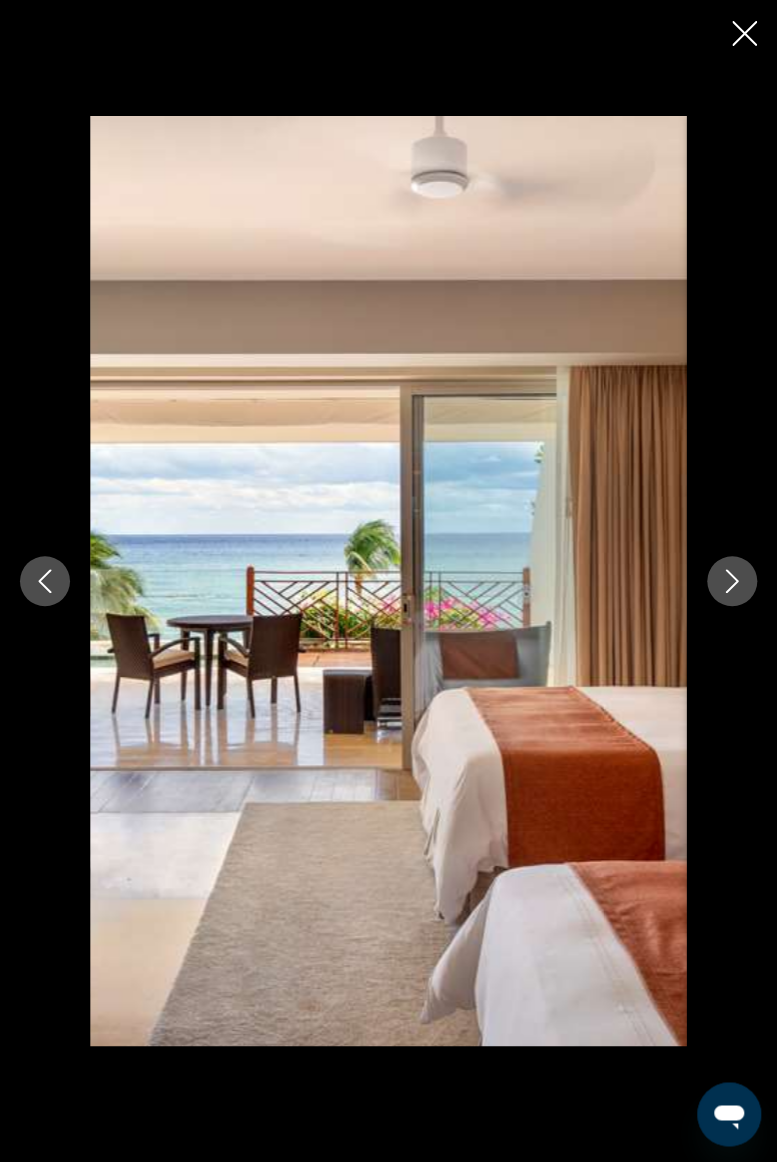 click 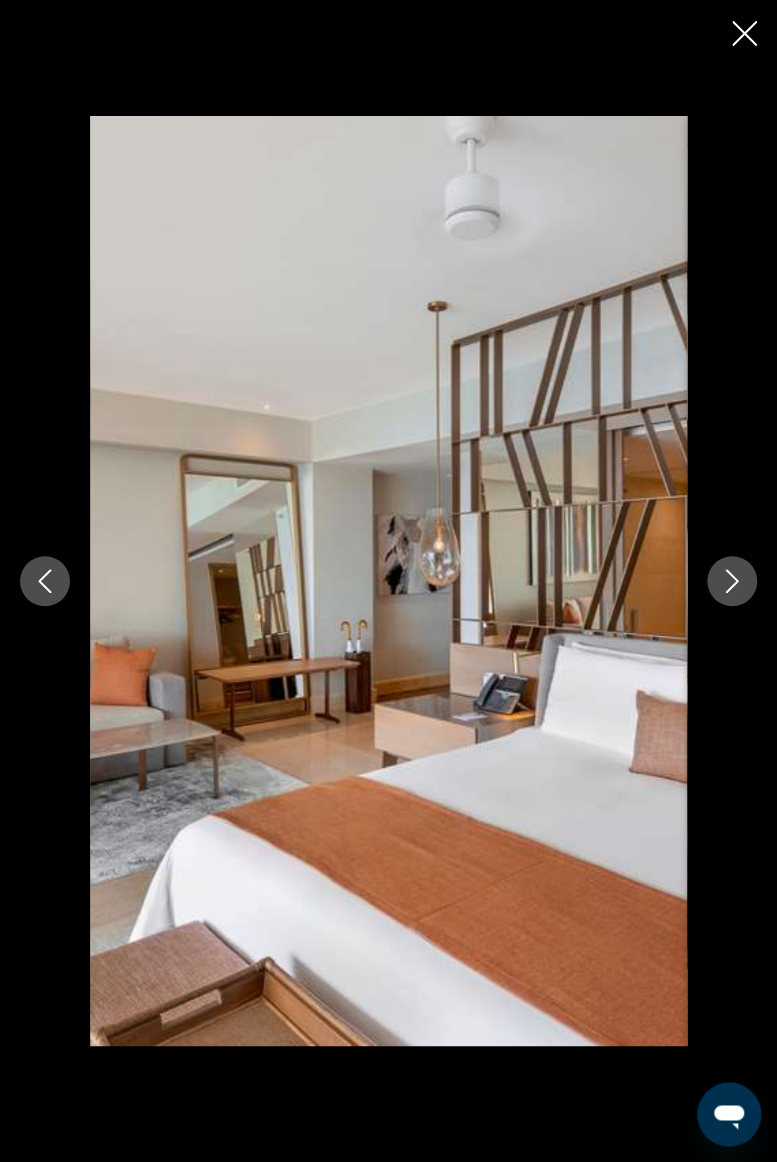 click 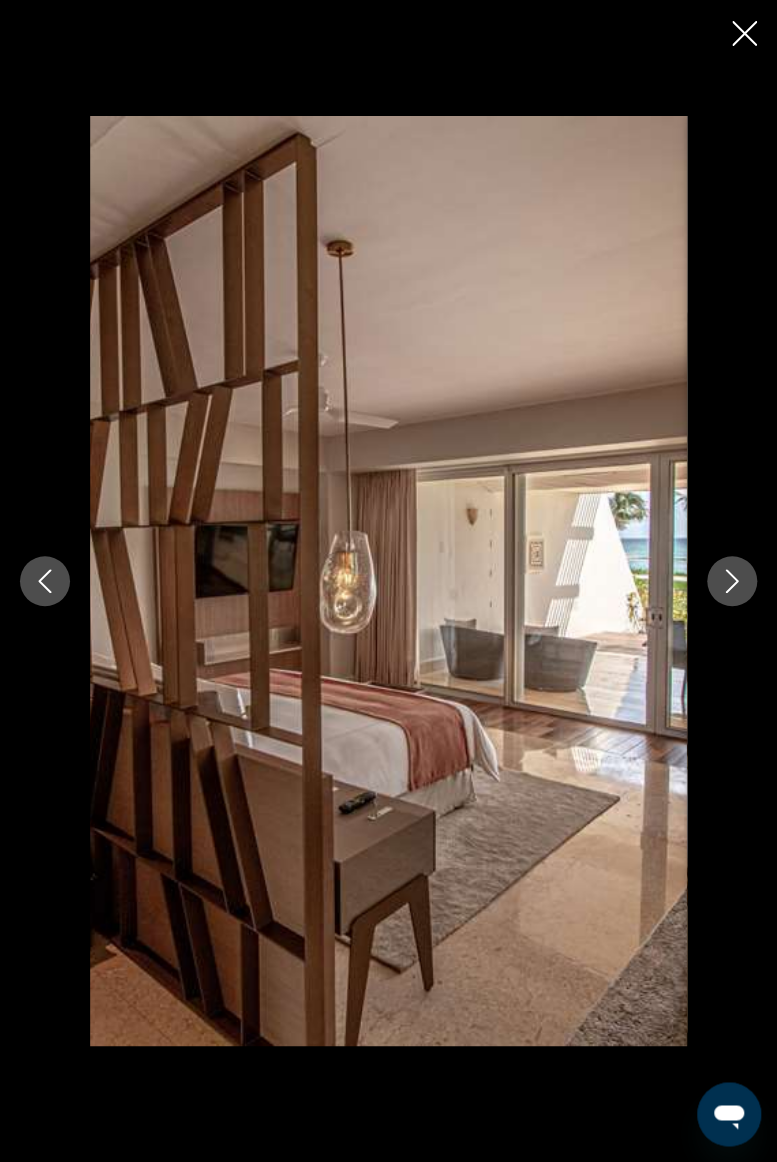 click 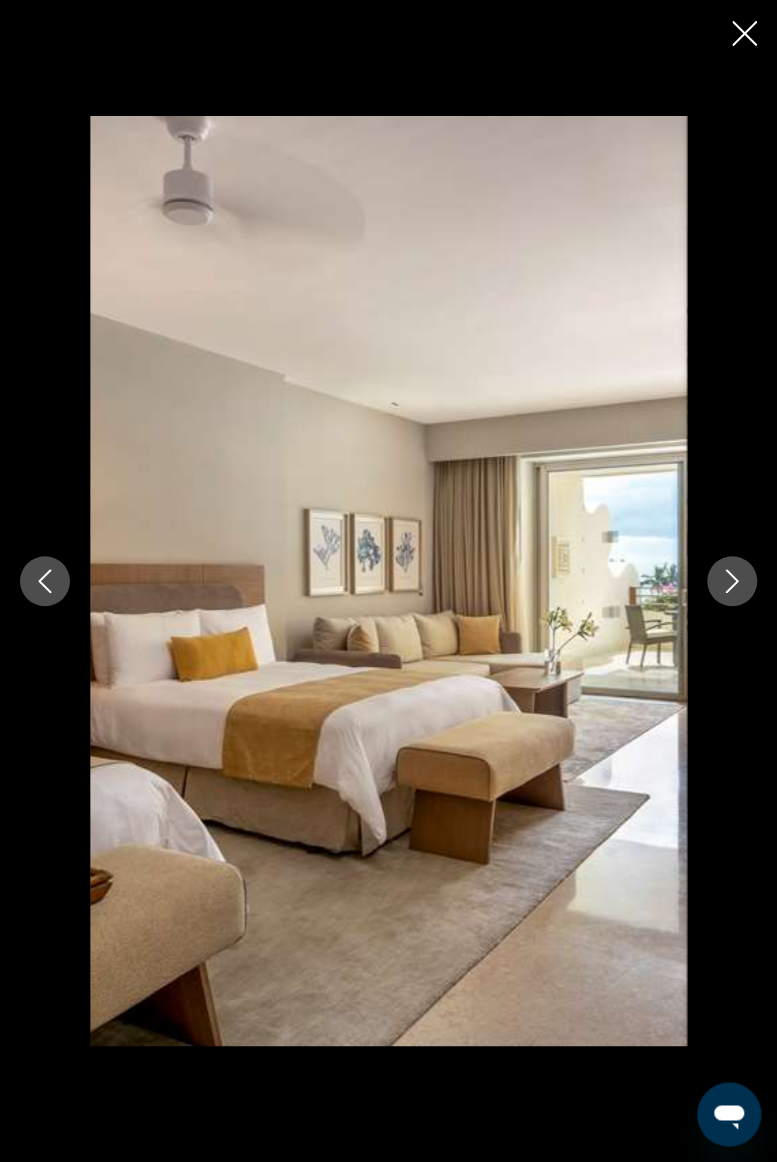 click 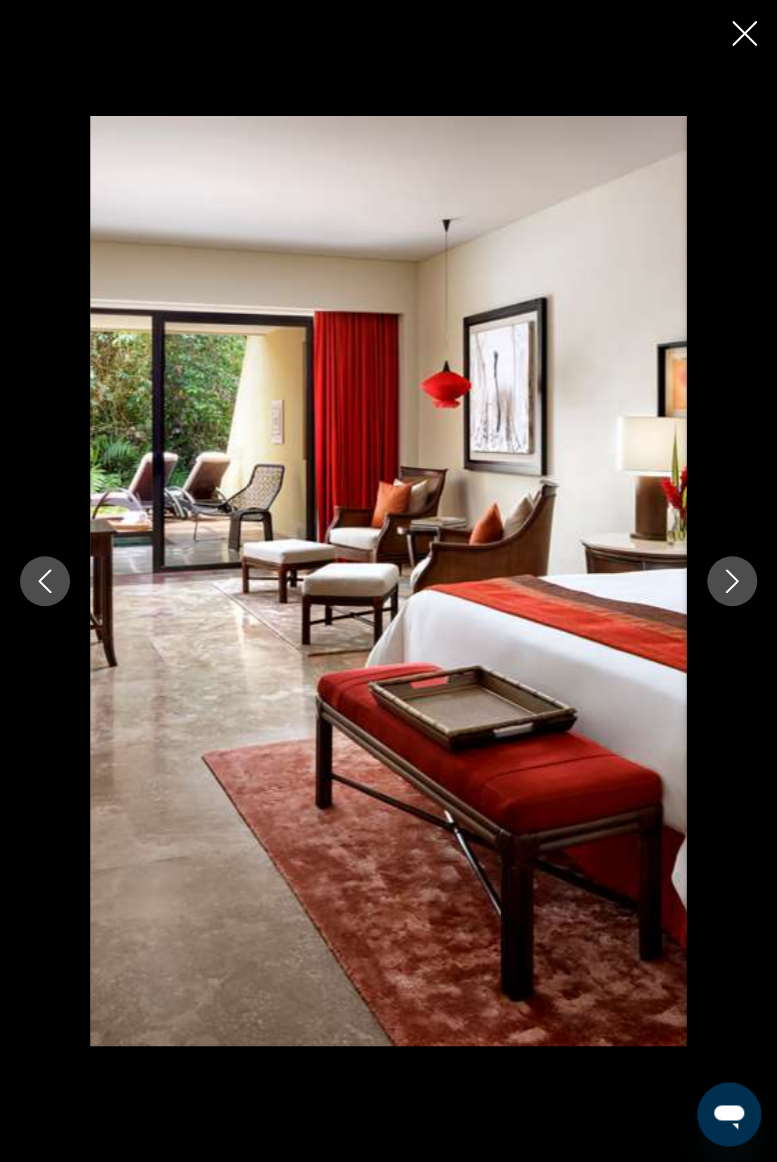 click at bounding box center [732, 581] 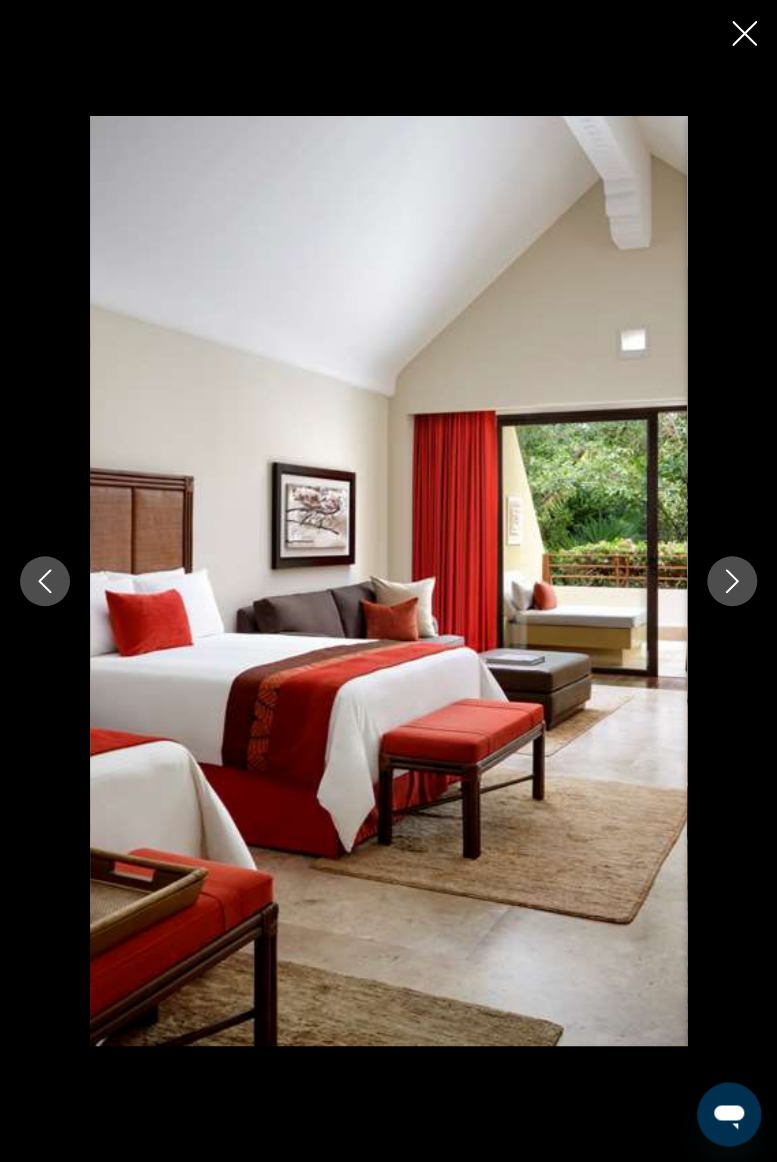 click at bounding box center [732, 581] 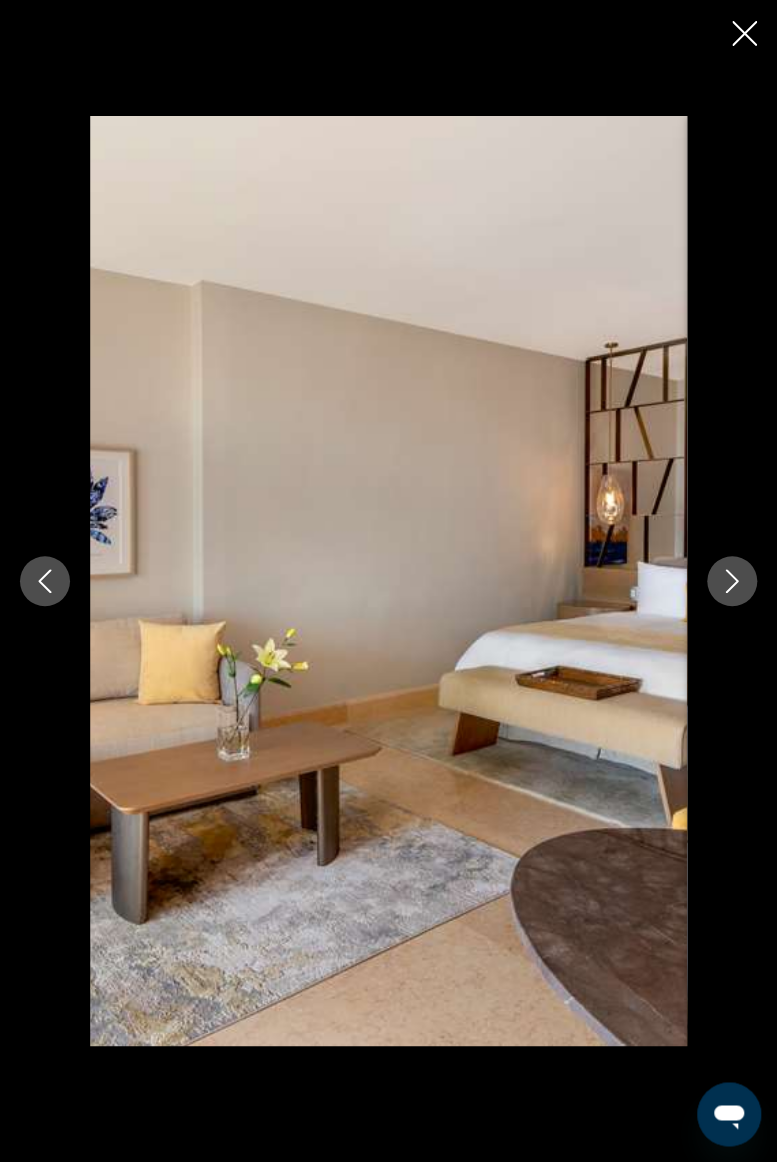 click at bounding box center (732, 581) 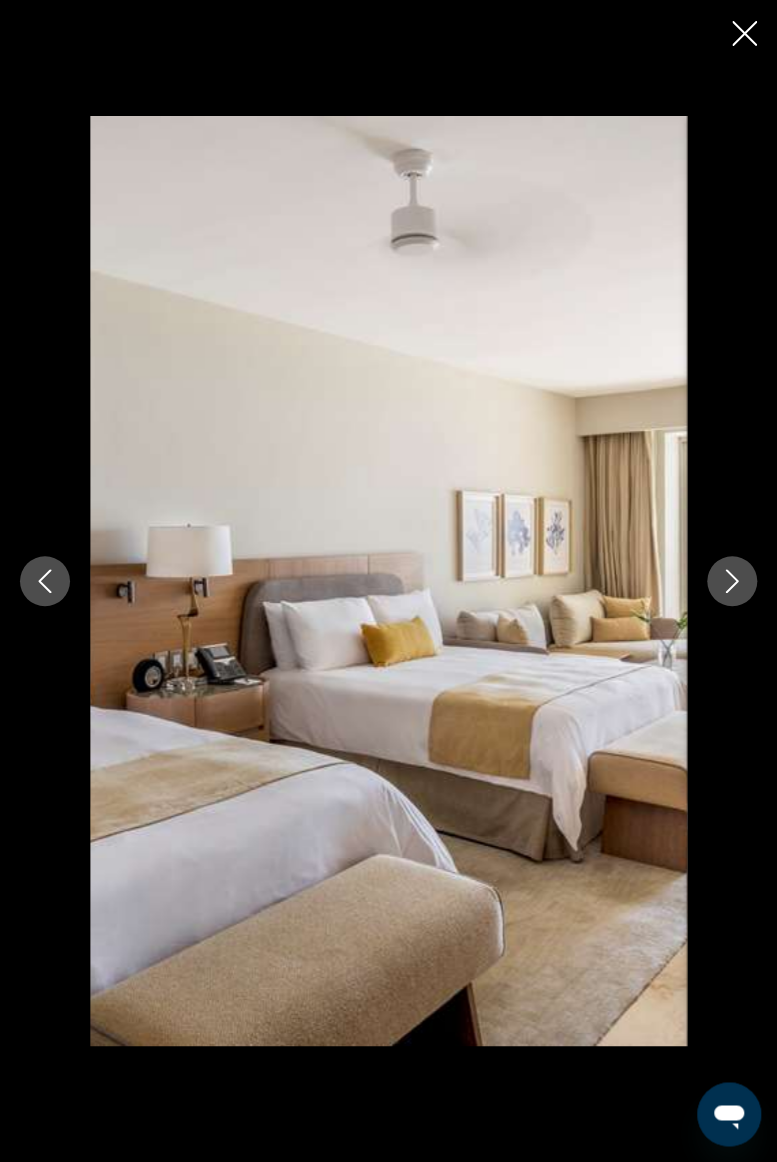 click at bounding box center (732, 581) 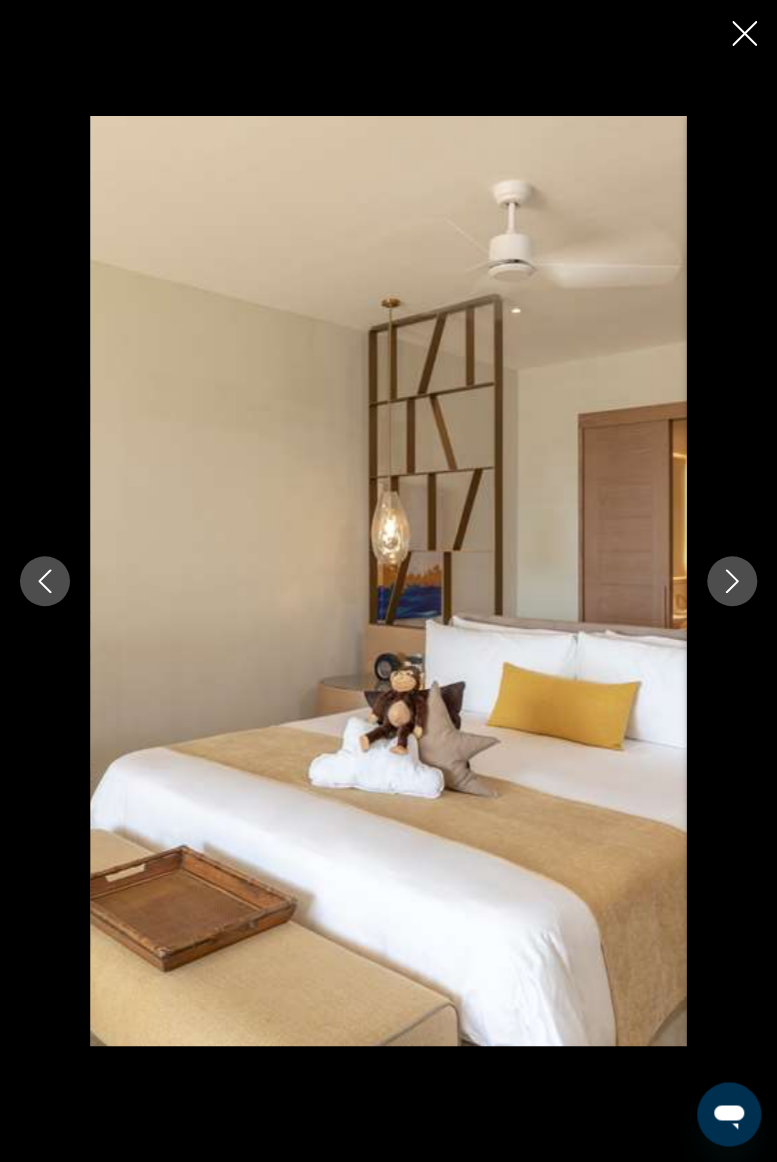 click 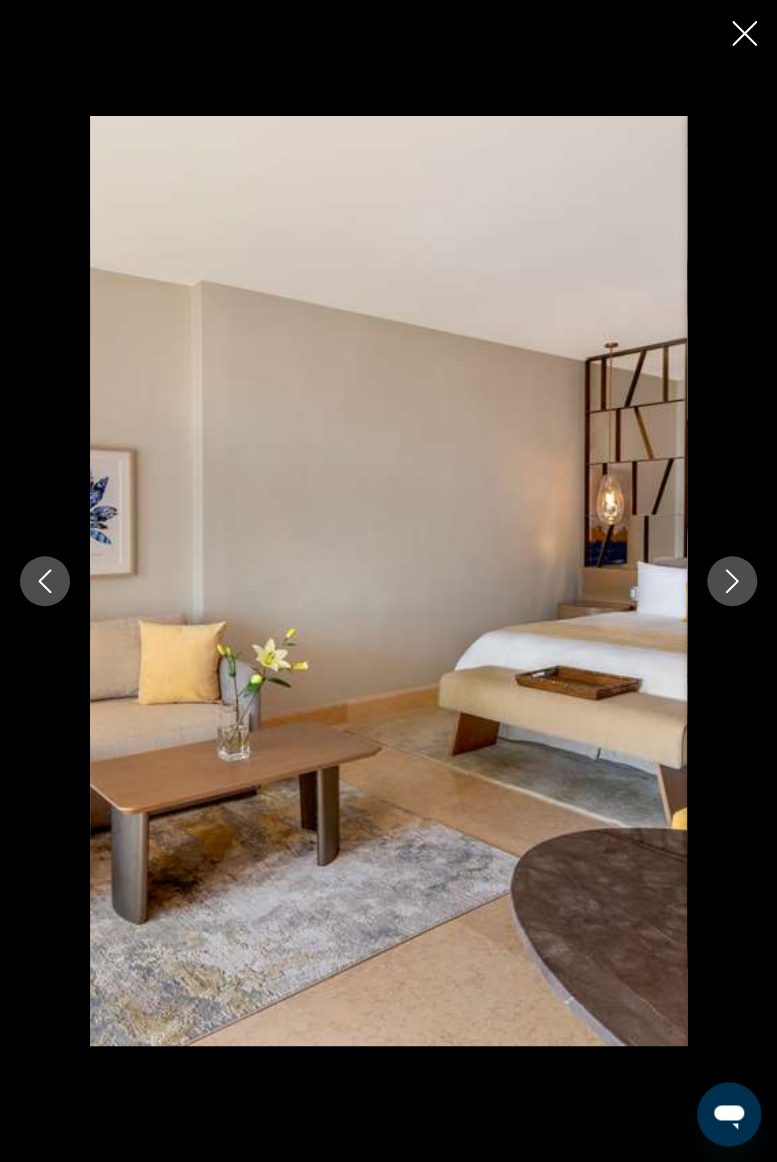 click at bounding box center (732, 581) 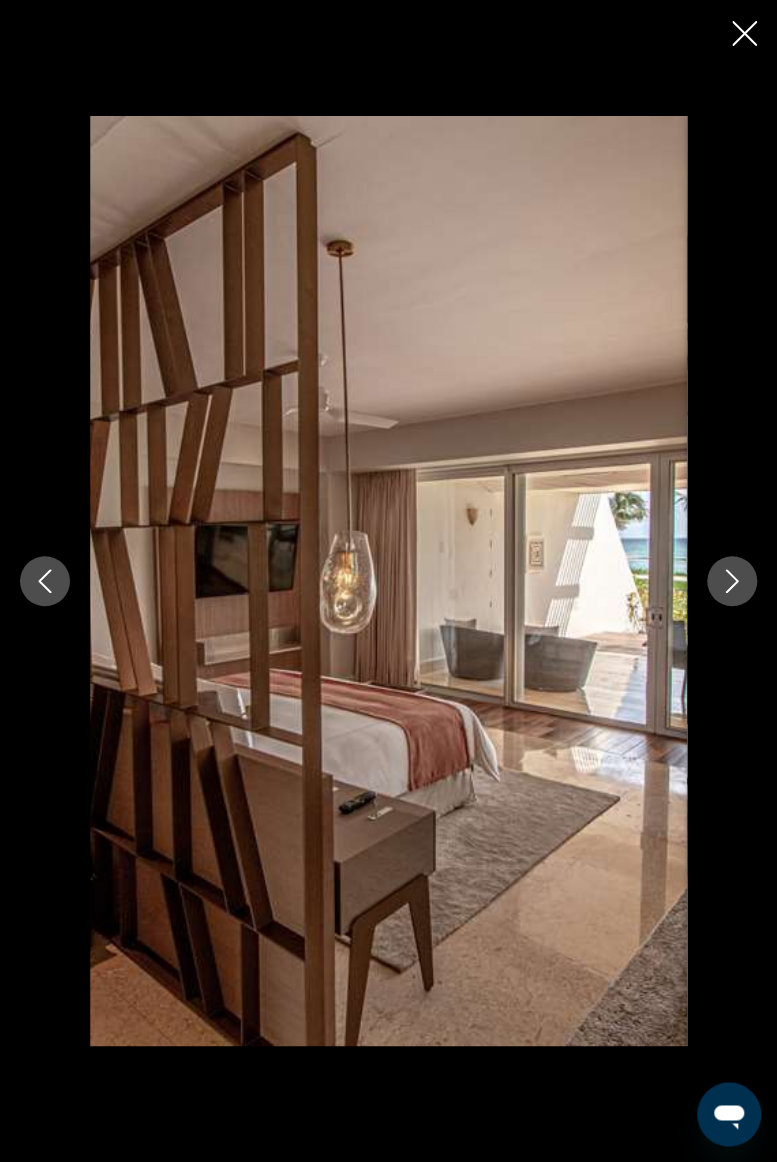 click at bounding box center [732, 581] 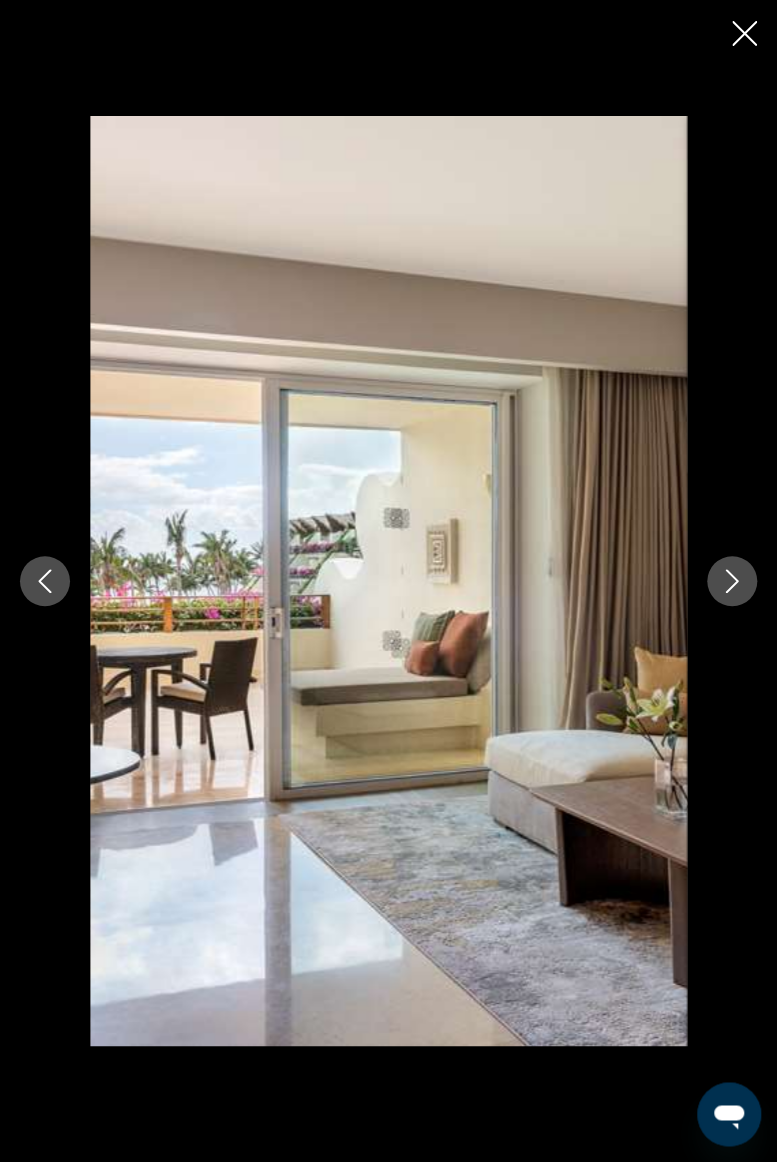 click at bounding box center (732, 581) 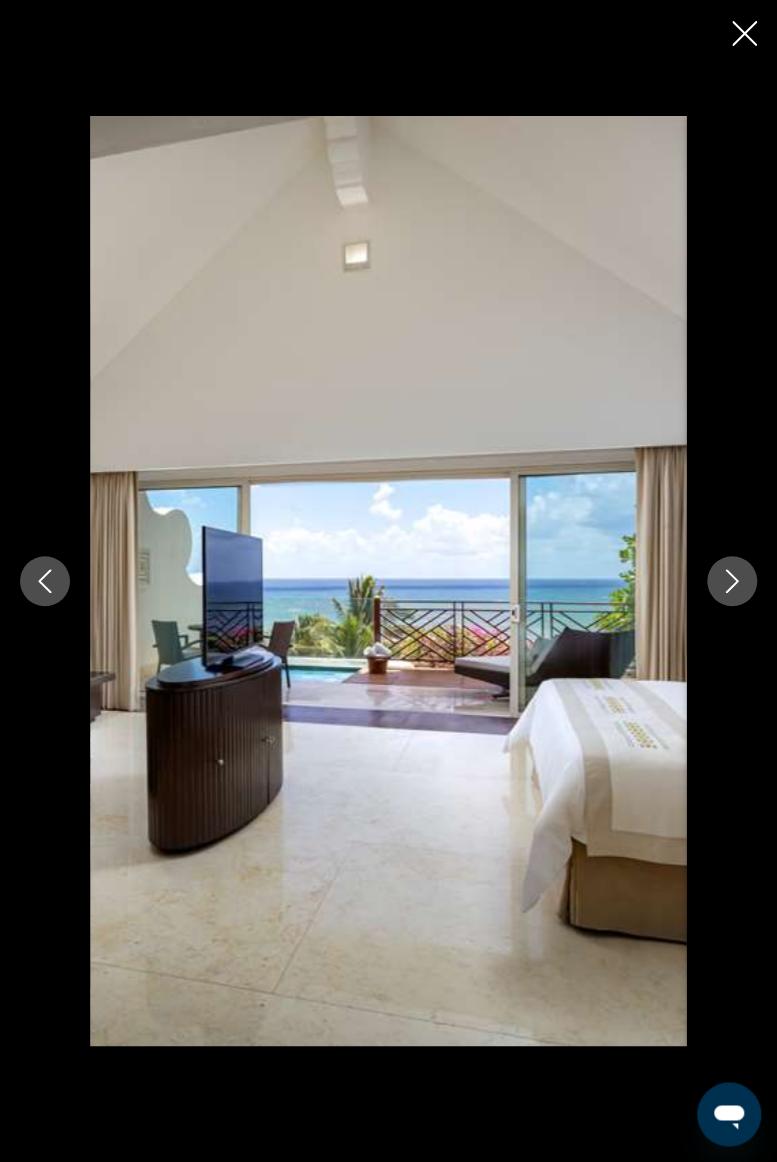 click at bounding box center [732, 581] 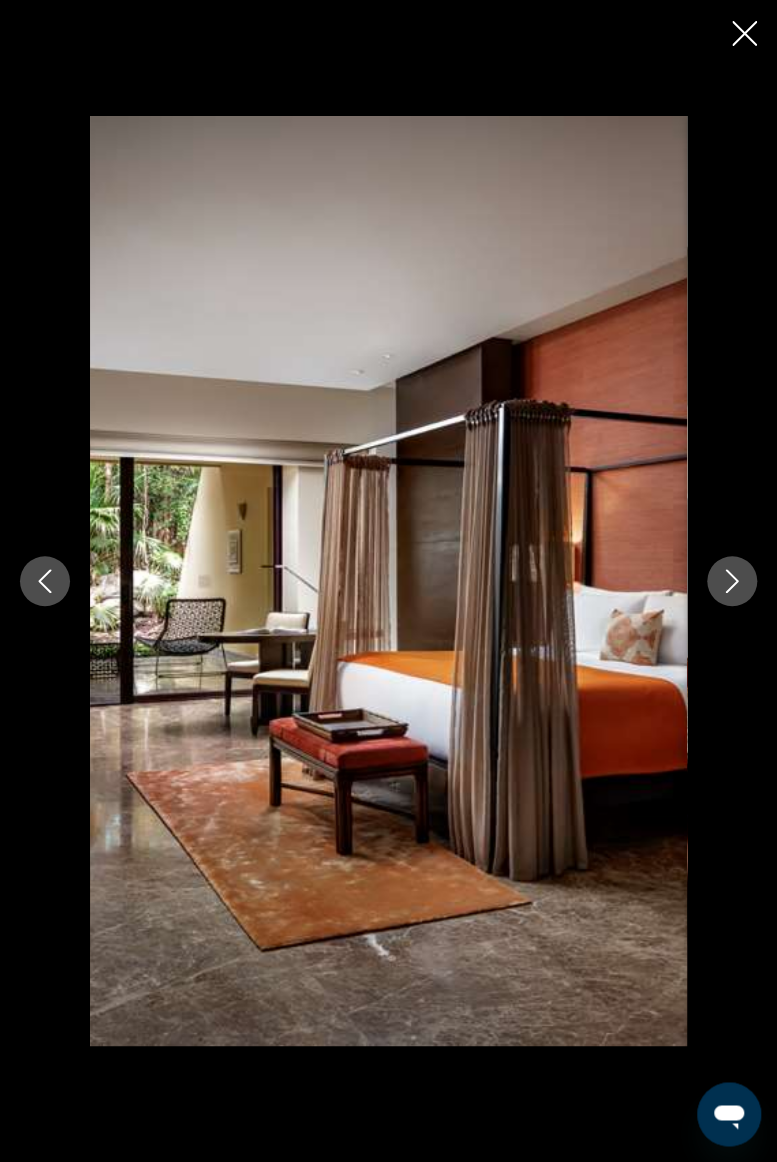 click at bounding box center (732, 581) 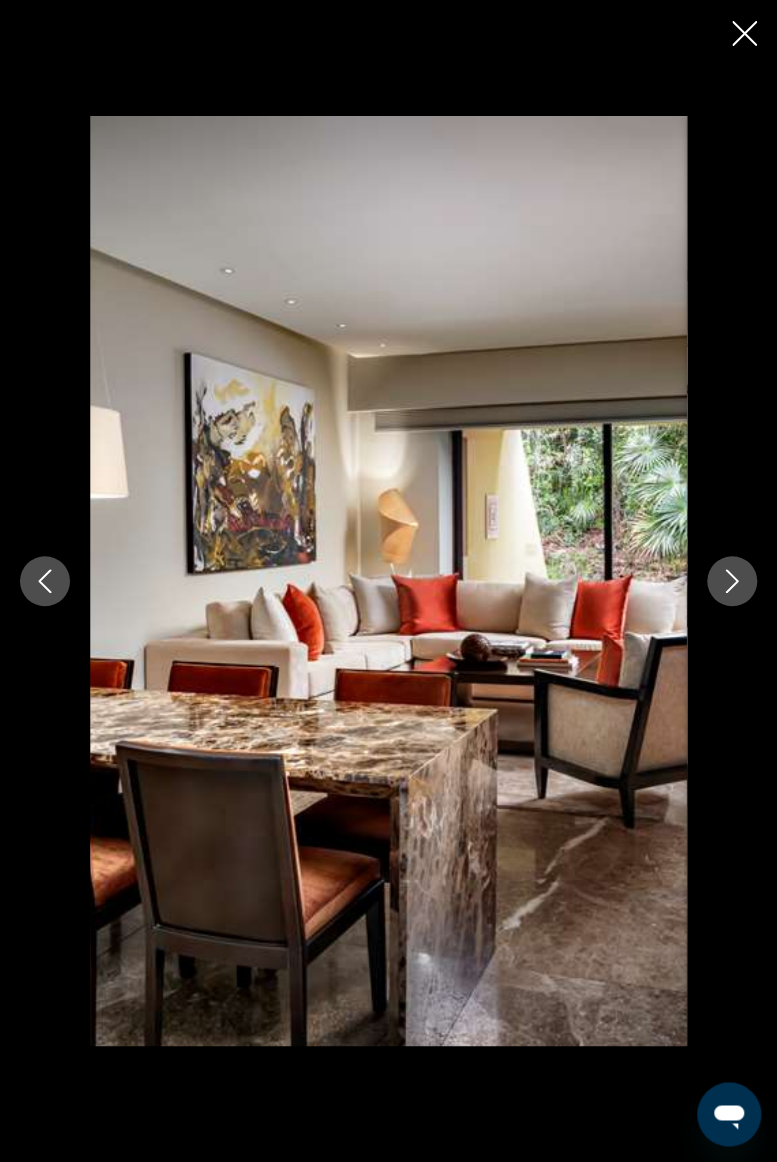 click at bounding box center [388, 581] 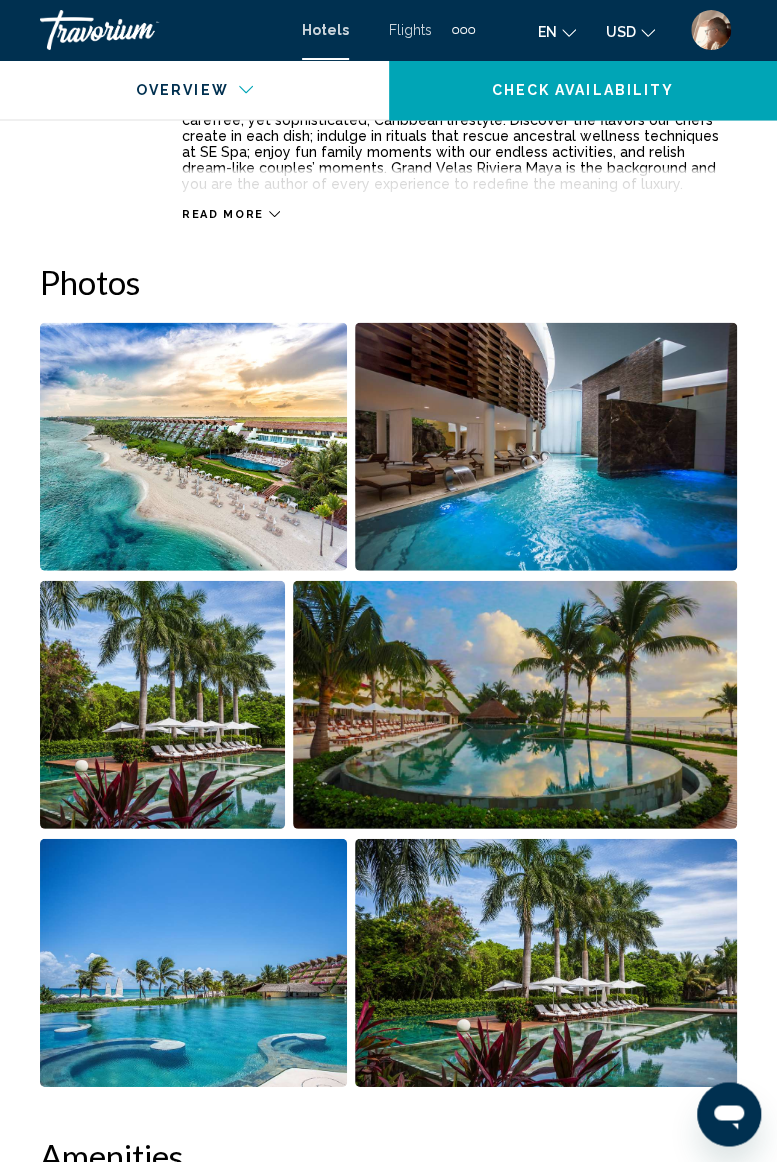 scroll, scrollTop: 1186, scrollLeft: 0, axis: vertical 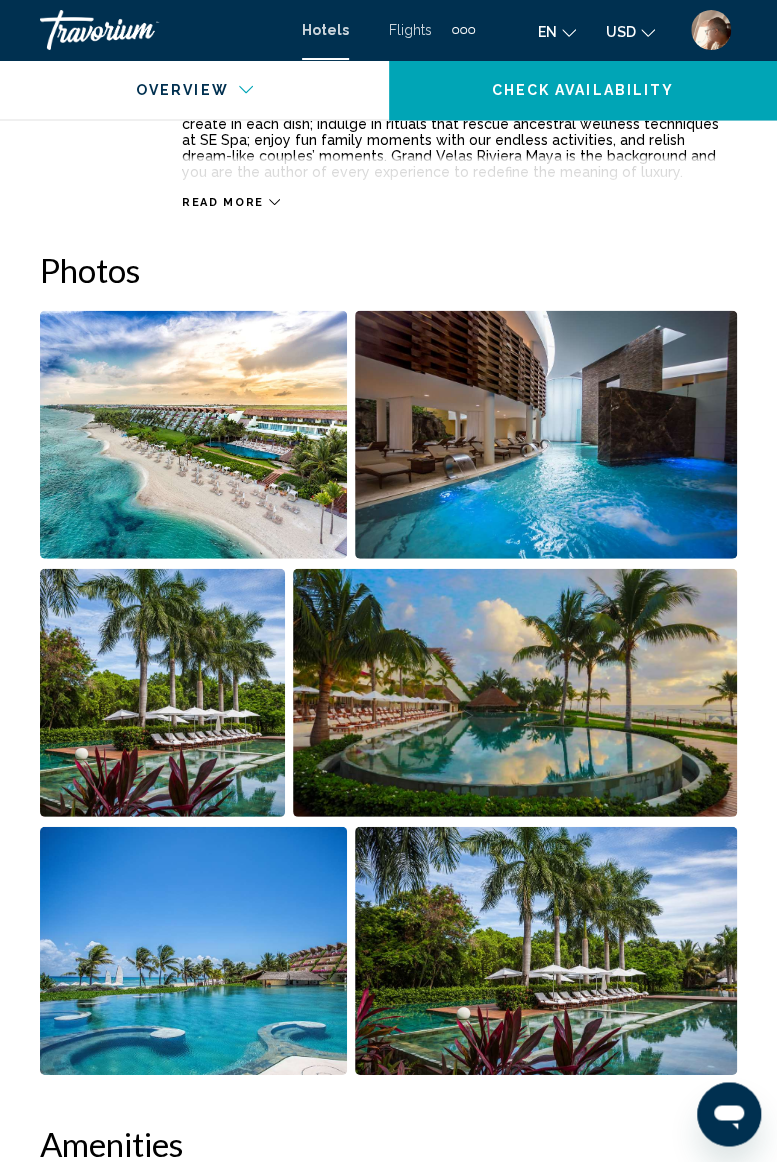 click at bounding box center (193, 435) 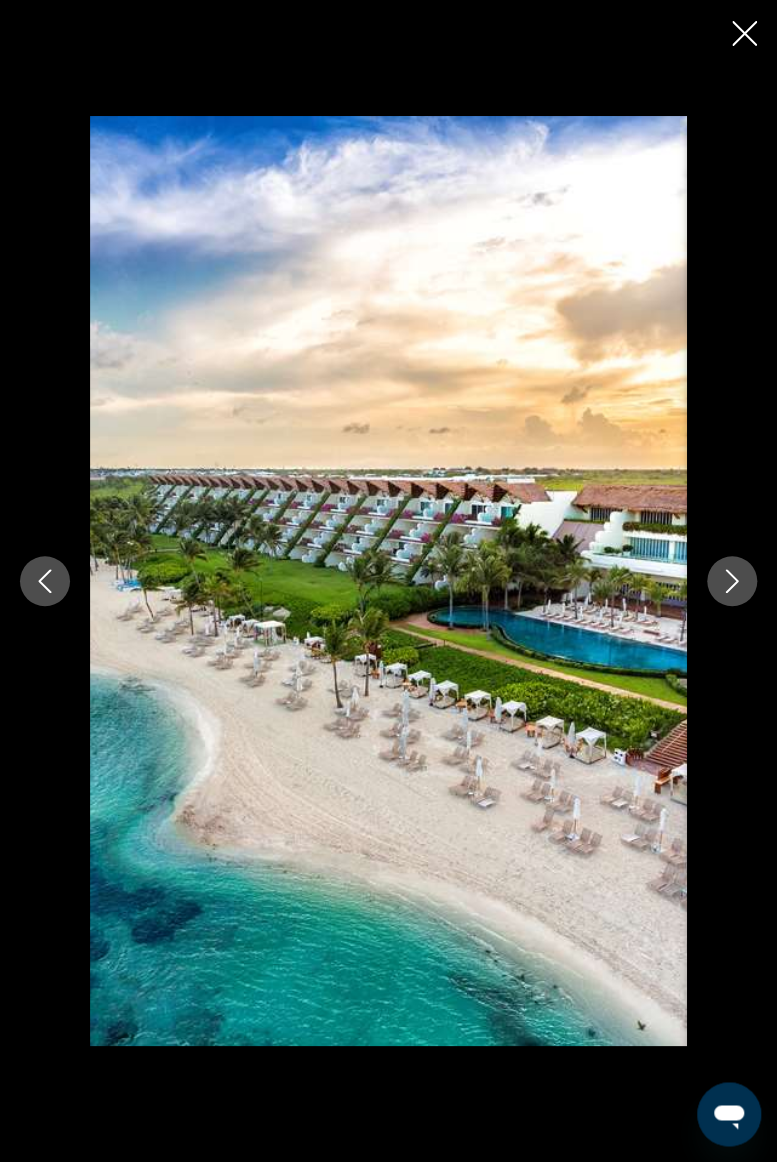 click 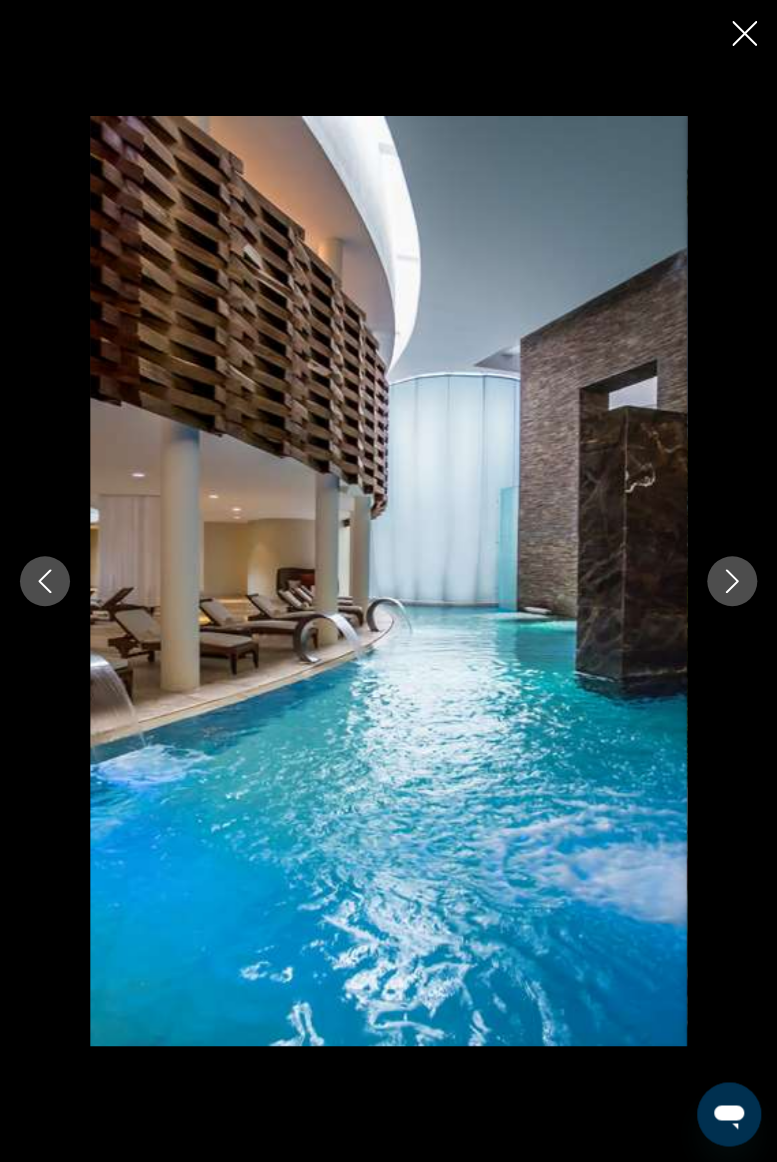 click 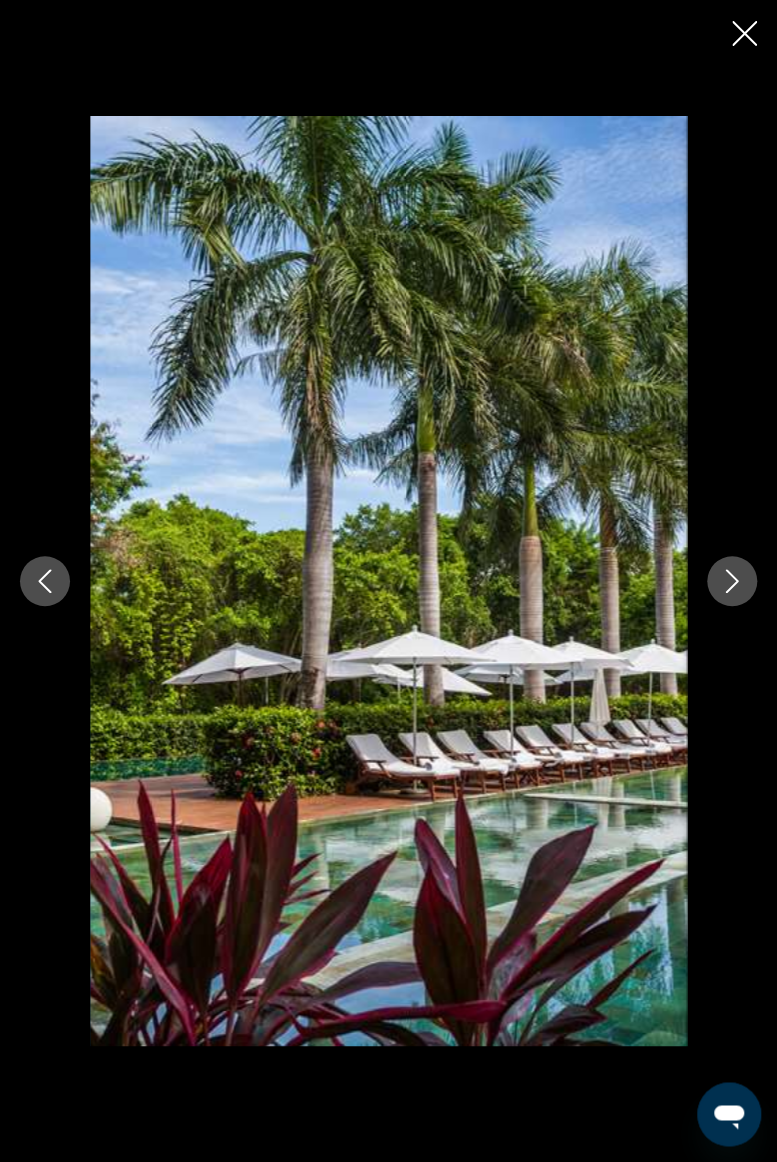 click 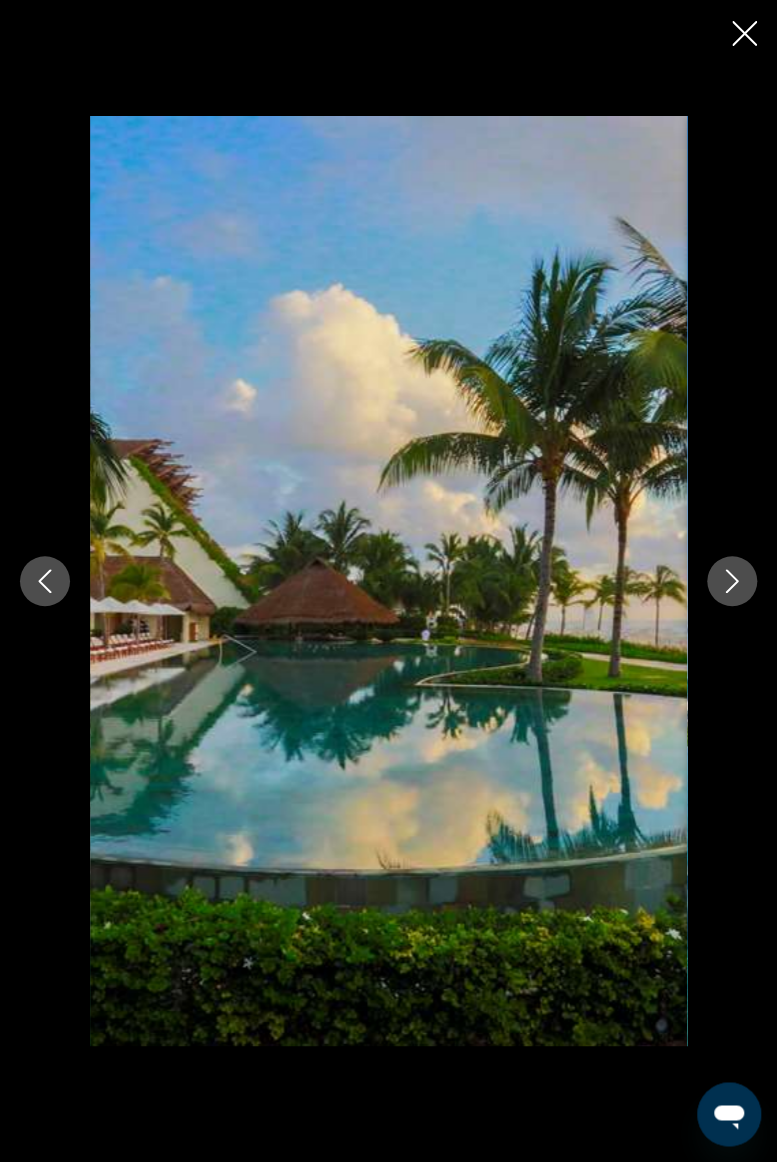 click 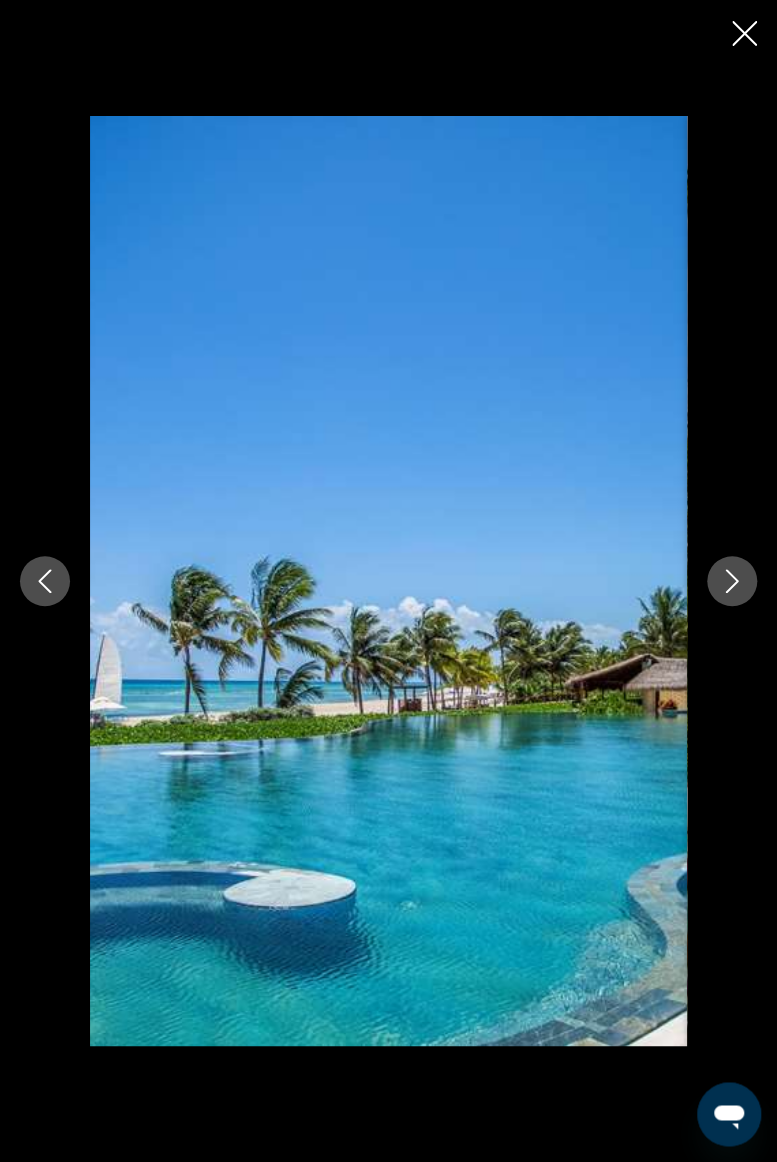 click 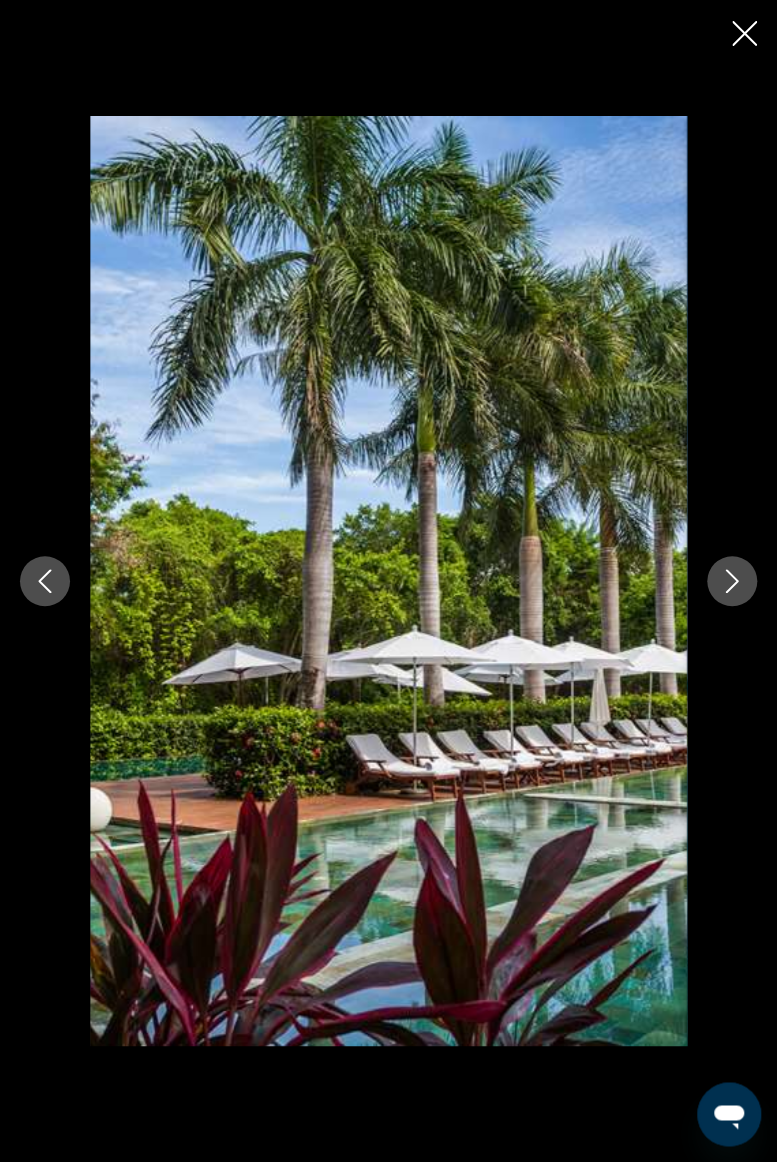click 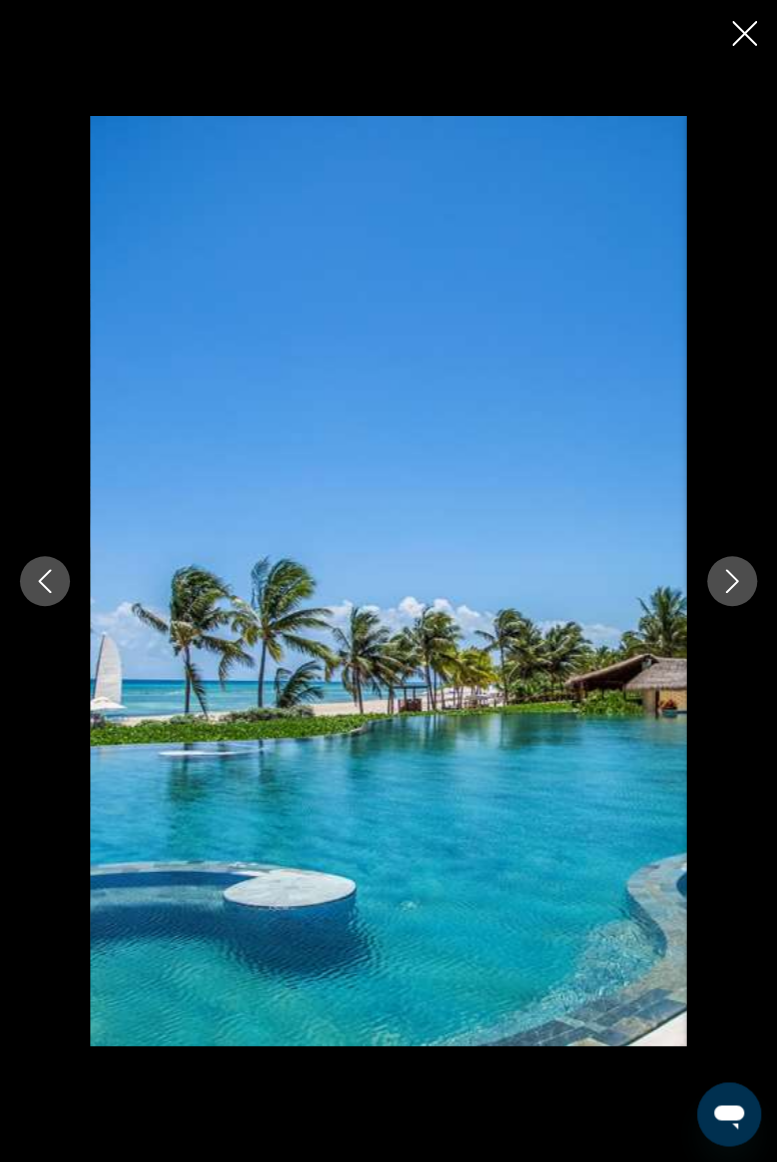 click at bounding box center [732, 581] 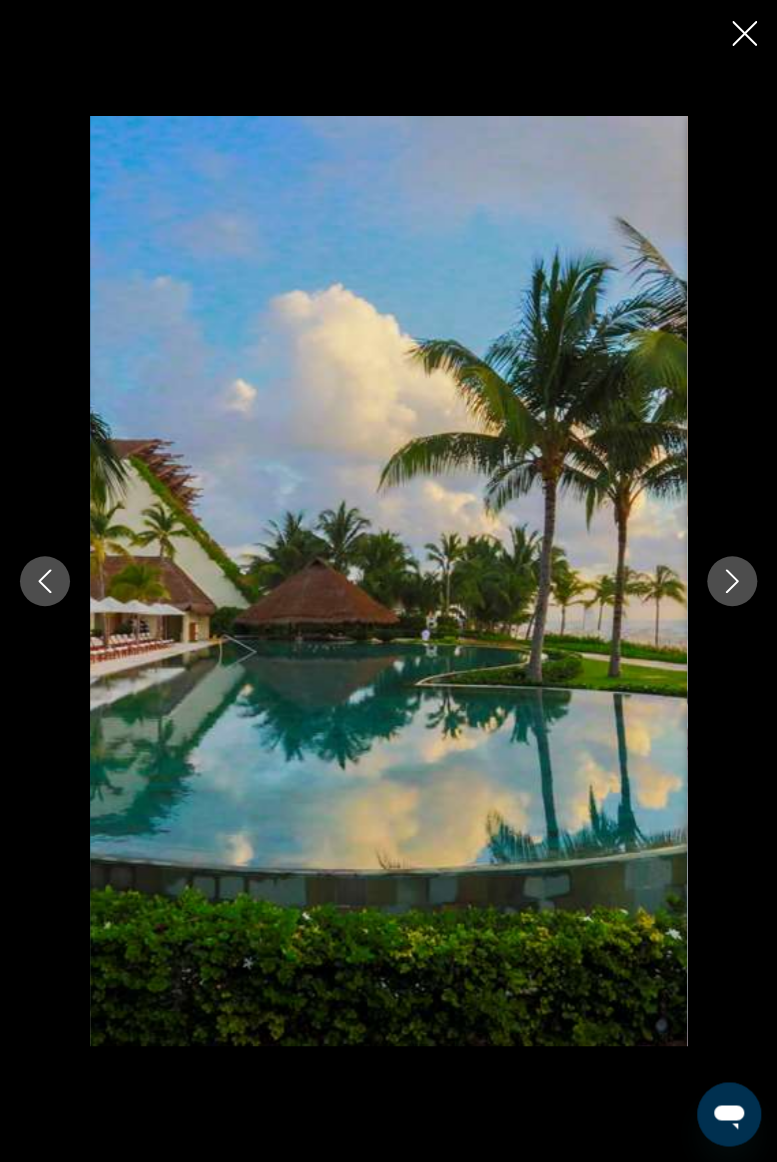 click at bounding box center (732, 581) 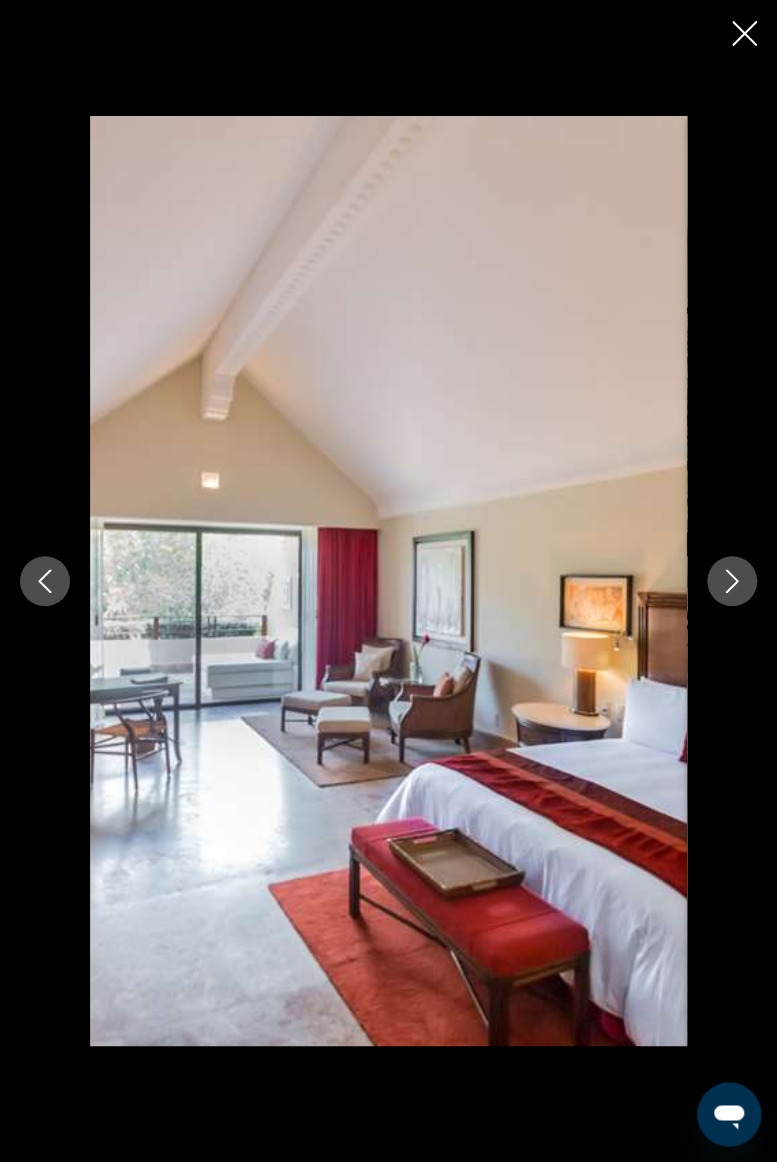 click 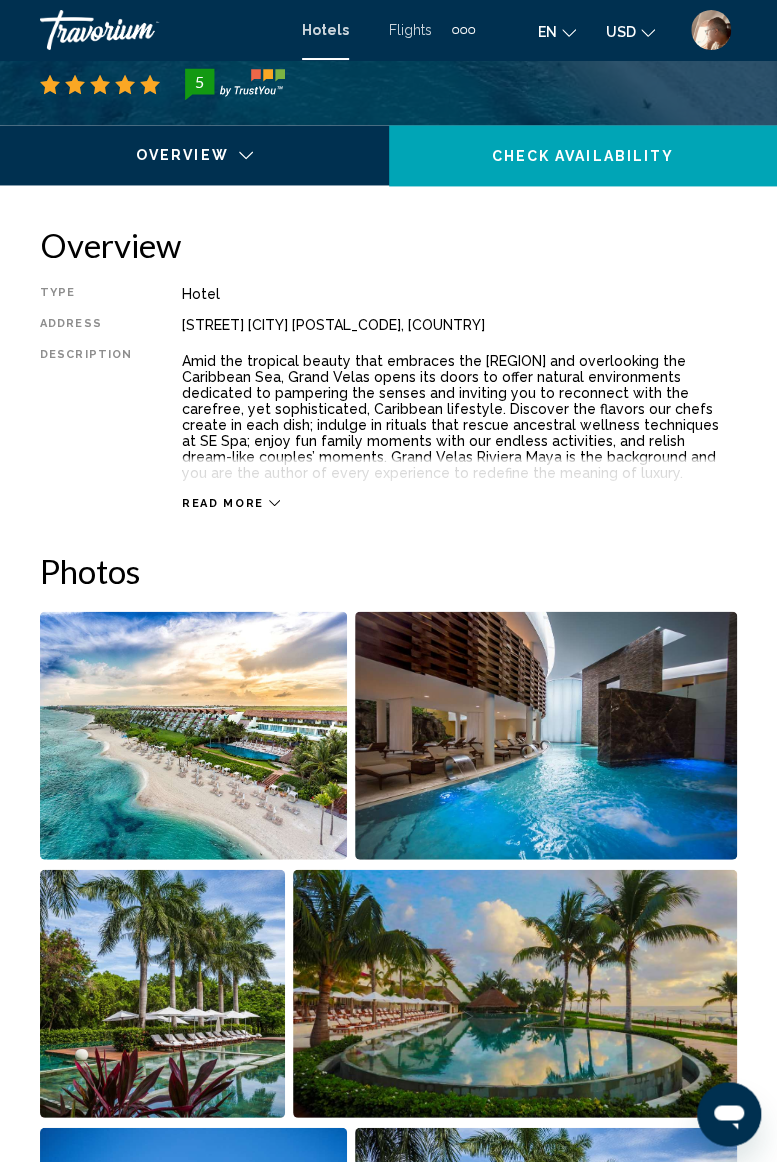 scroll, scrollTop: 0, scrollLeft: 0, axis: both 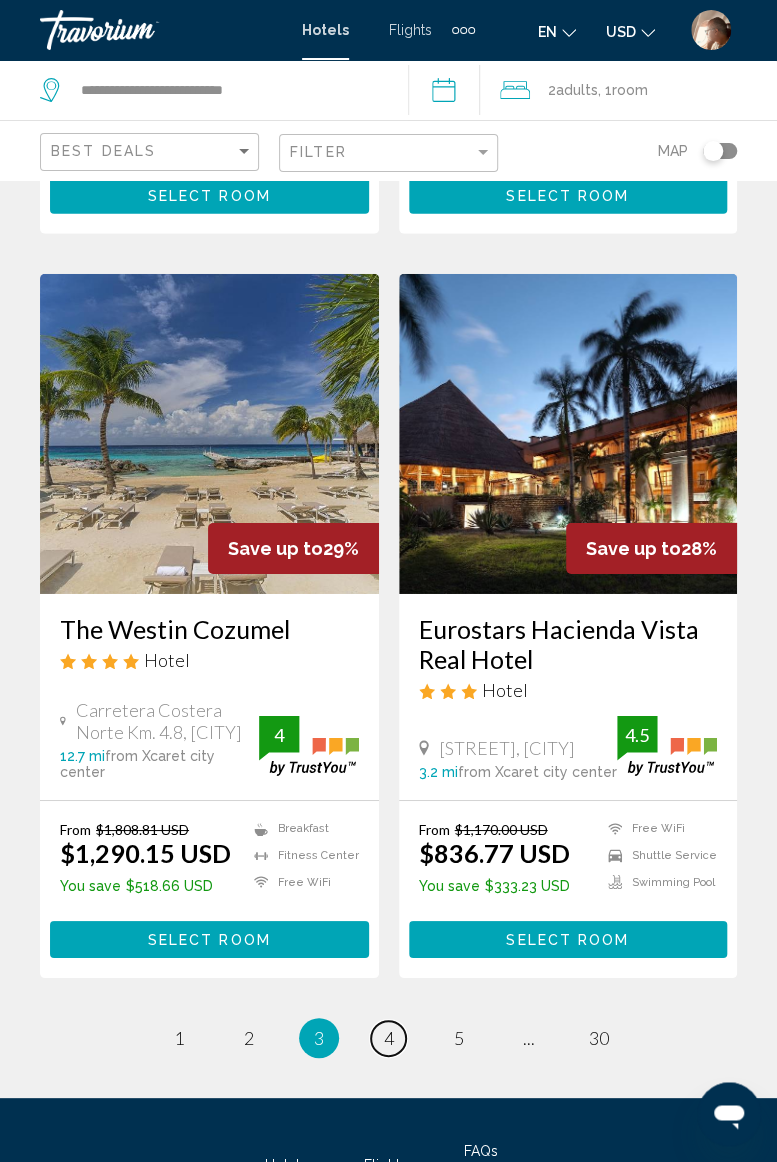 click on "4" at bounding box center (389, 1038) 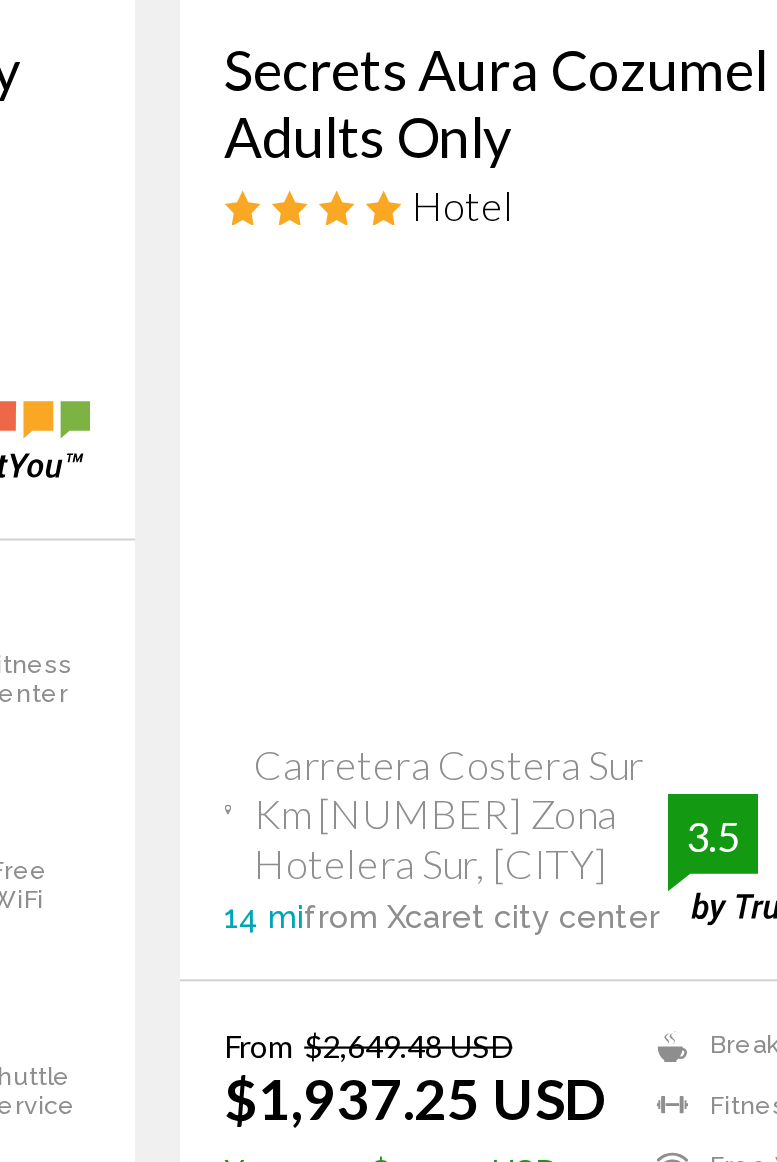 scroll, scrollTop: 918, scrollLeft: 0, axis: vertical 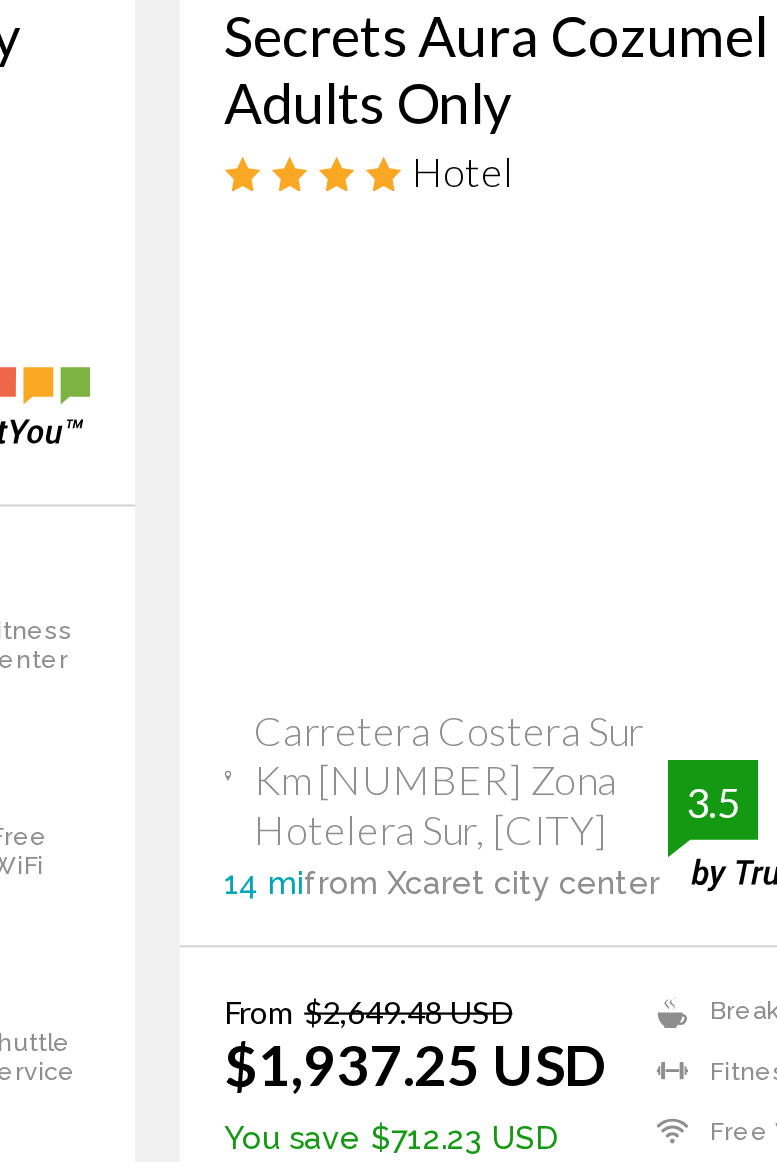 click on "Select Room" at bounding box center (567, 980) 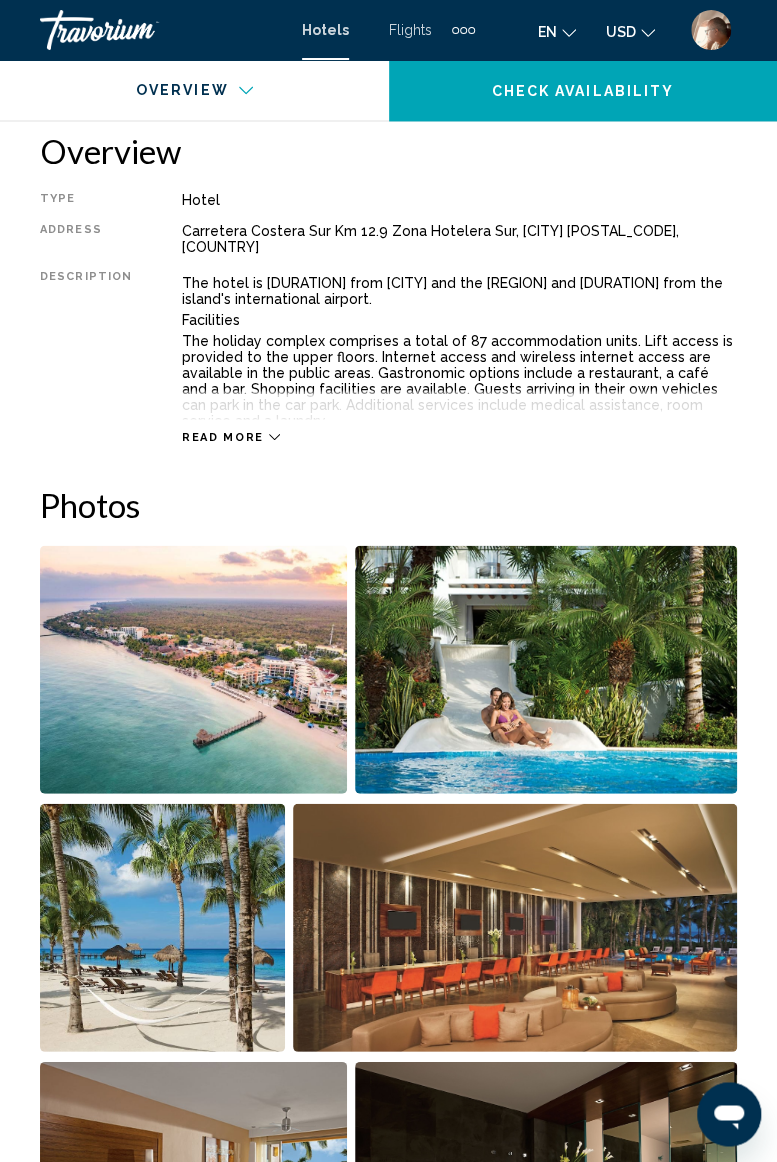 scroll, scrollTop: 998, scrollLeft: 0, axis: vertical 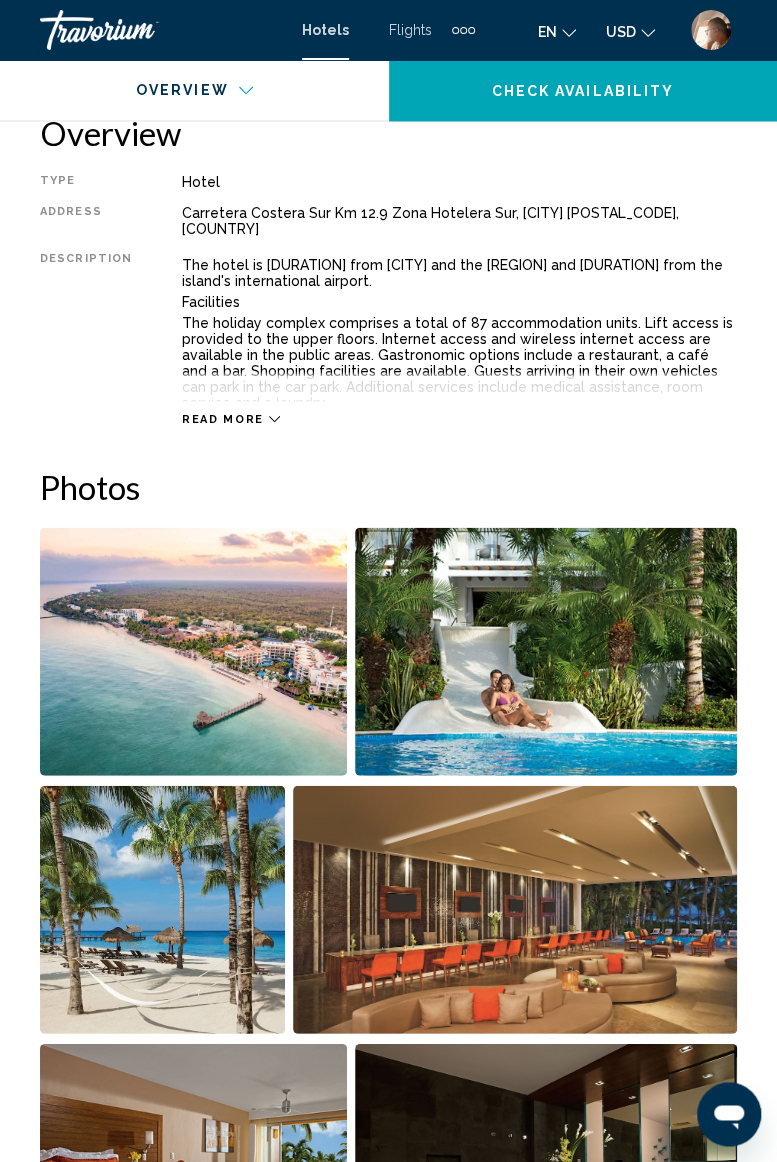 click at bounding box center (193, 651) 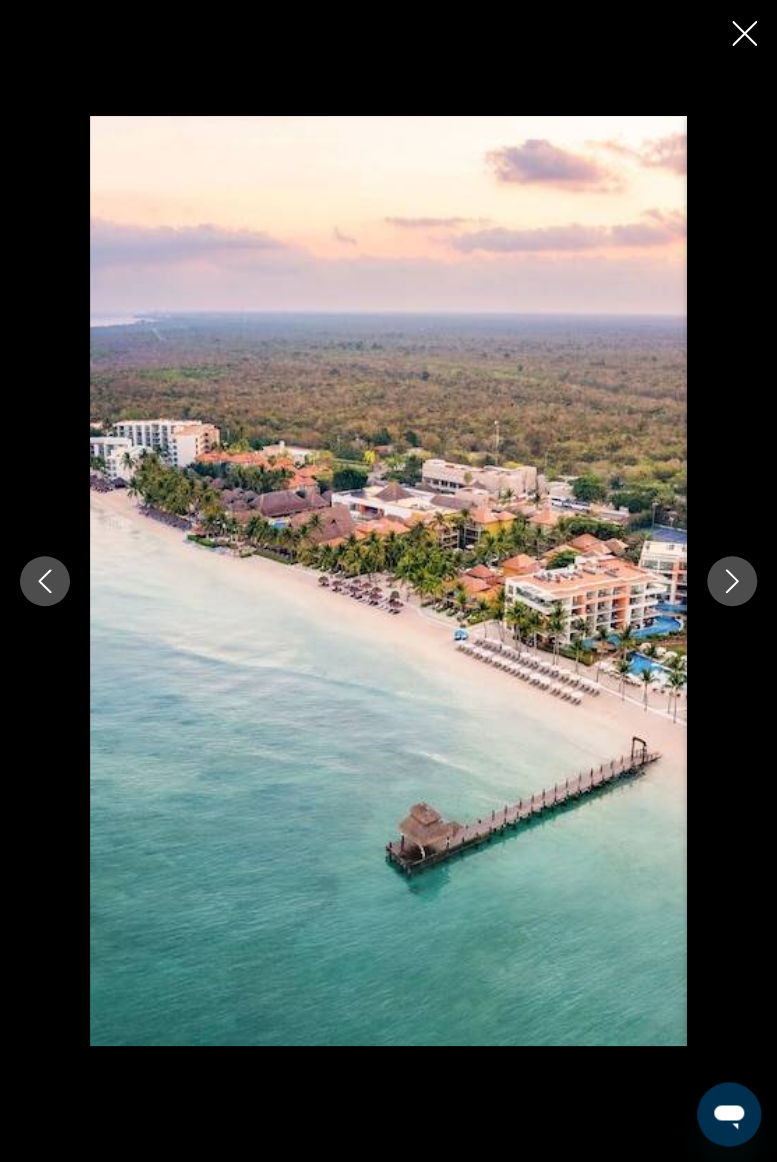 scroll, scrollTop: 1059, scrollLeft: 0, axis: vertical 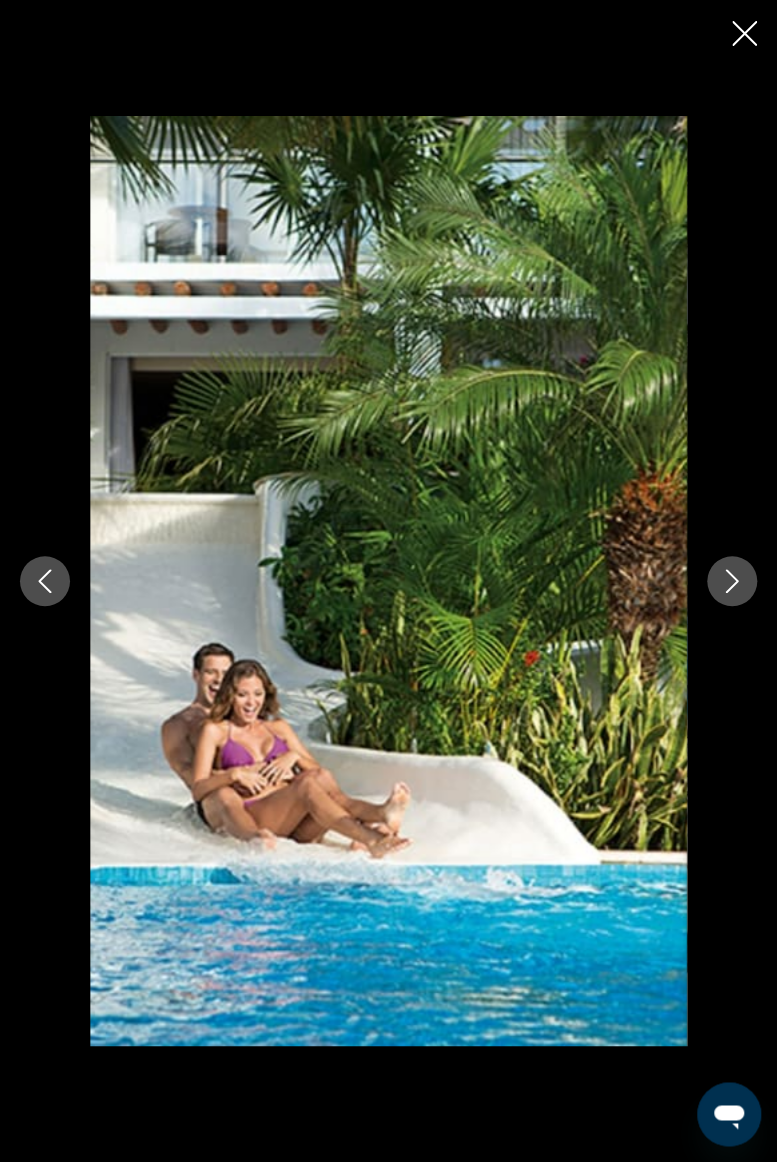 click 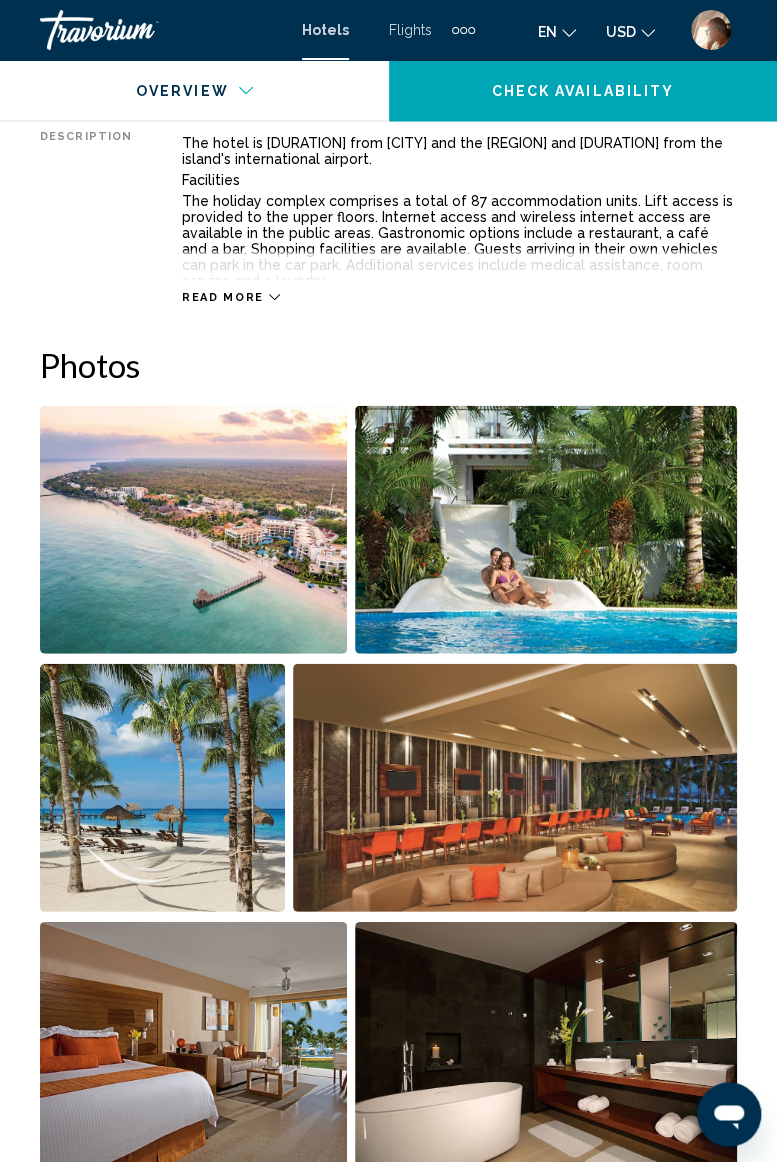 scroll, scrollTop: 1116, scrollLeft: 0, axis: vertical 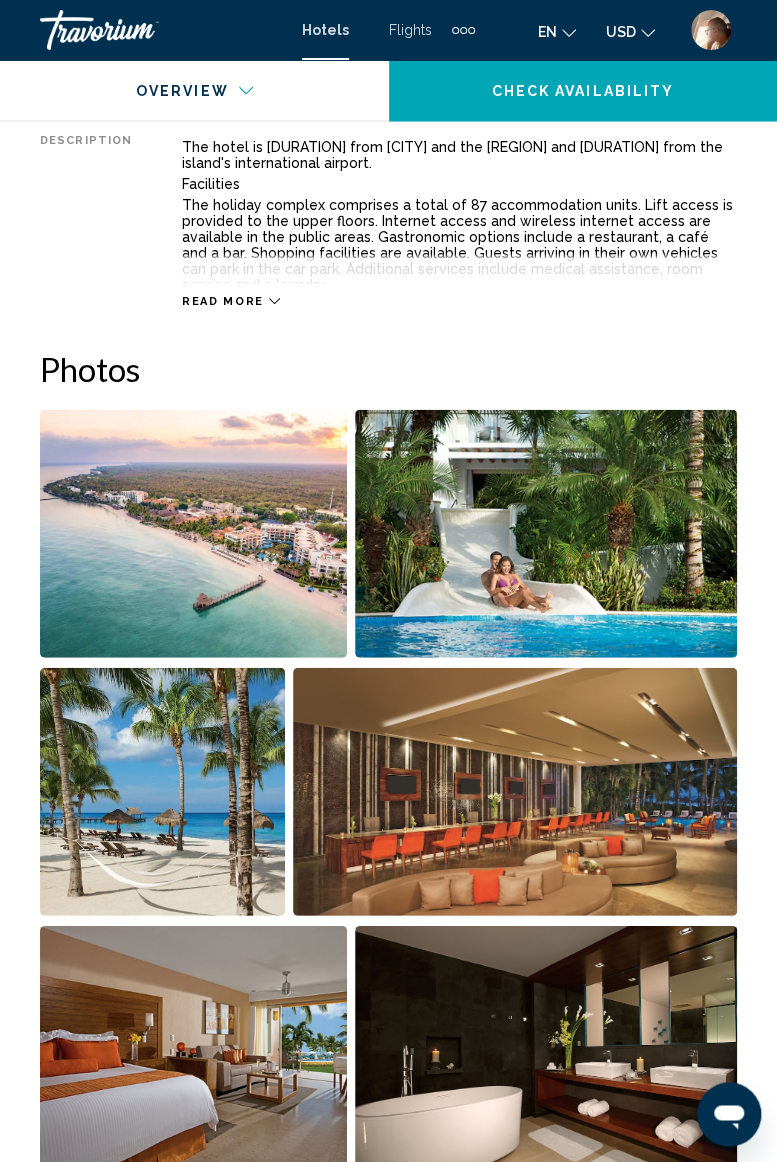 click at bounding box center (193, 533) 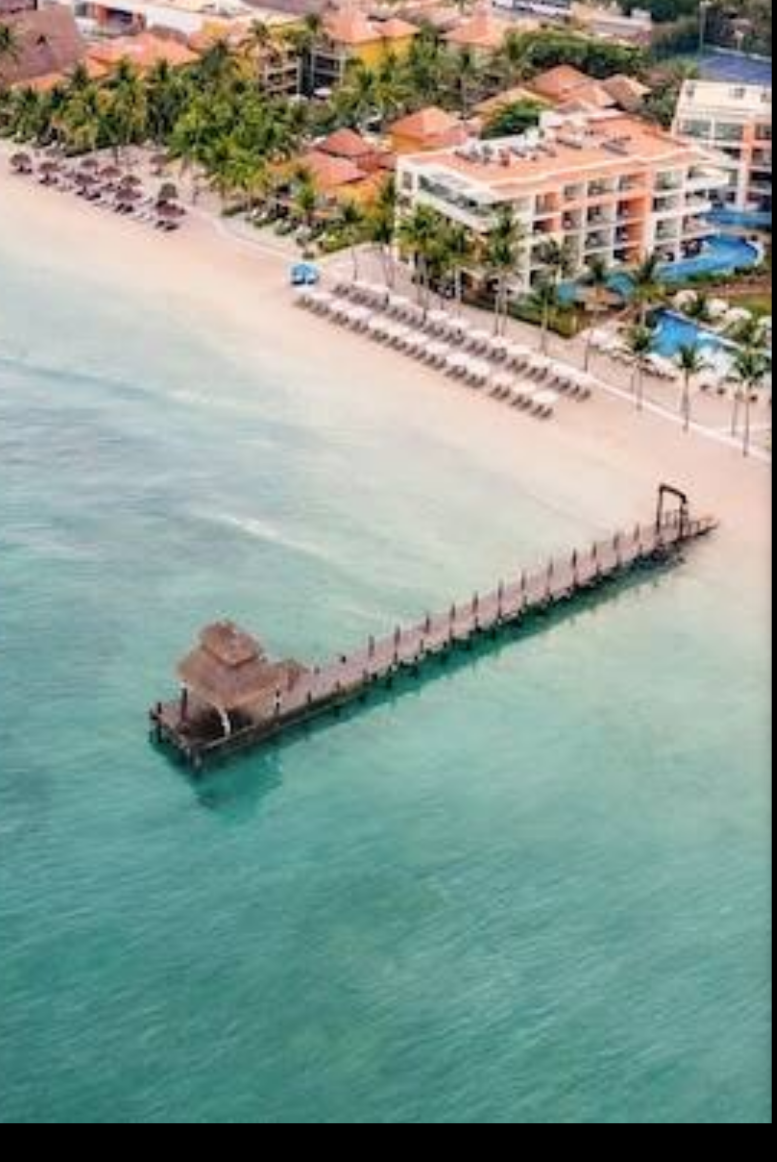 scroll, scrollTop: 1136, scrollLeft: 0, axis: vertical 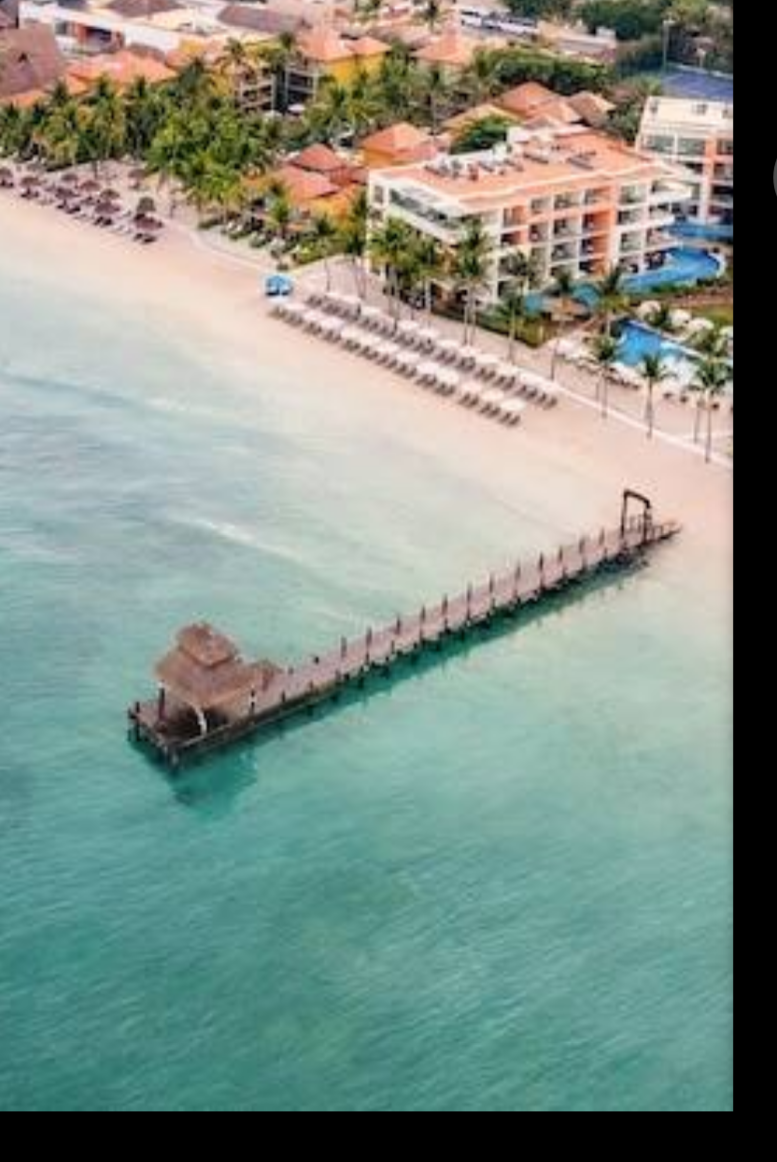 click at bounding box center [388, 581] 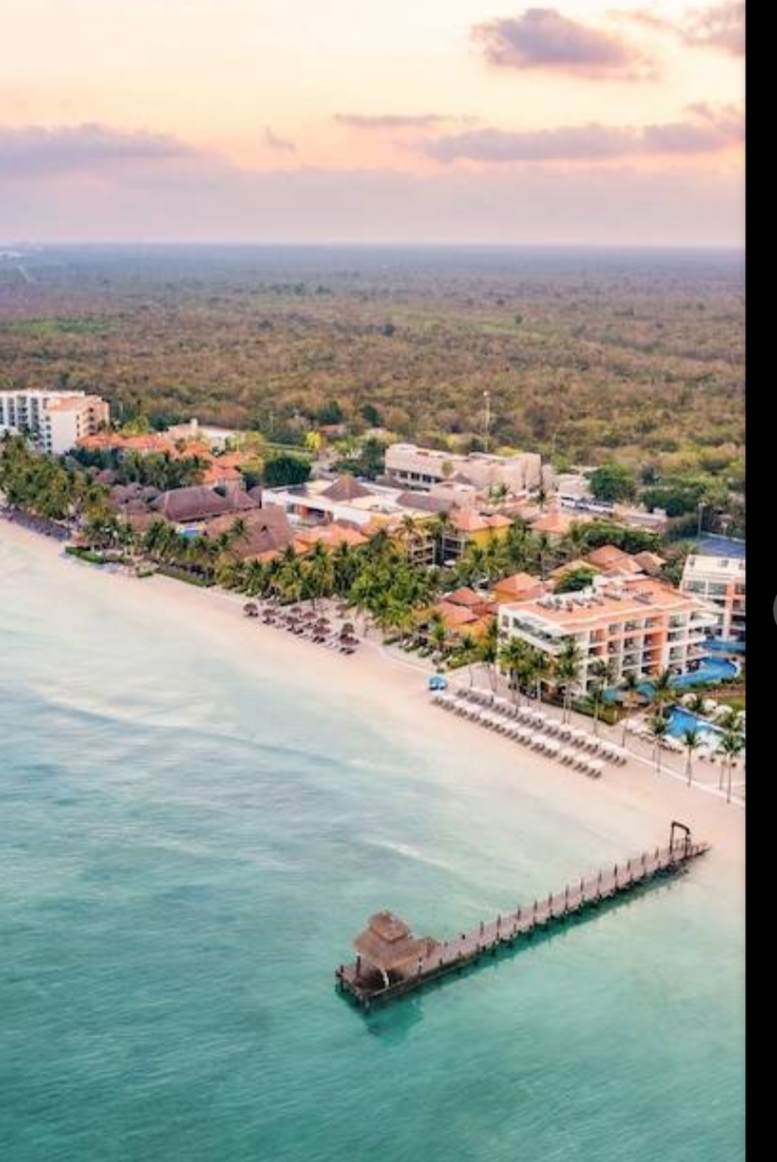 scroll, scrollTop: 1170, scrollLeft: 0, axis: vertical 